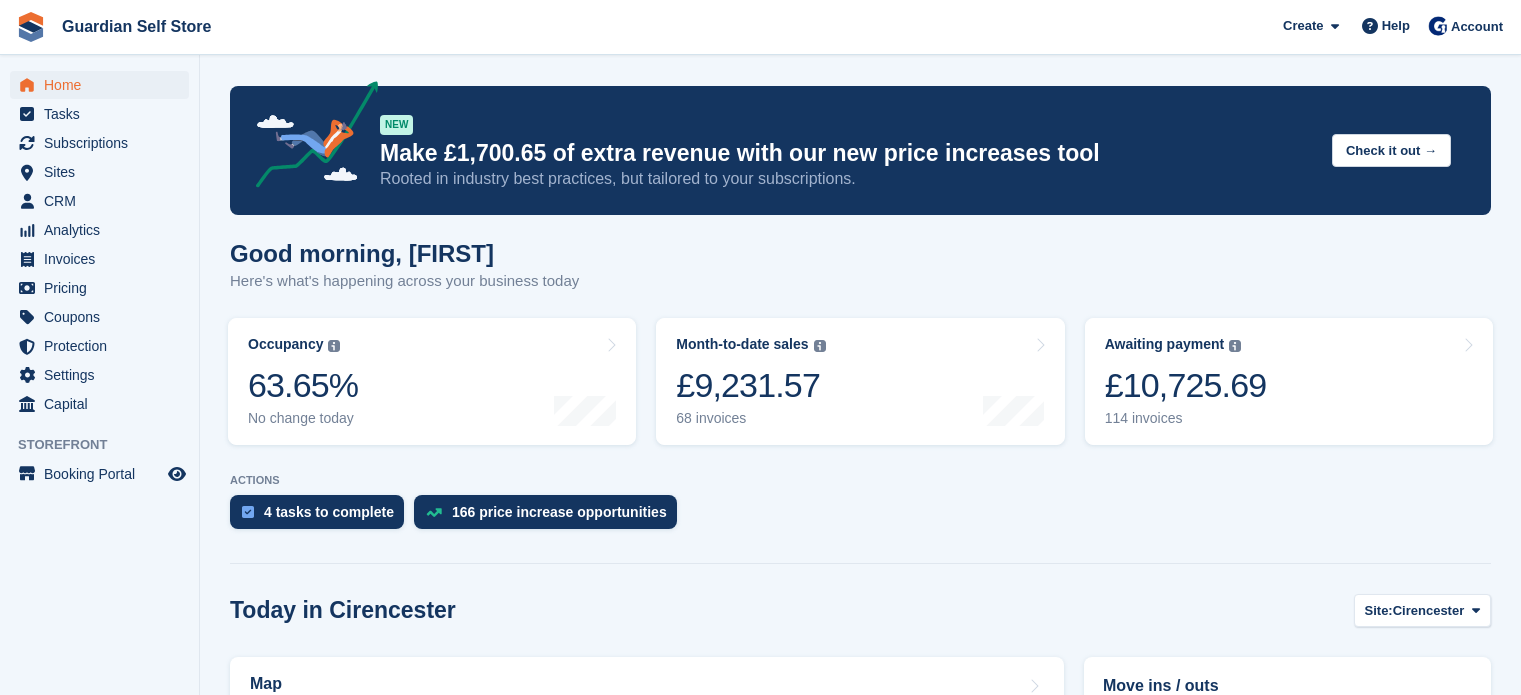 scroll, scrollTop: 0, scrollLeft: 0, axis: both 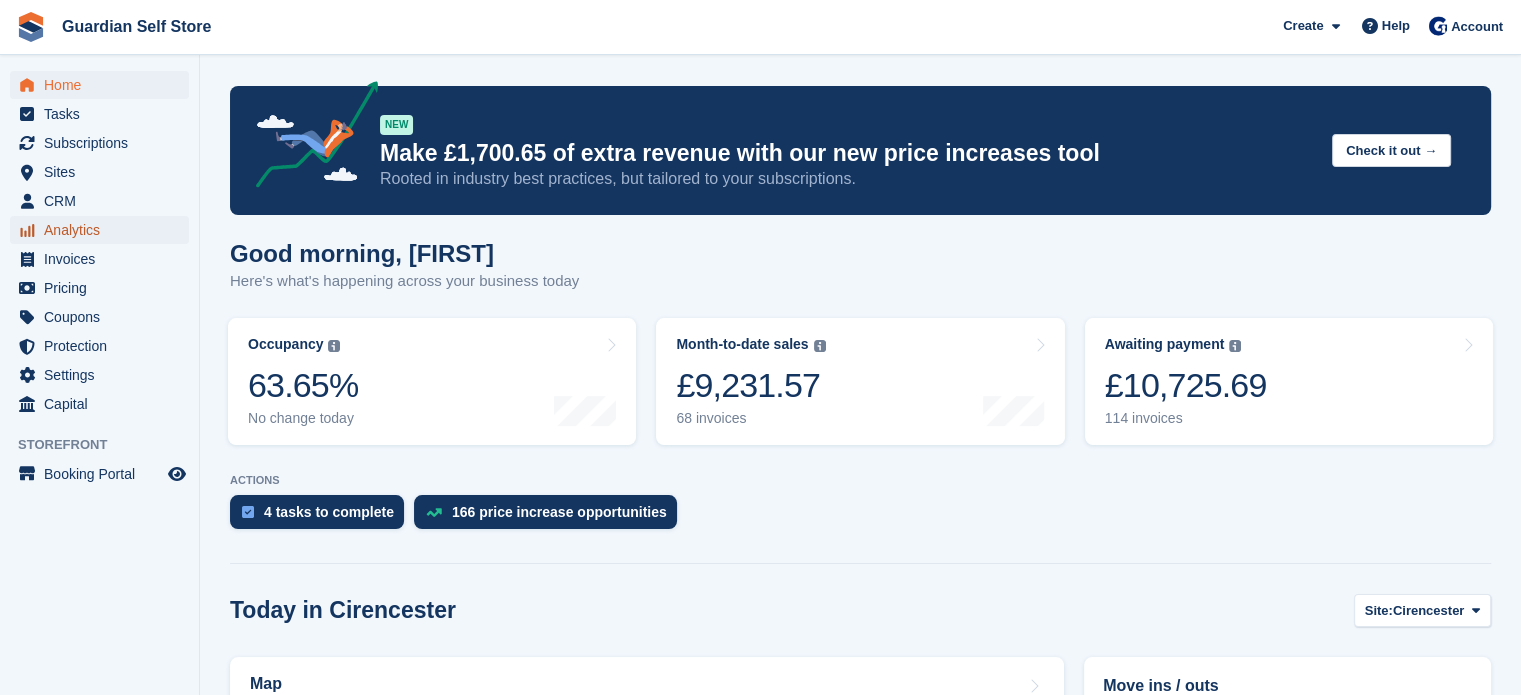 click on "Analytics" at bounding box center [104, 230] 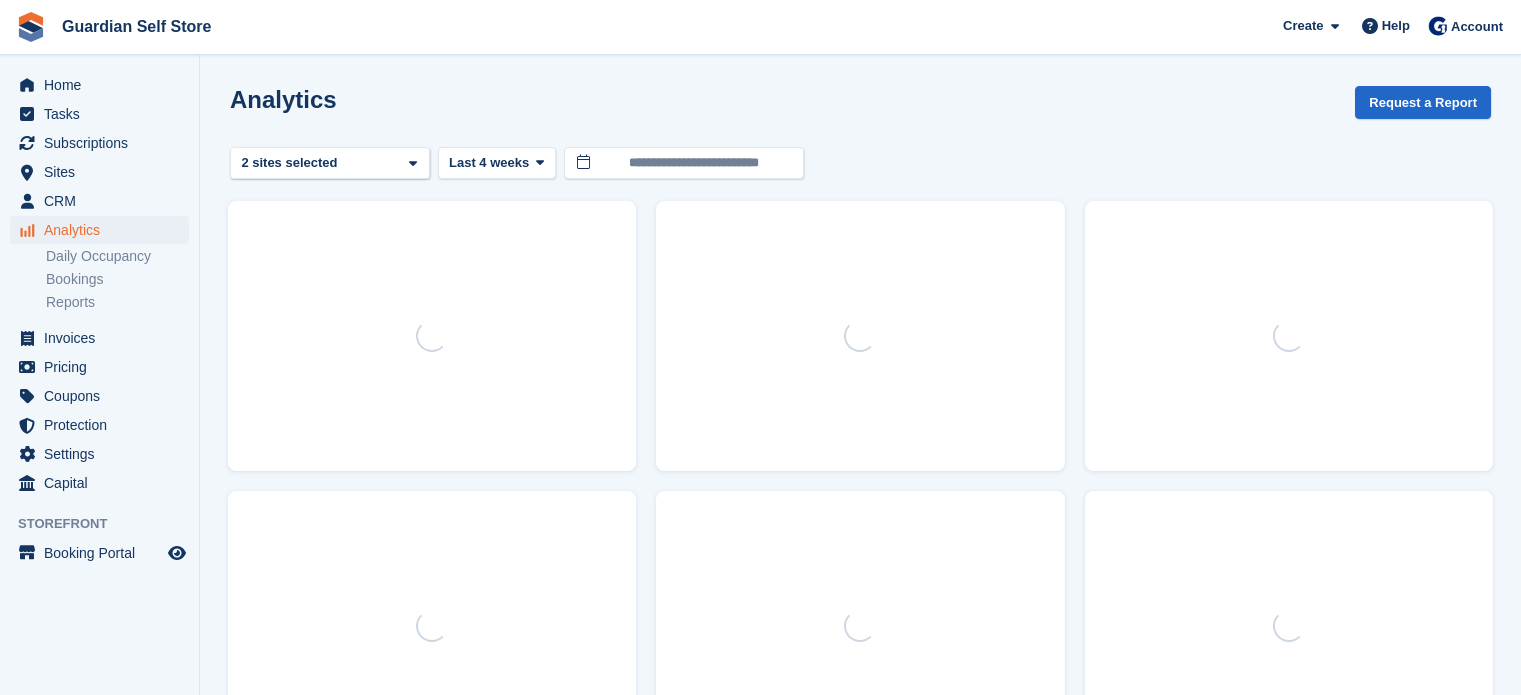 scroll, scrollTop: 0, scrollLeft: 0, axis: both 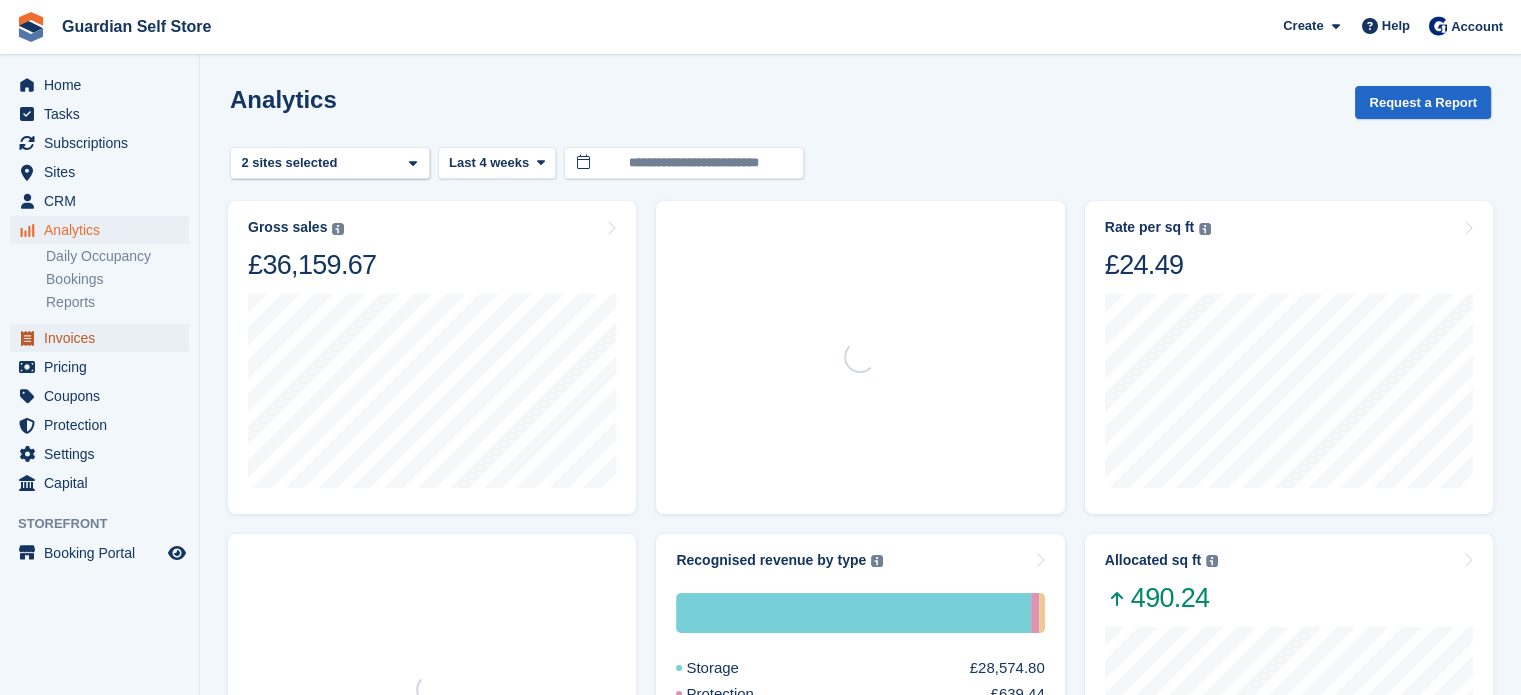 click on "Invoices" at bounding box center [104, 338] 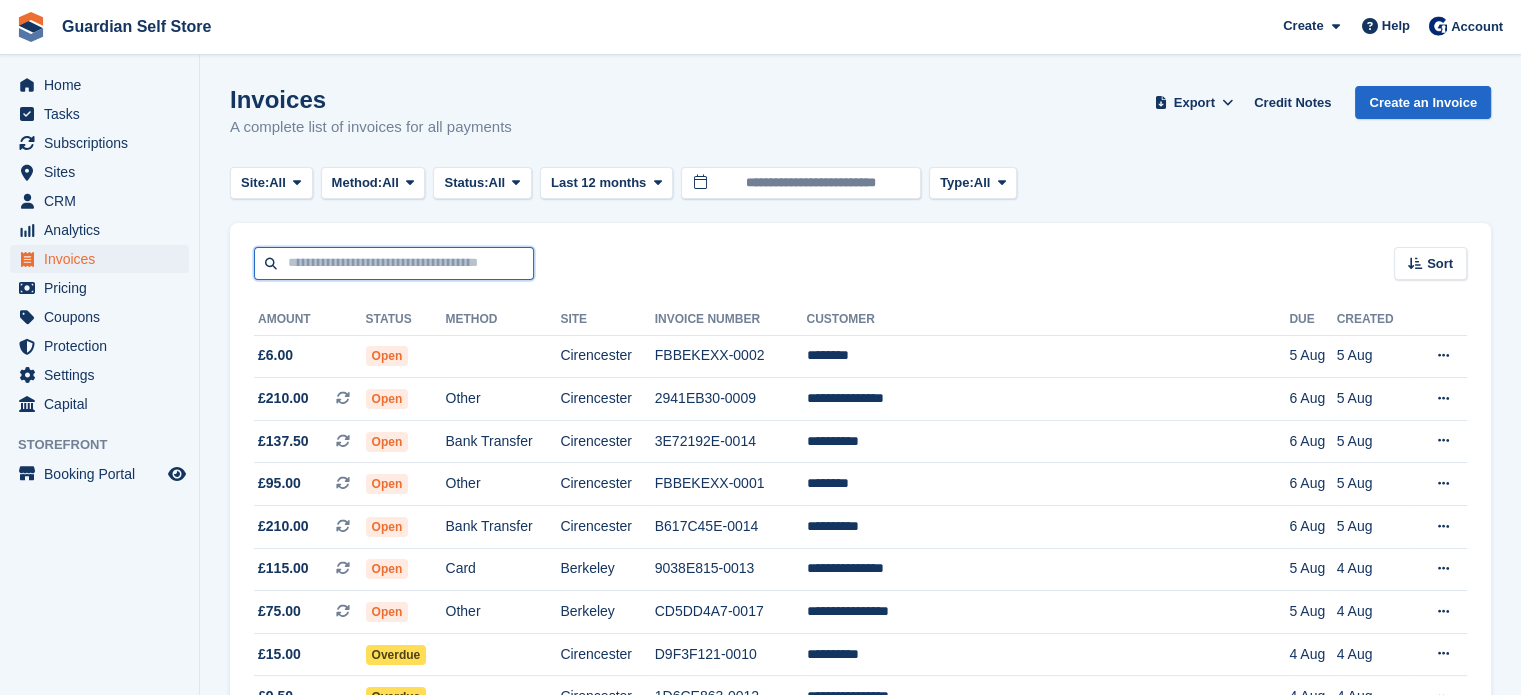 click at bounding box center (394, 263) 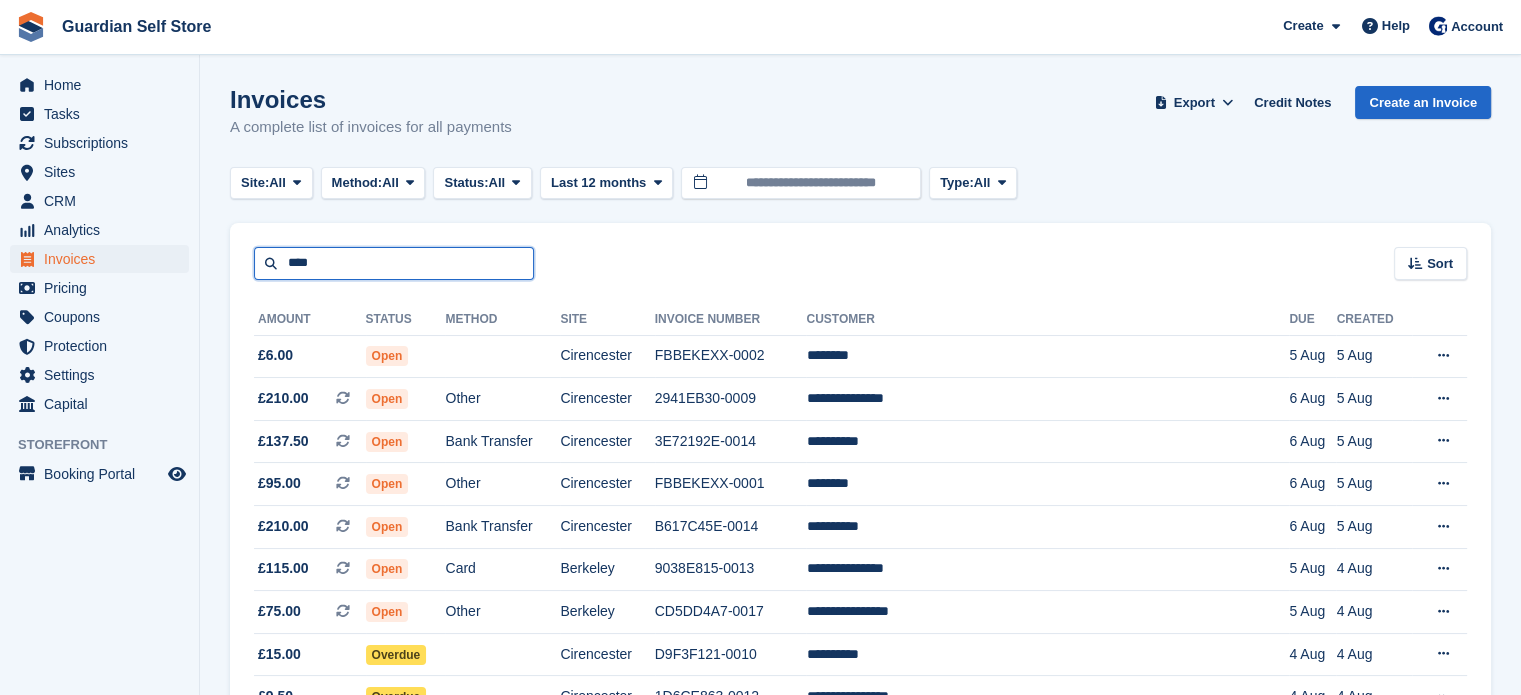 type on "****" 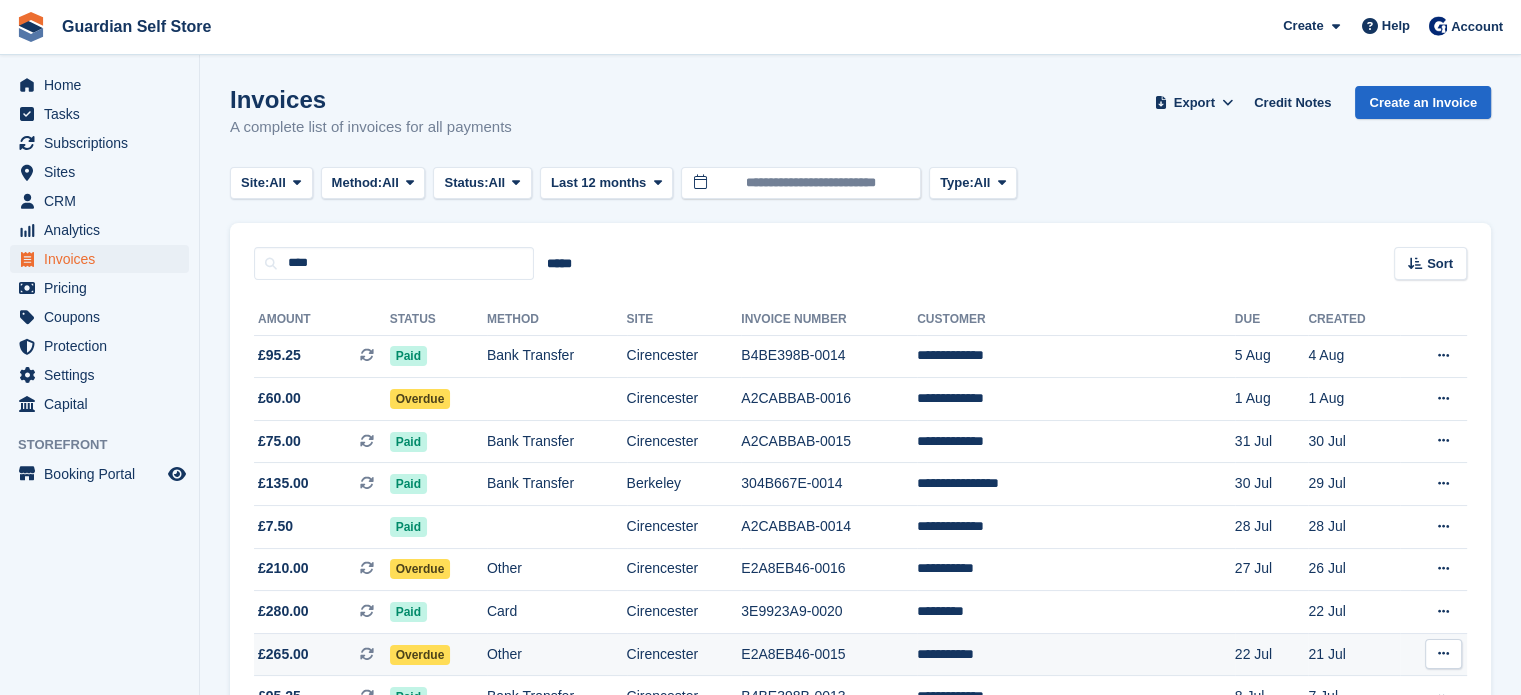 click on "£265.00
This is a recurring subscription invoice." at bounding box center [322, 654] 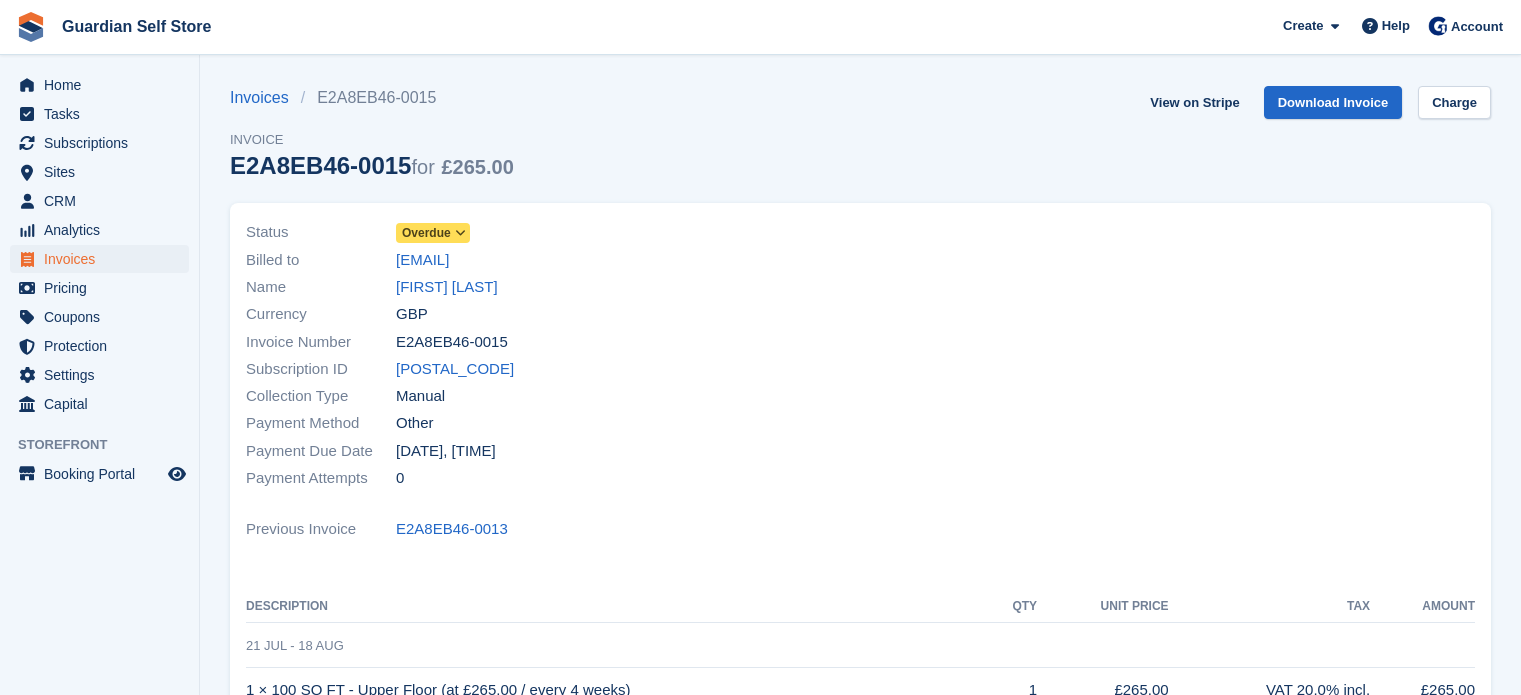 scroll, scrollTop: 0, scrollLeft: 0, axis: both 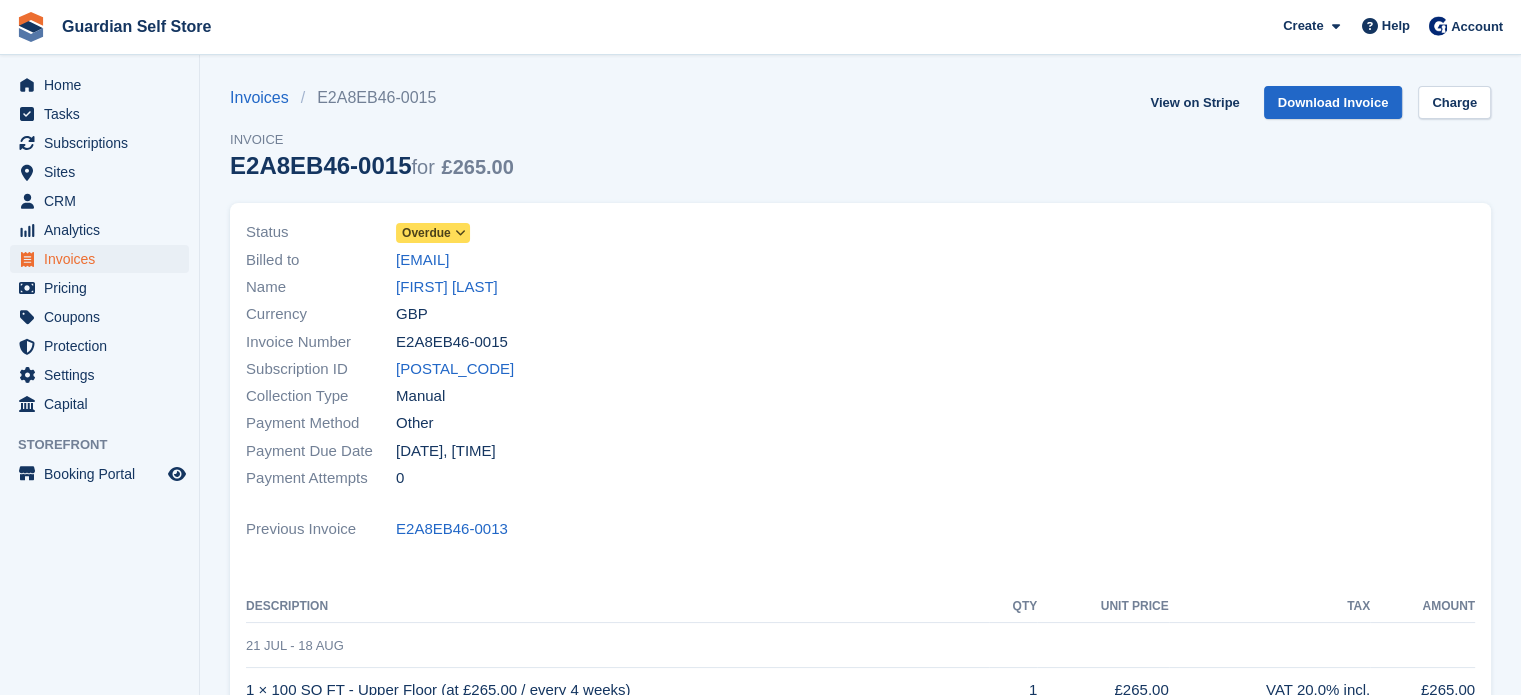 click on "Overdue" at bounding box center (426, 233) 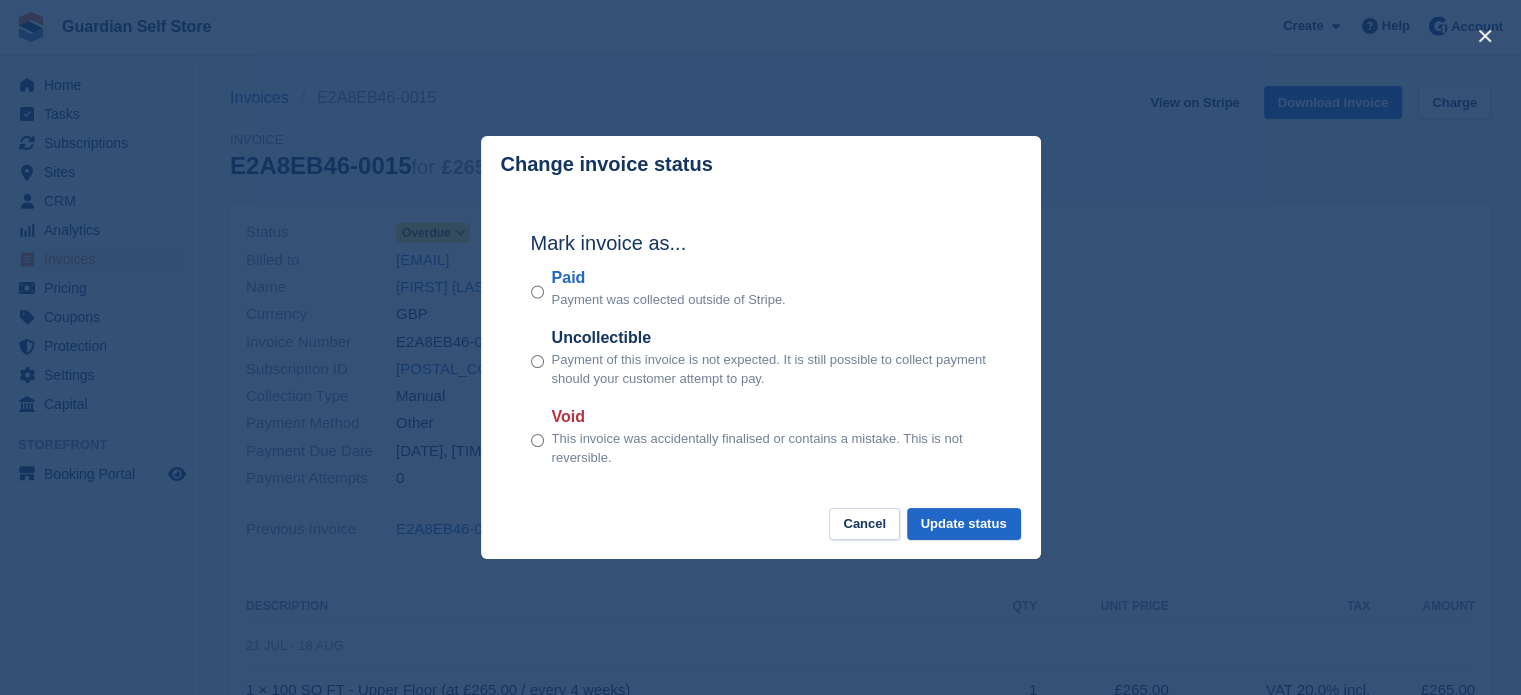 click on "Paid" at bounding box center (669, 278) 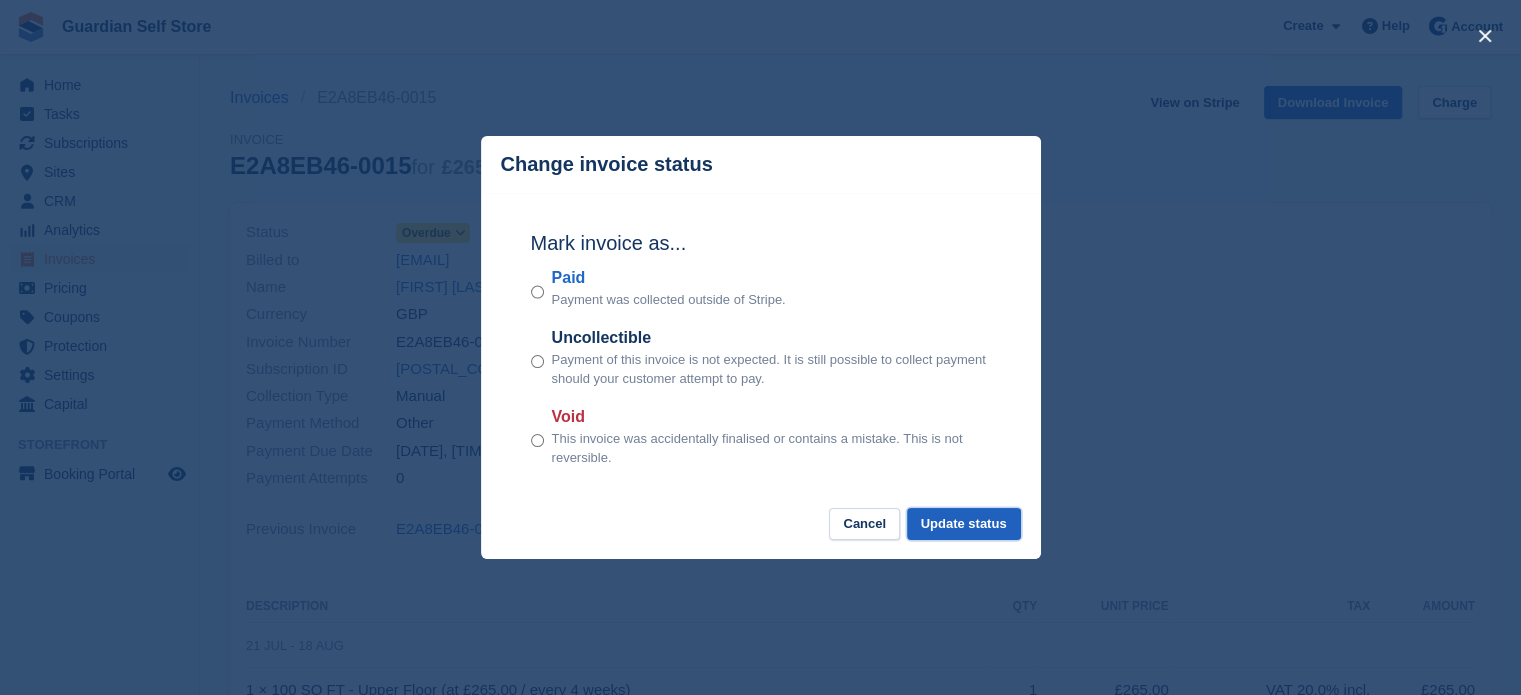 click on "Update status" at bounding box center [964, 524] 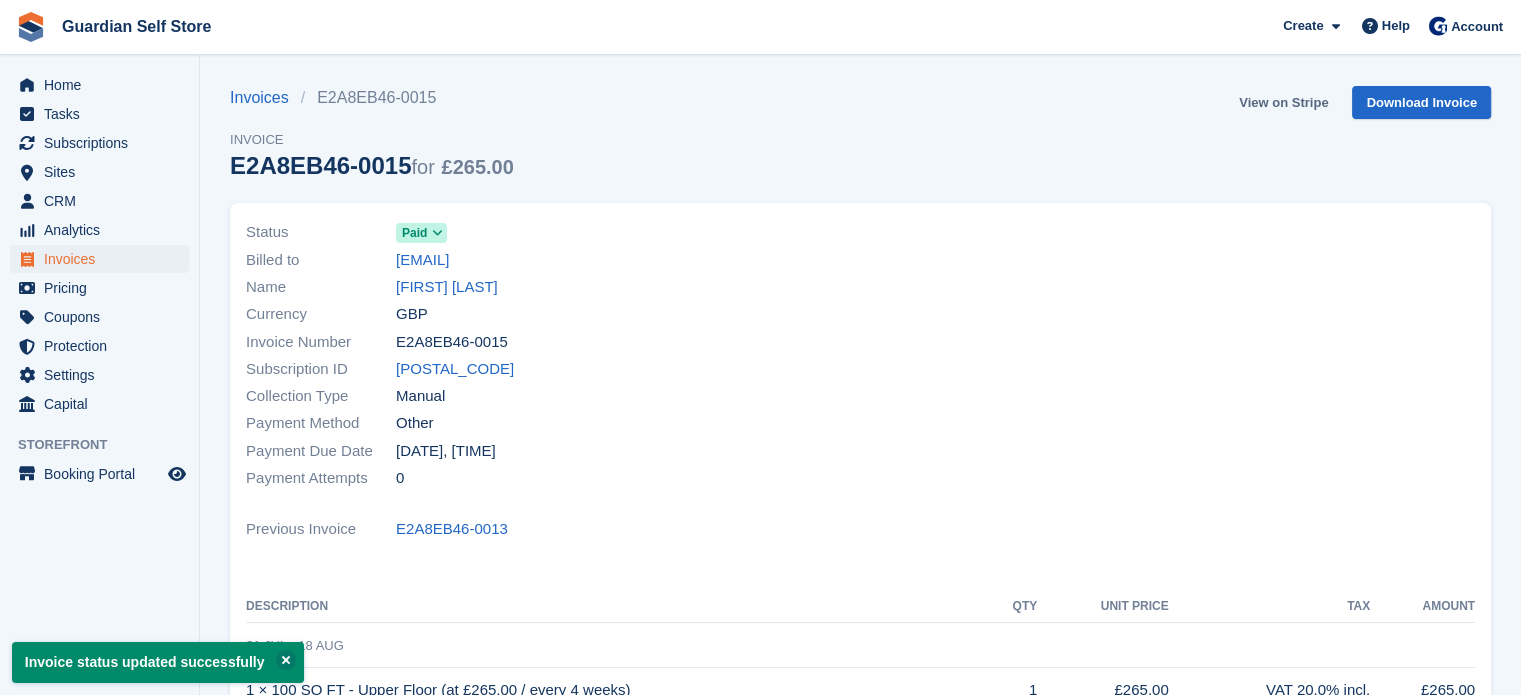 click on "View on Stripe" at bounding box center (1283, 102) 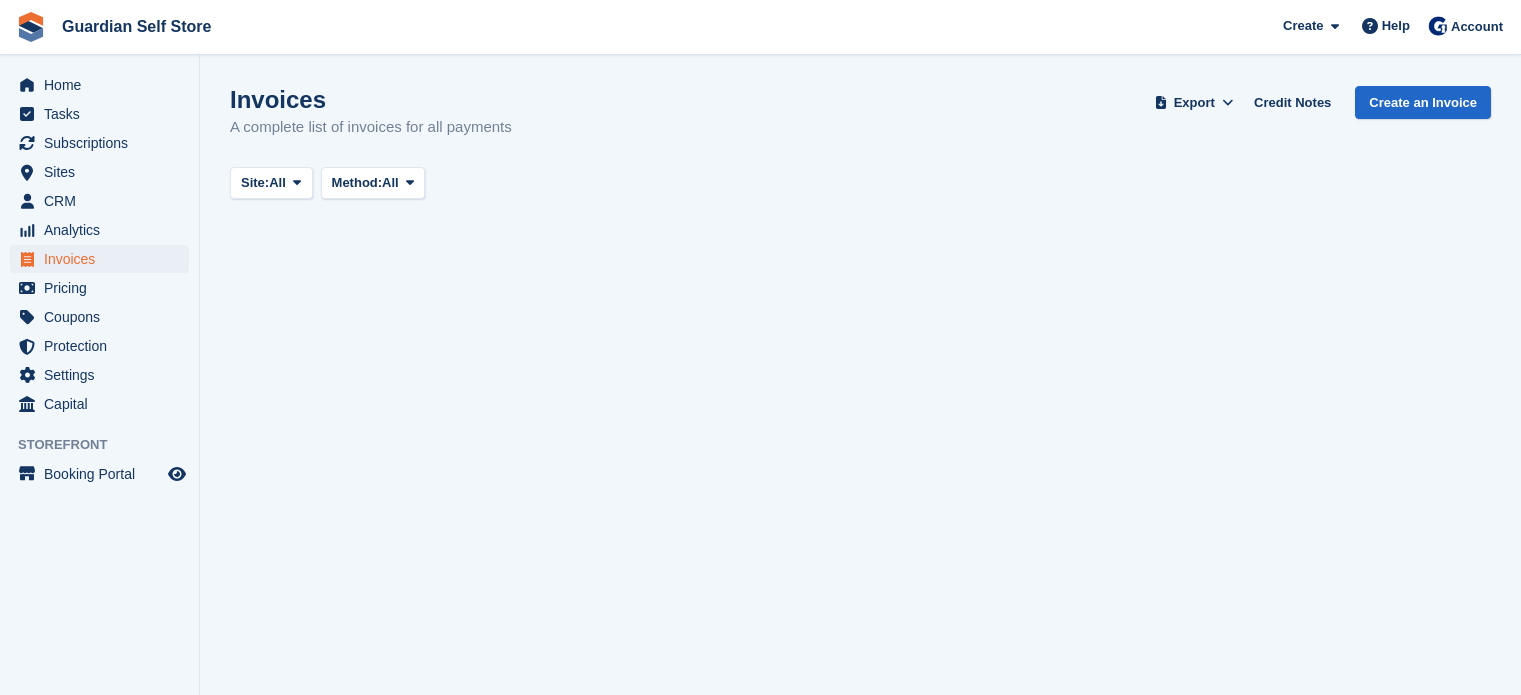 scroll, scrollTop: 0, scrollLeft: 0, axis: both 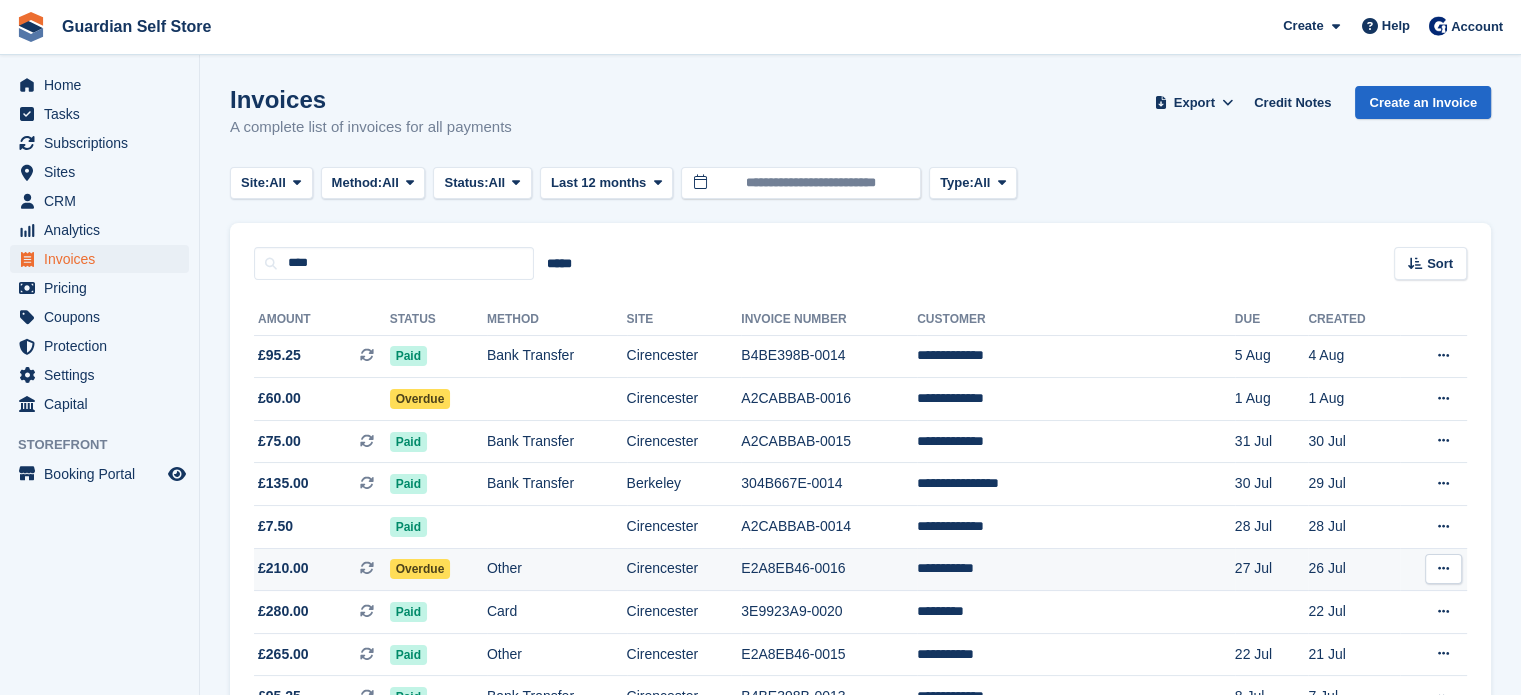 click on "Overdue" at bounding box center (438, 569) 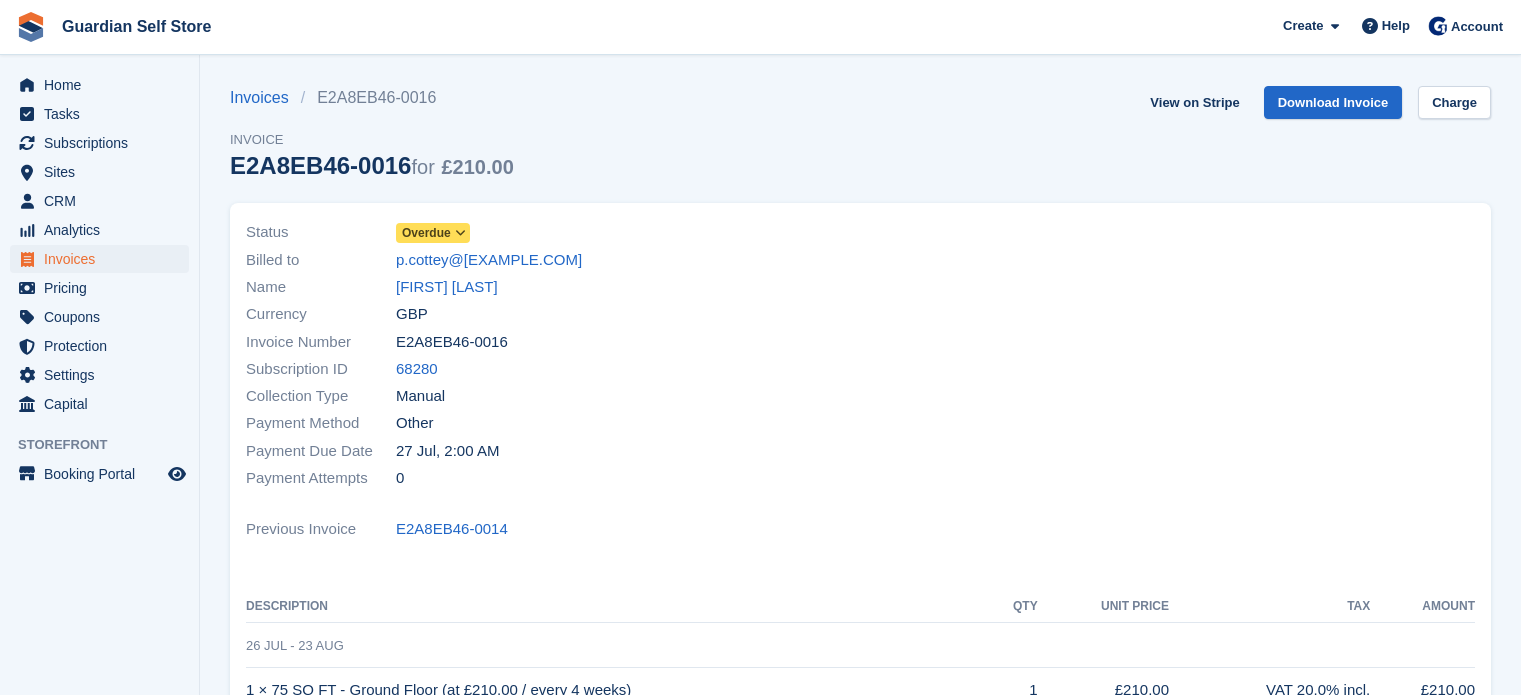 scroll, scrollTop: 0, scrollLeft: 0, axis: both 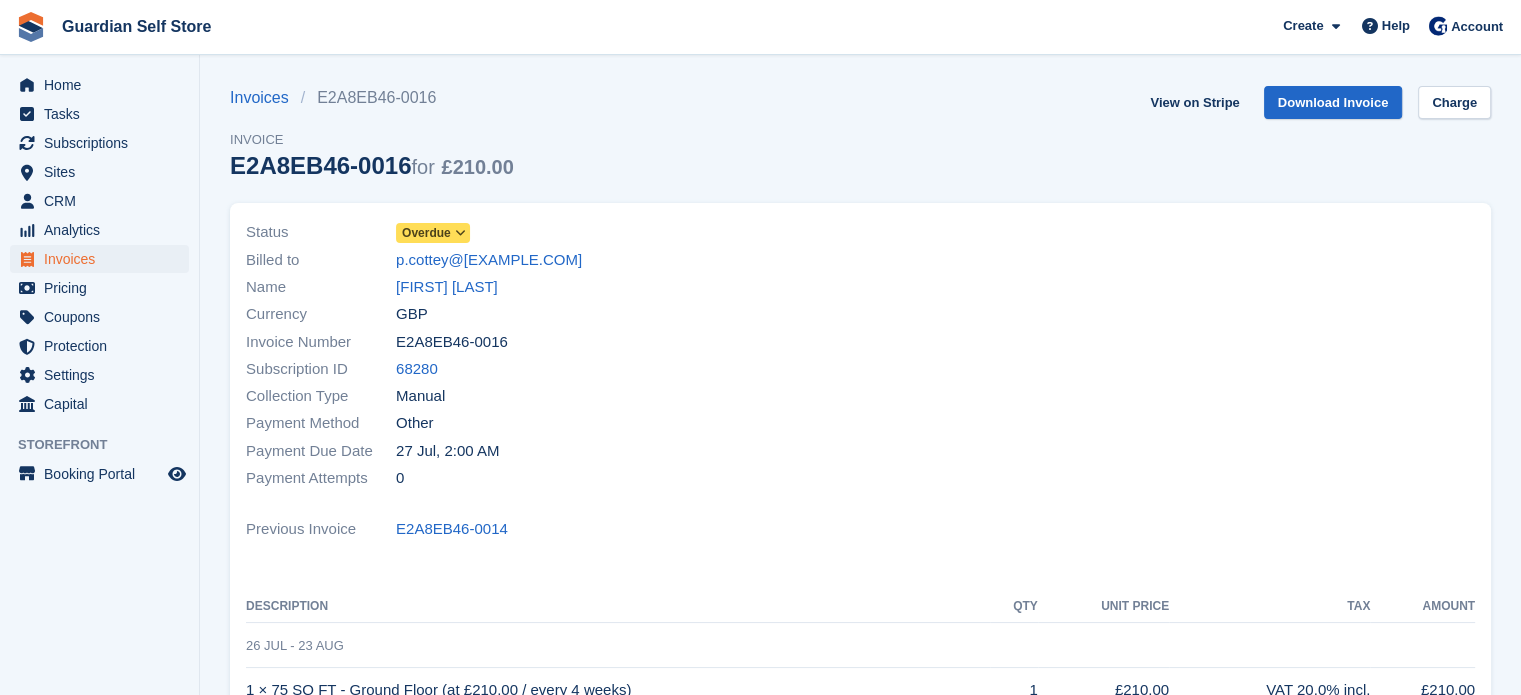 click on "Overdue" at bounding box center (426, 233) 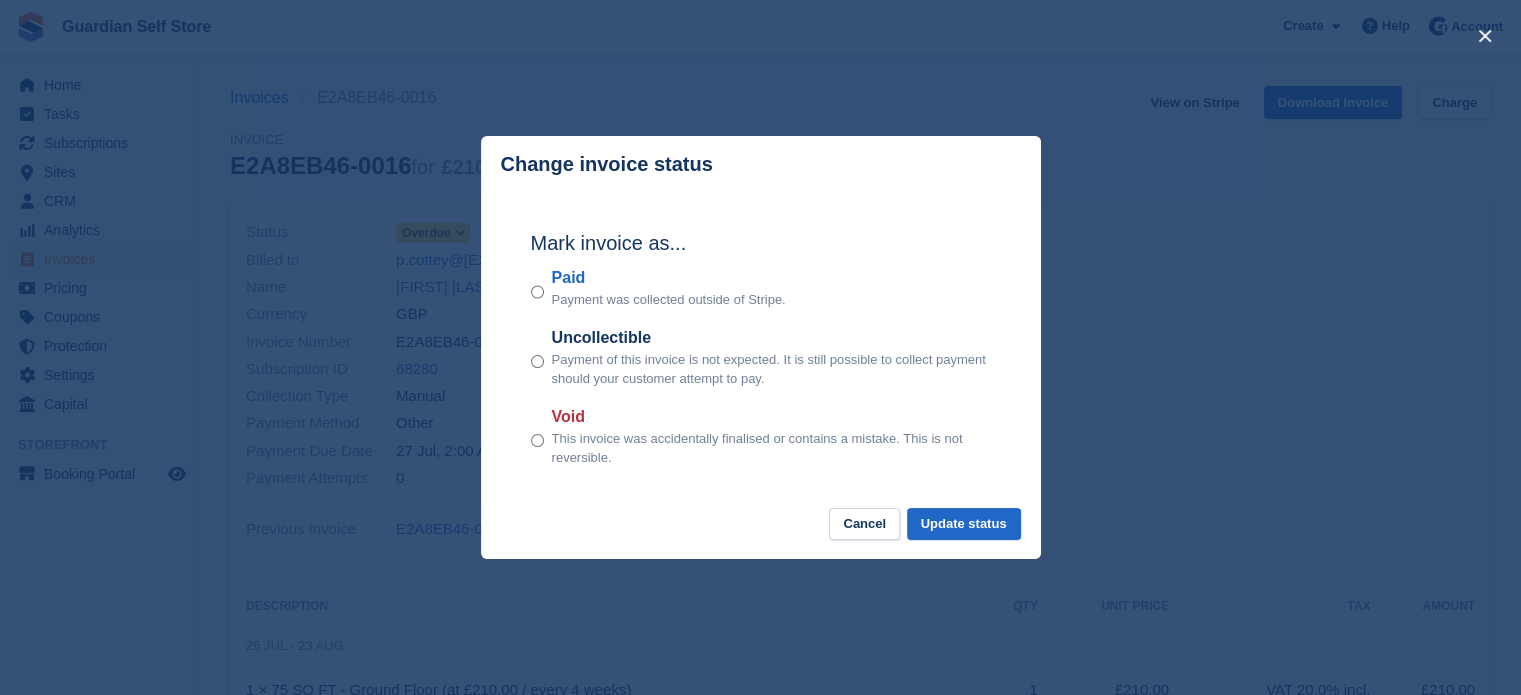 click on "Paid" at bounding box center [669, 278] 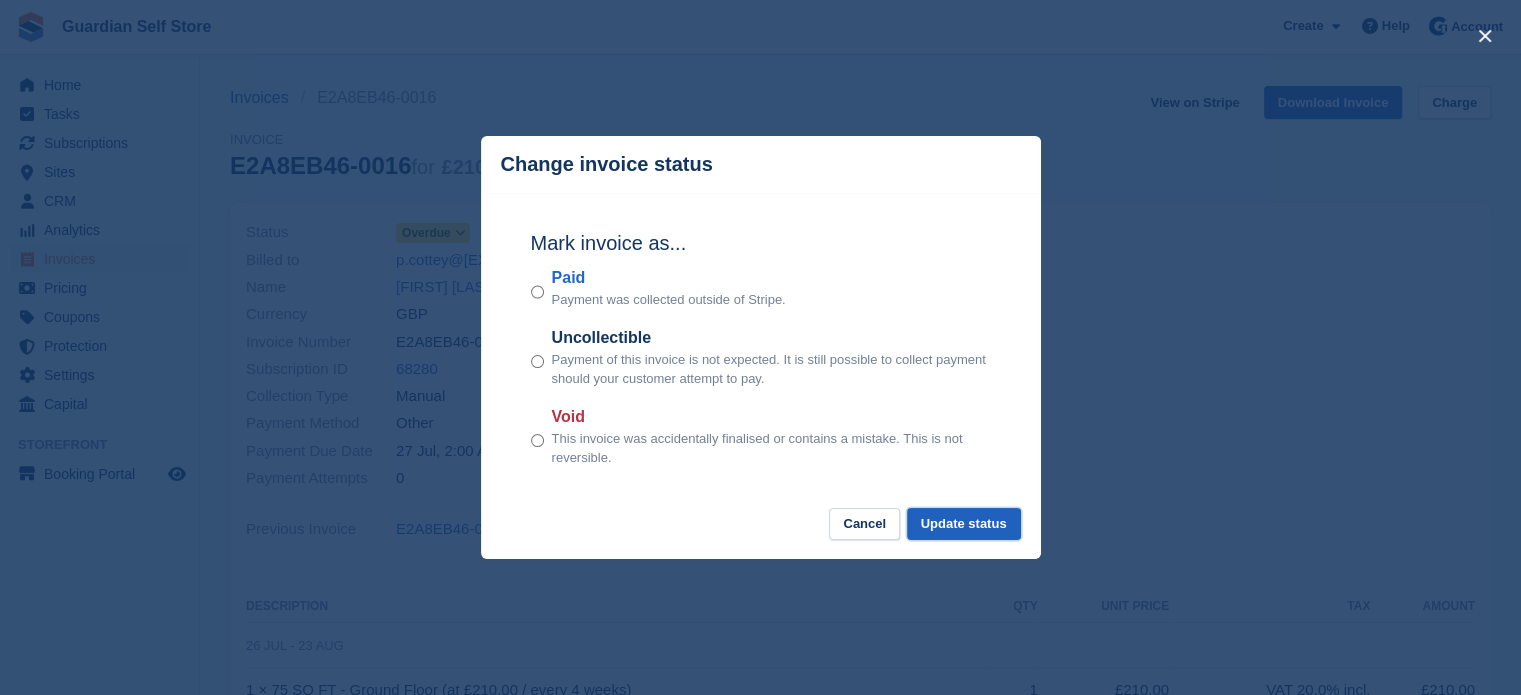 click on "Update status" at bounding box center [964, 524] 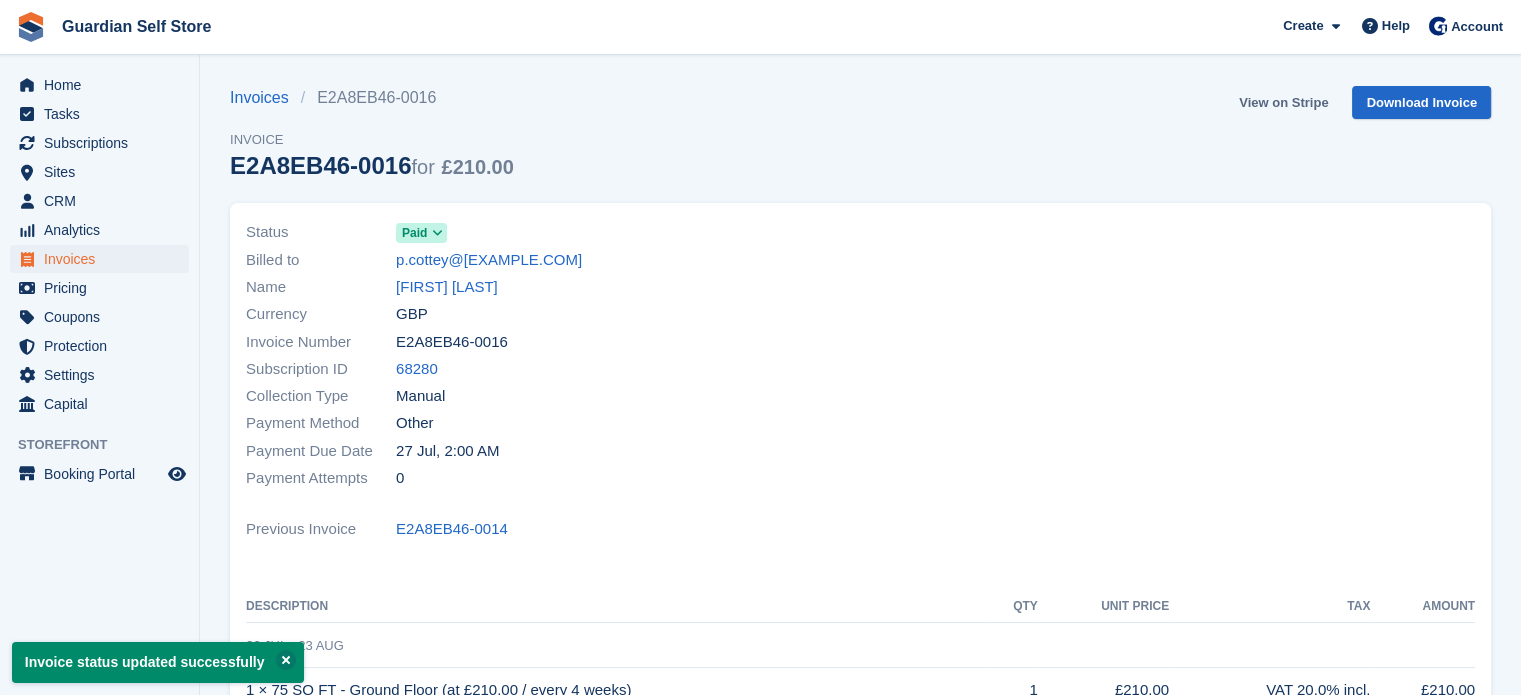 click on "View on Stripe" at bounding box center (1283, 102) 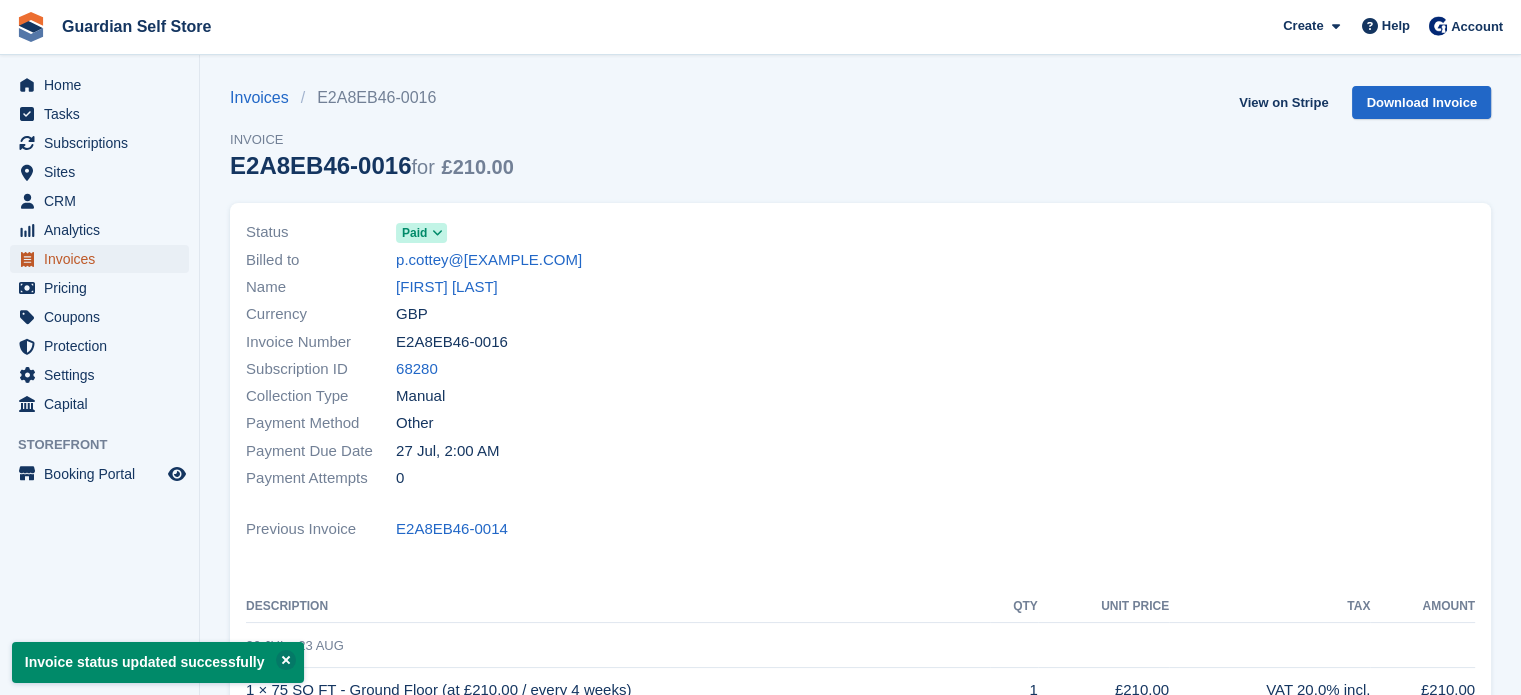 click on "Invoices" at bounding box center [104, 259] 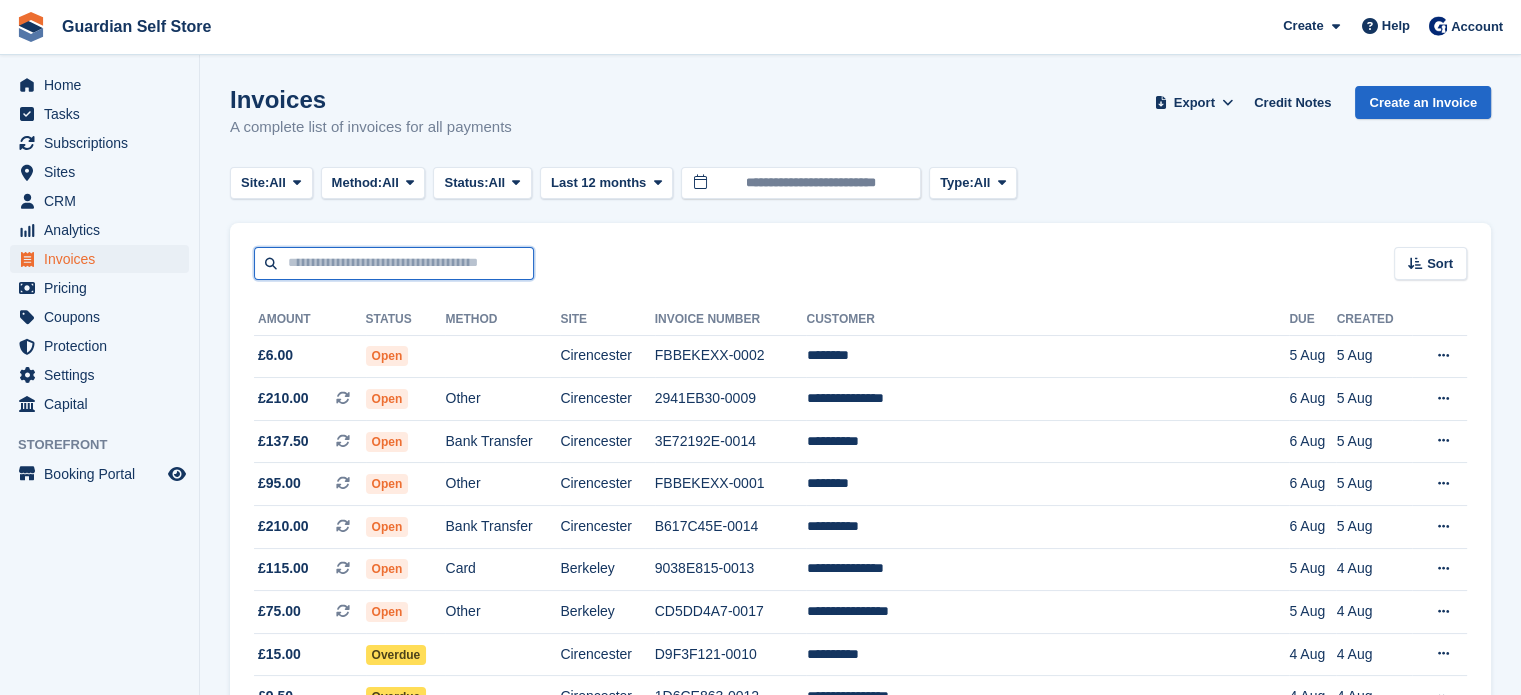 click at bounding box center (394, 263) 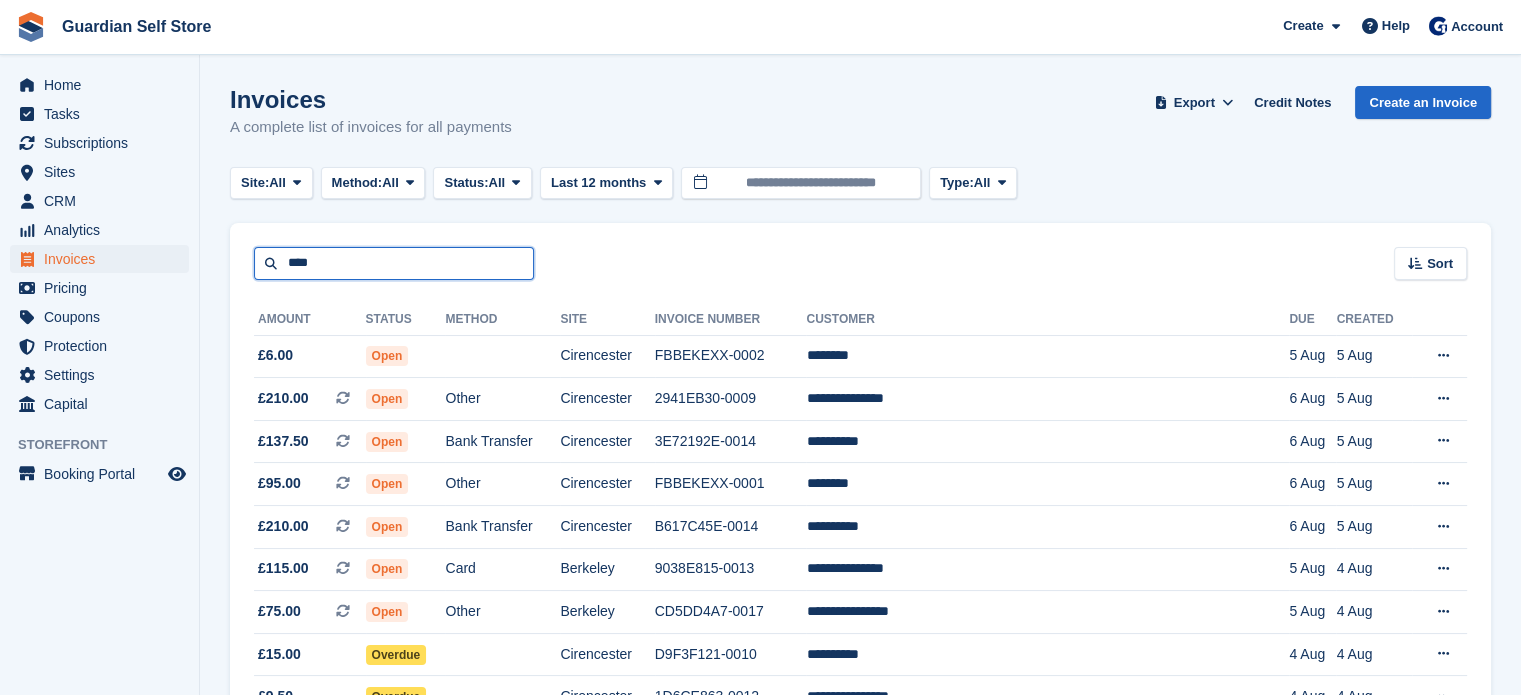 type on "****" 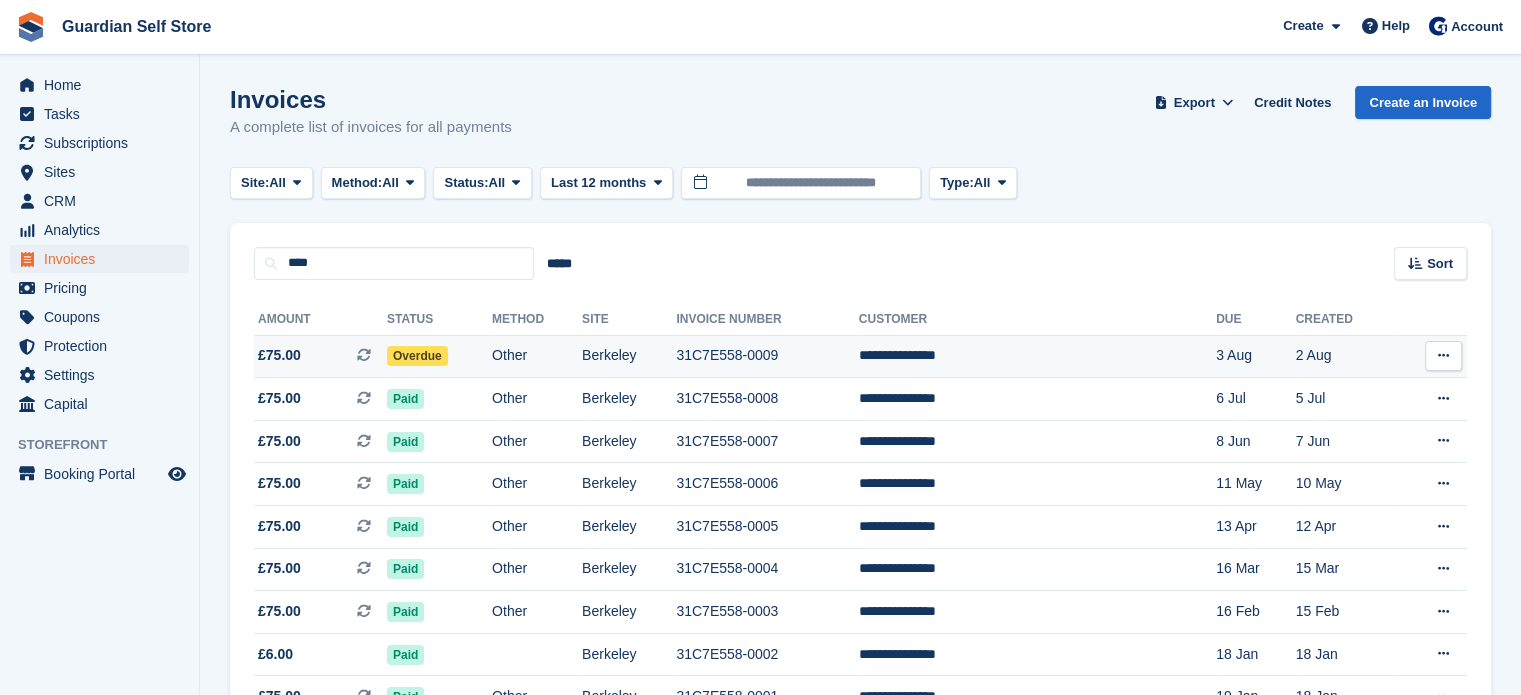click on "£75.00
This is a recurring subscription invoice." at bounding box center (320, 355) 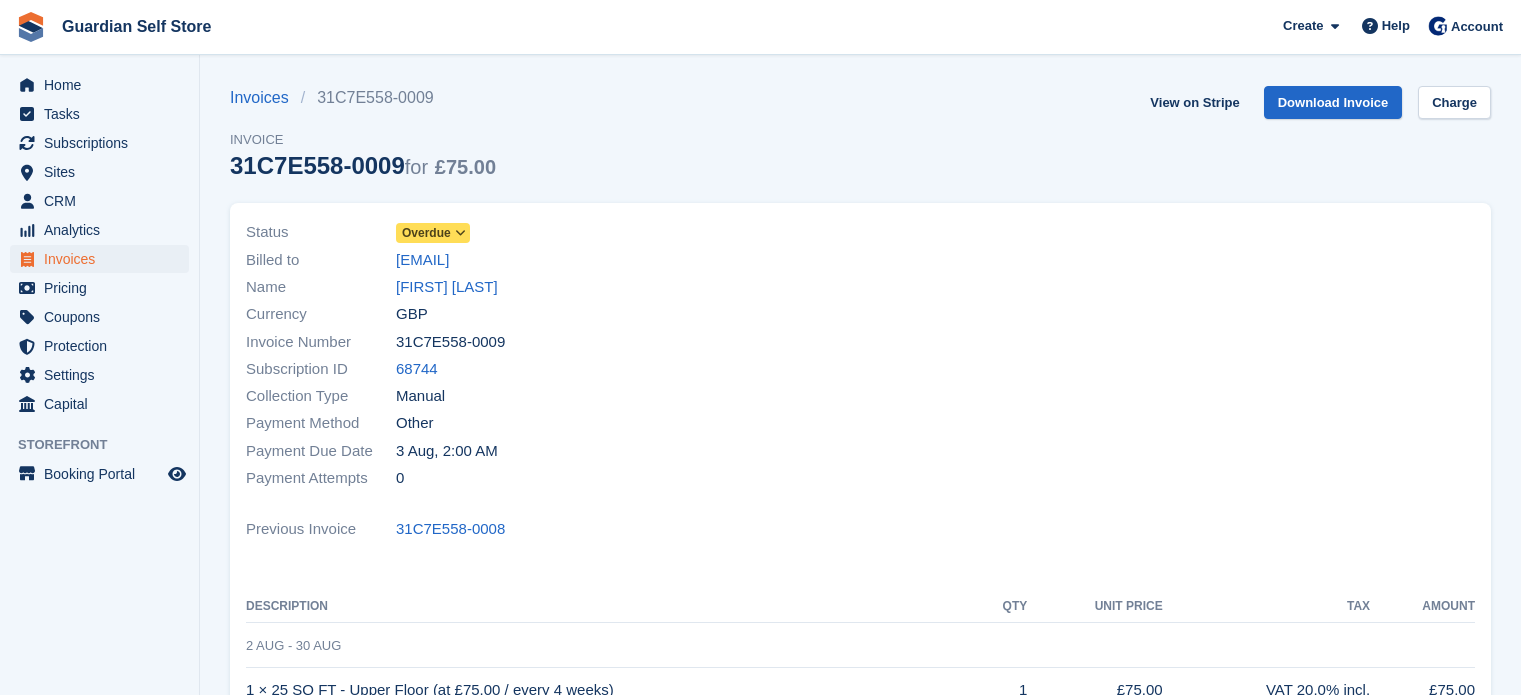 scroll, scrollTop: 0, scrollLeft: 0, axis: both 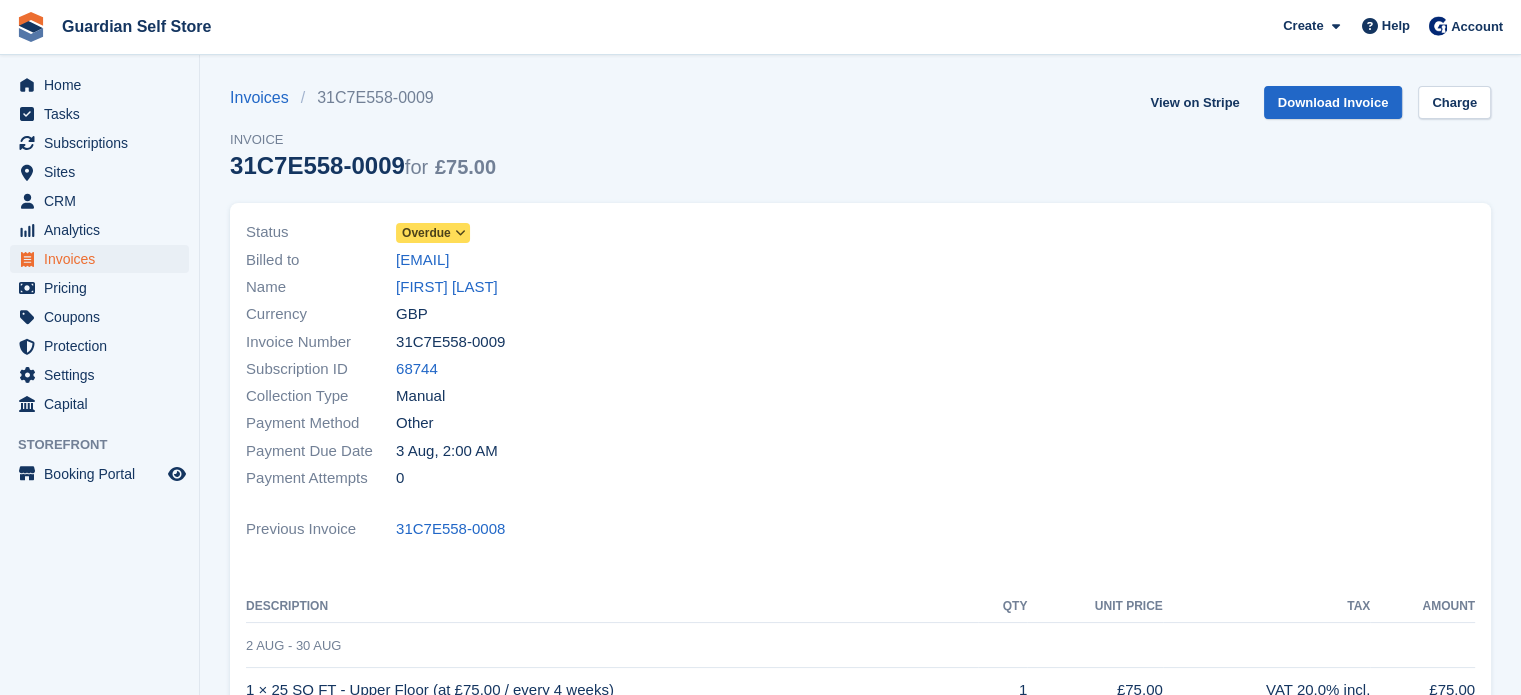 click on "Overdue" at bounding box center (426, 233) 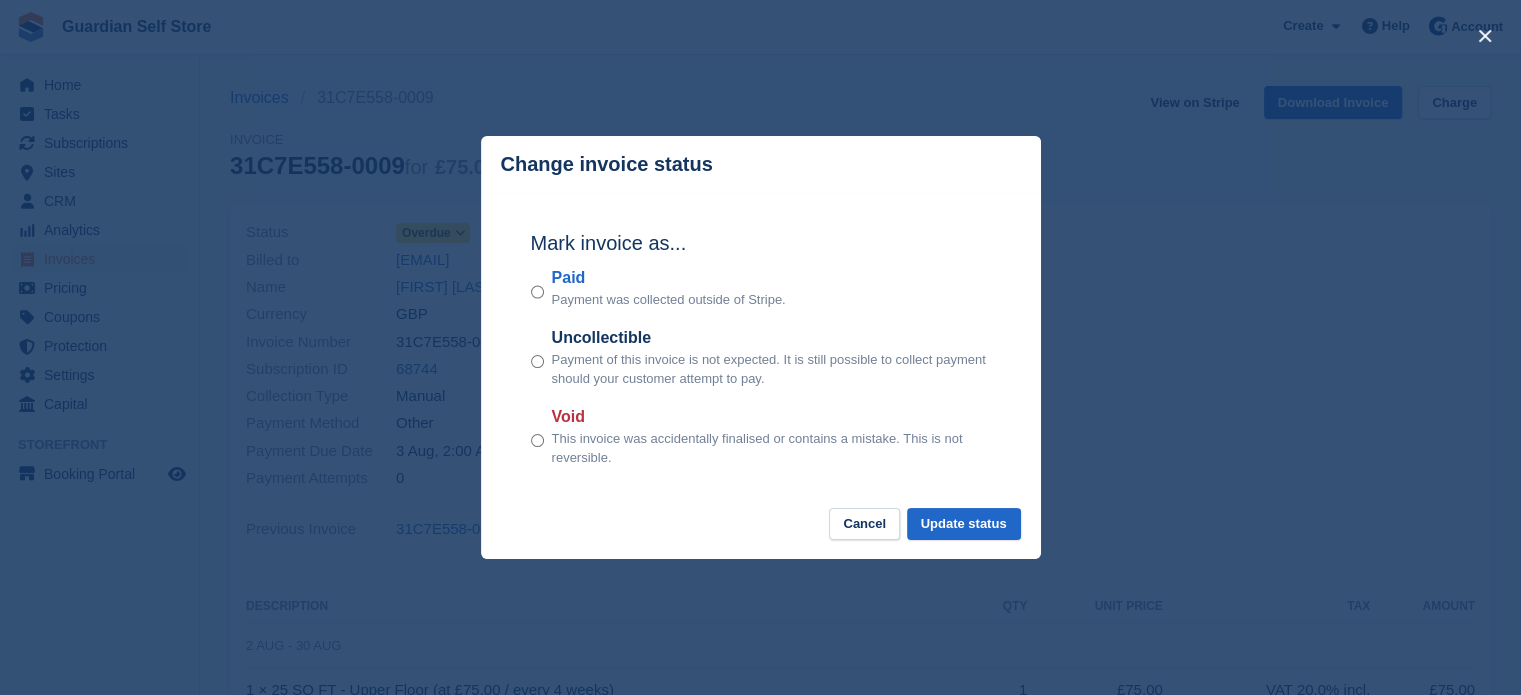 click on "Paid" at bounding box center (669, 278) 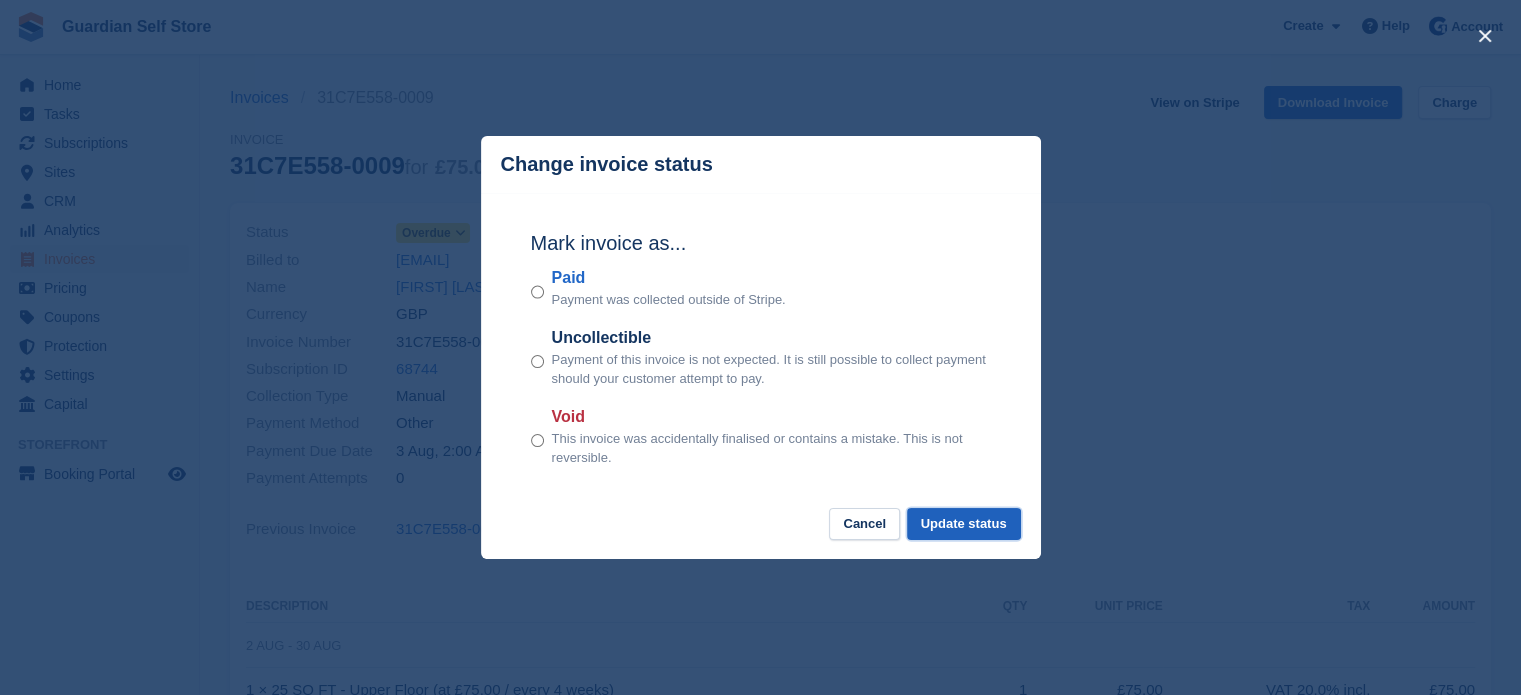 click on "Update status" at bounding box center (964, 524) 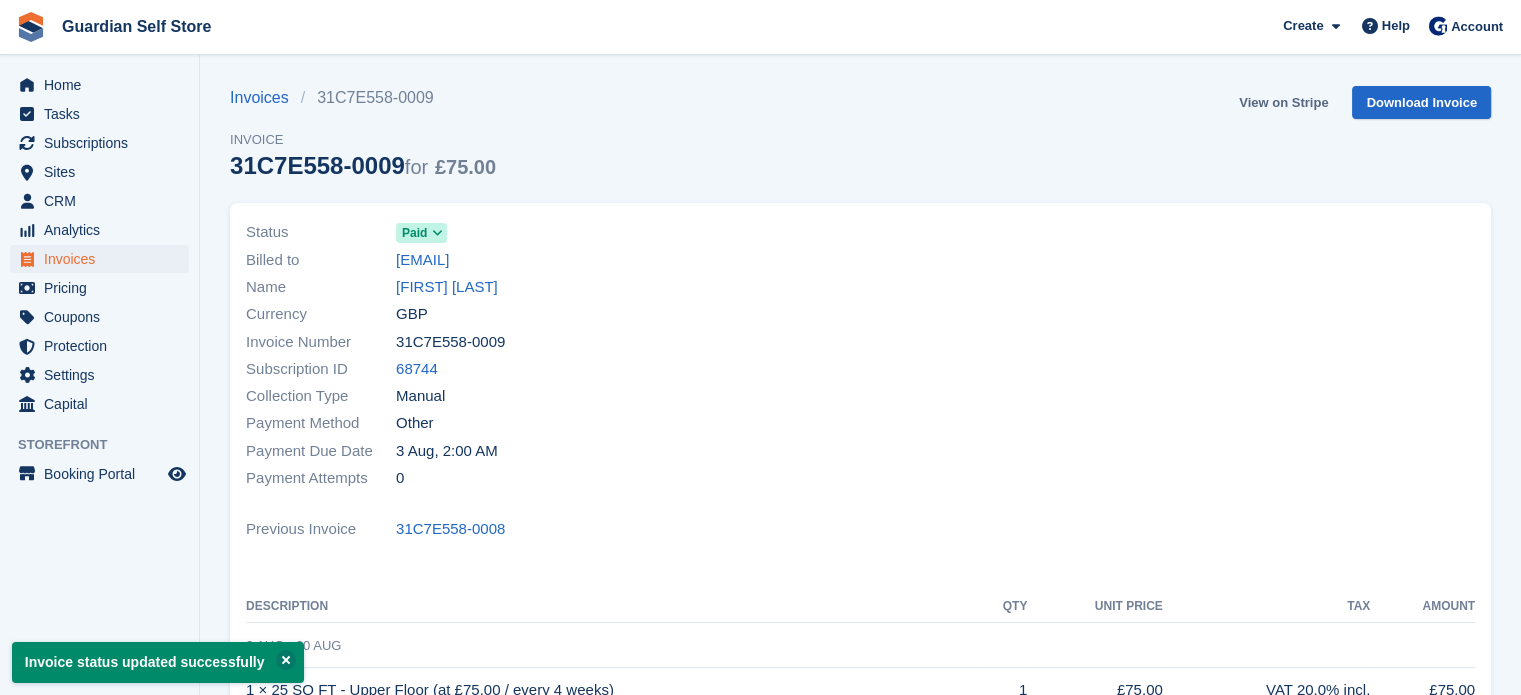 click on "View on Stripe" at bounding box center (1283, 102) 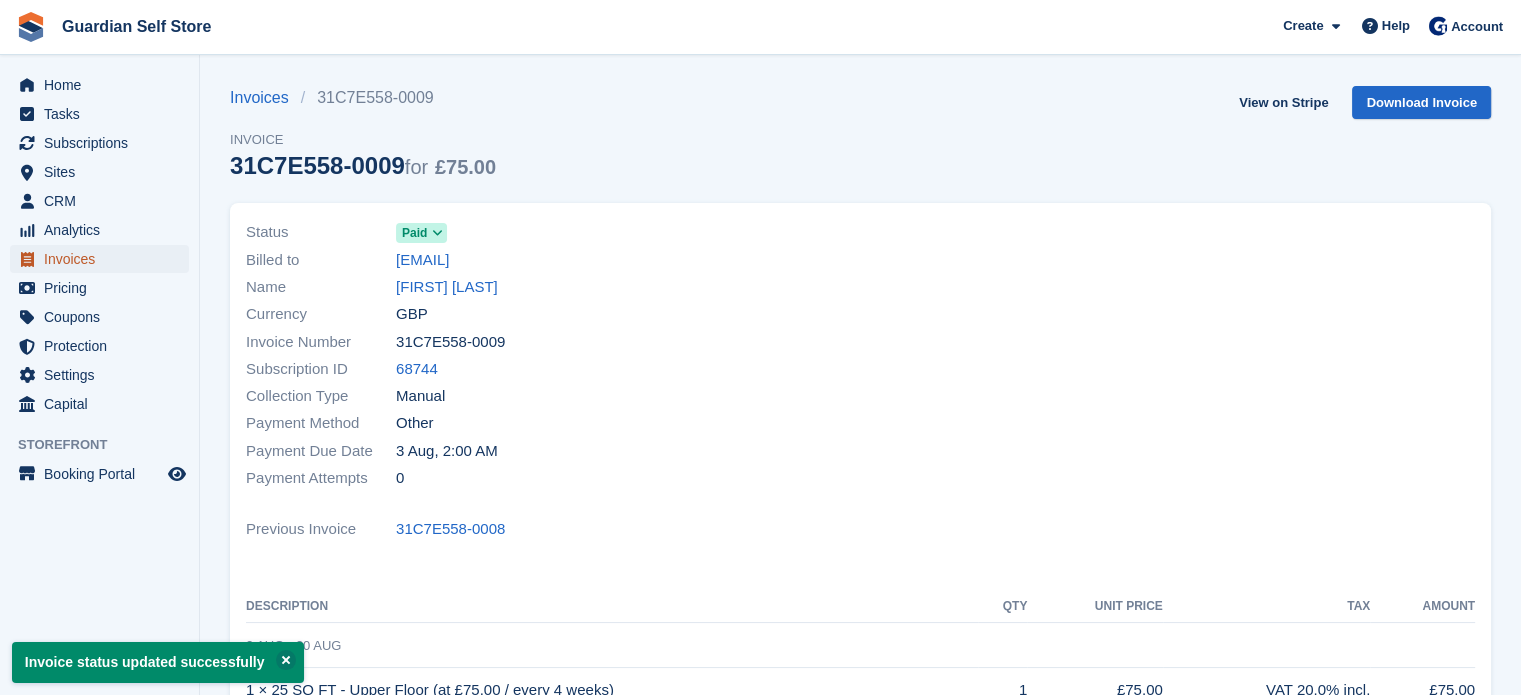 click on "Invoices" at bounding box center (104, 259) 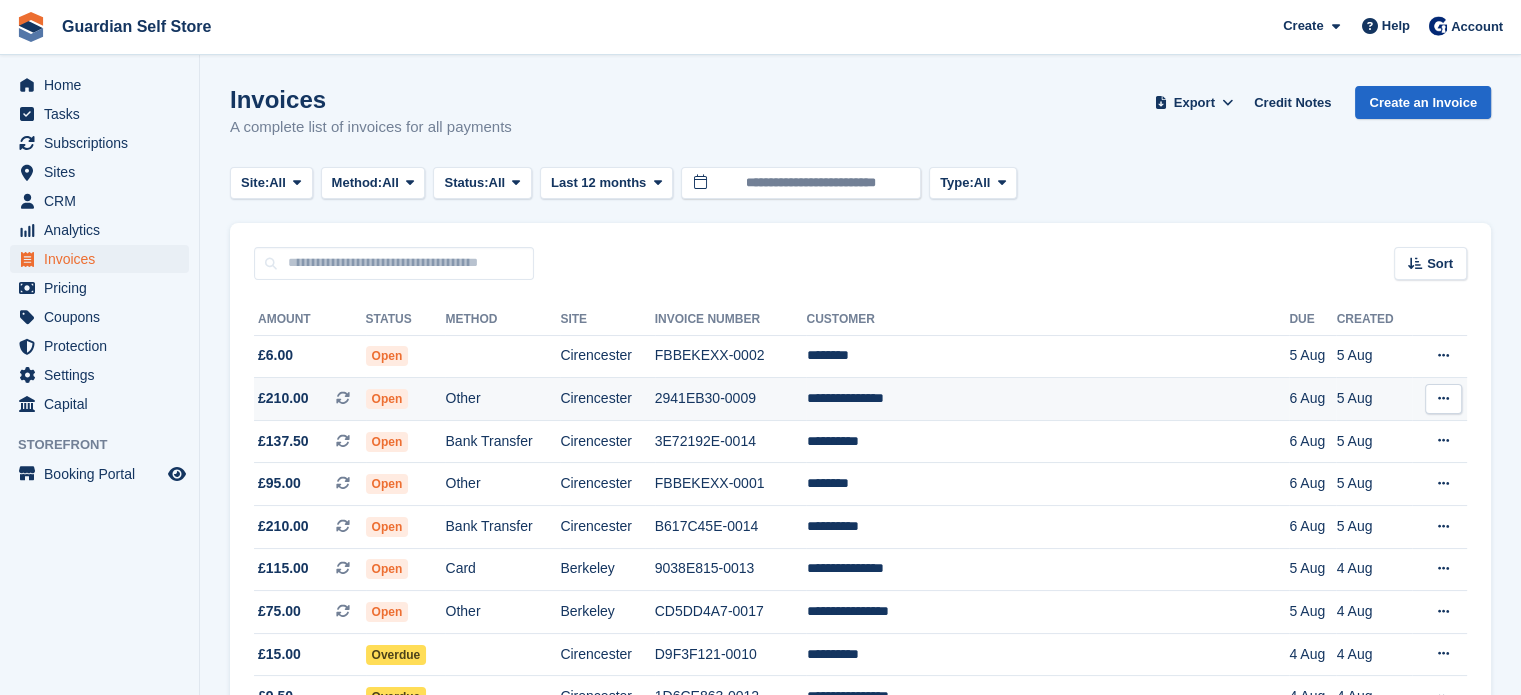 click on "Cirencester" at bounding box center (607, 399) 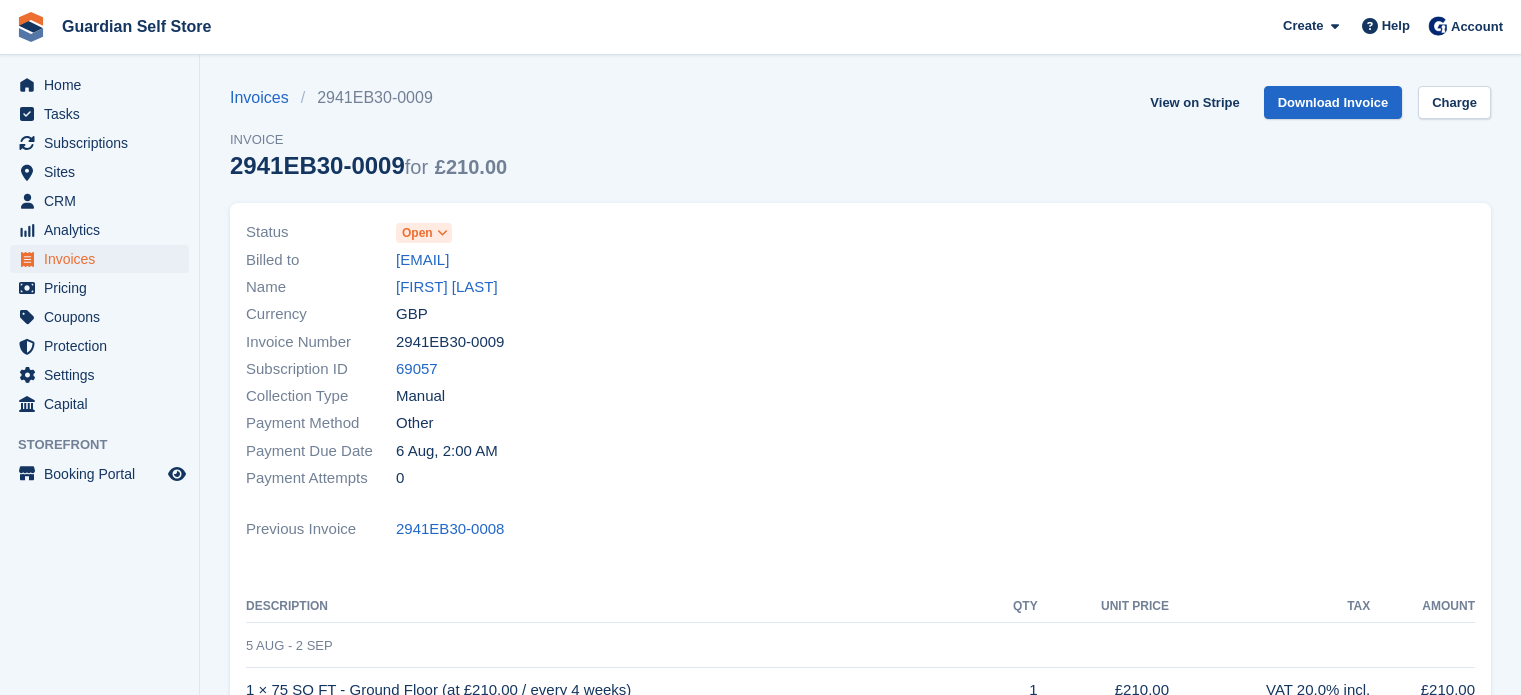 scroll, scrollTop: 0, scrollLeft: 0, axis: both 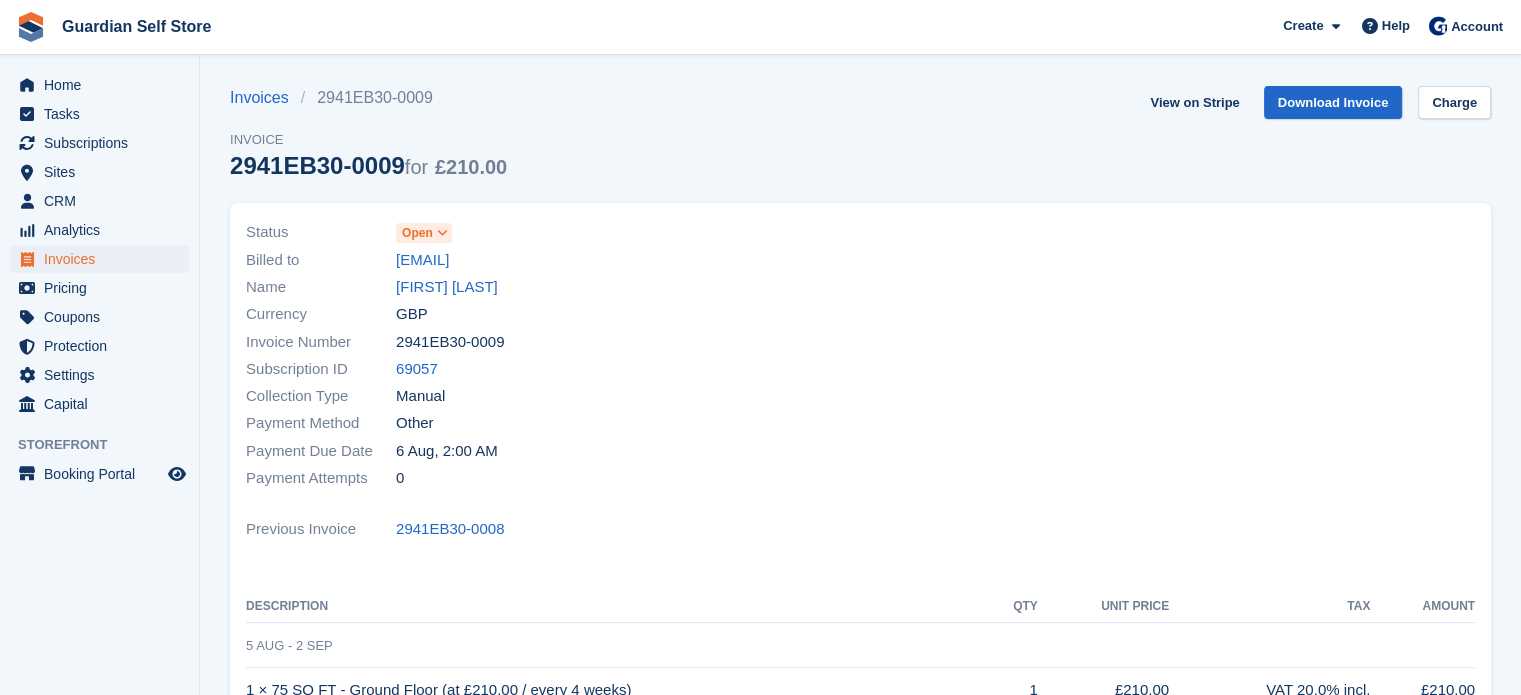 click on "Open" at bounding box center [417, 233] 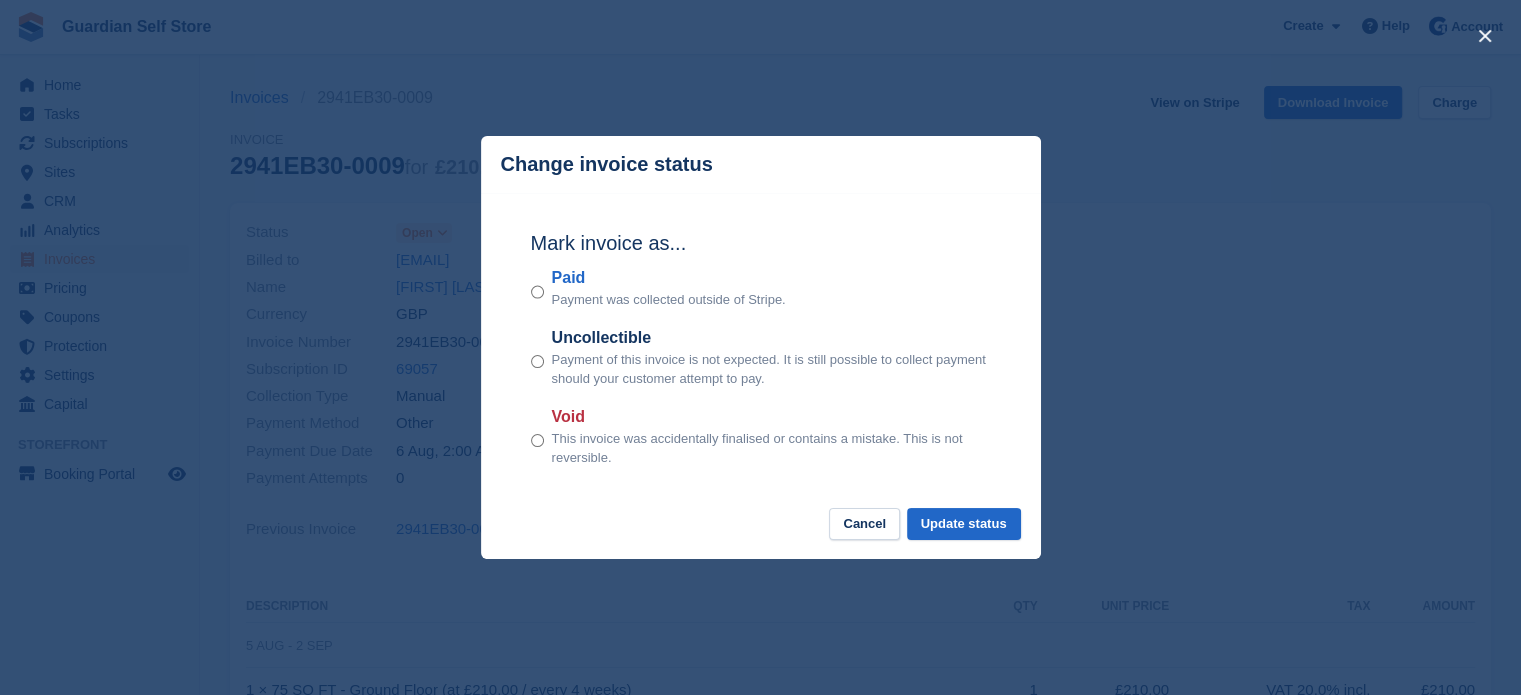 click on "Paid" at bounding box center [669, 278] 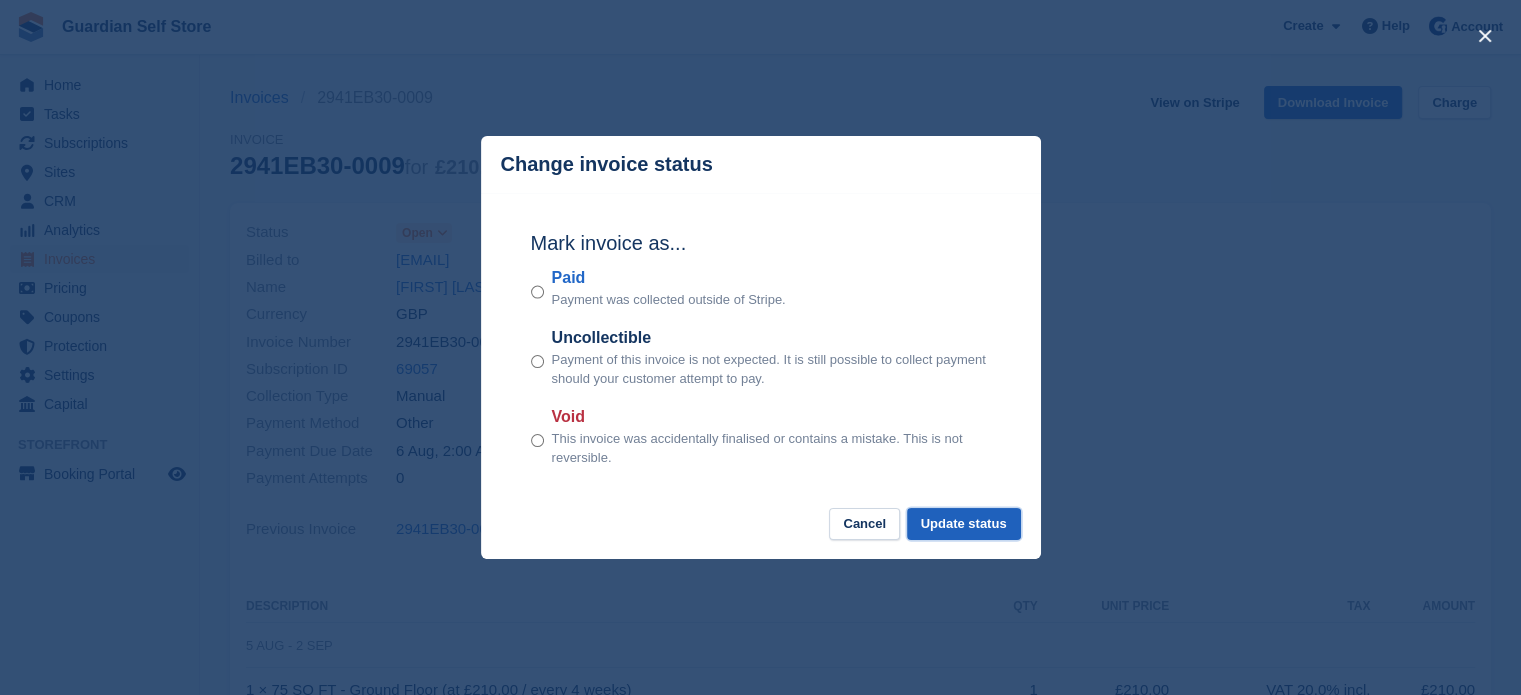 click on "Update status" at bounding box center [964, 524] 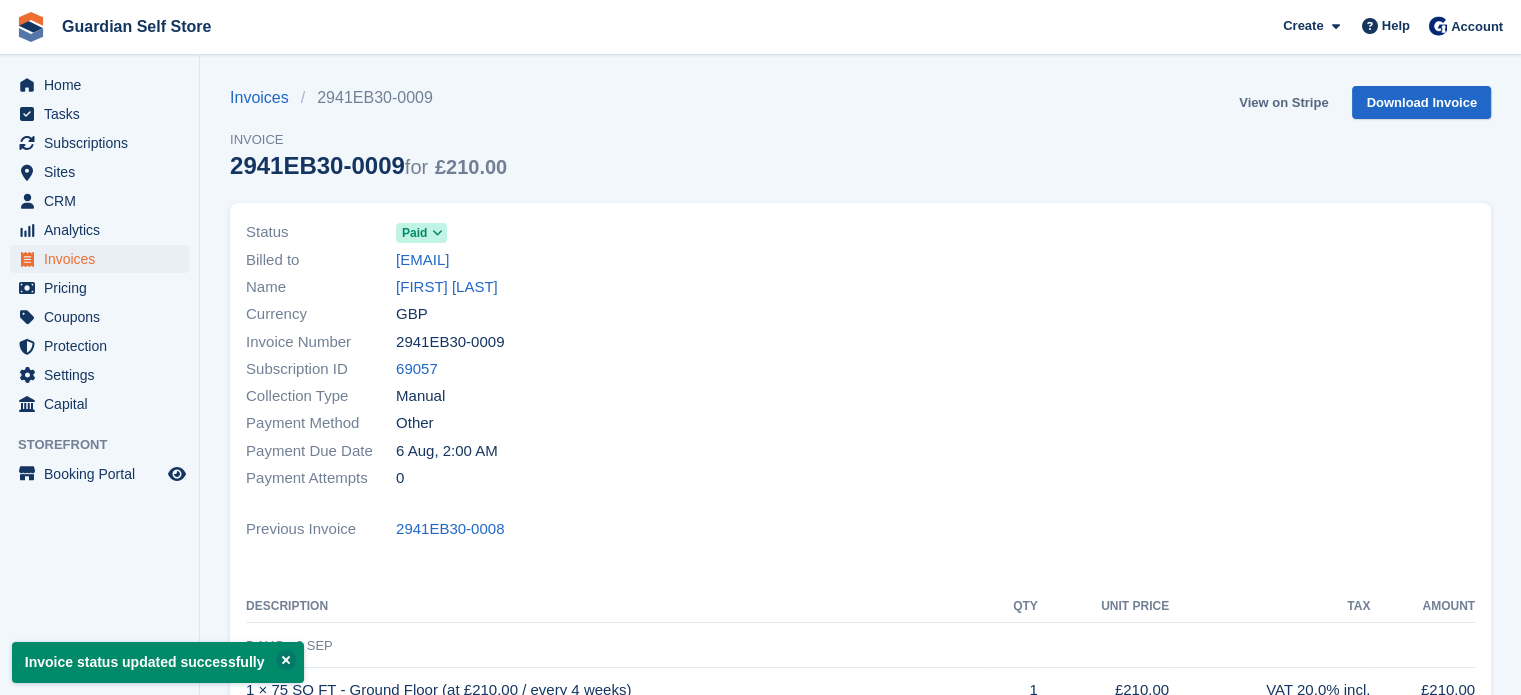 click on "View on Stripe" at bounding box center (1283, 102) 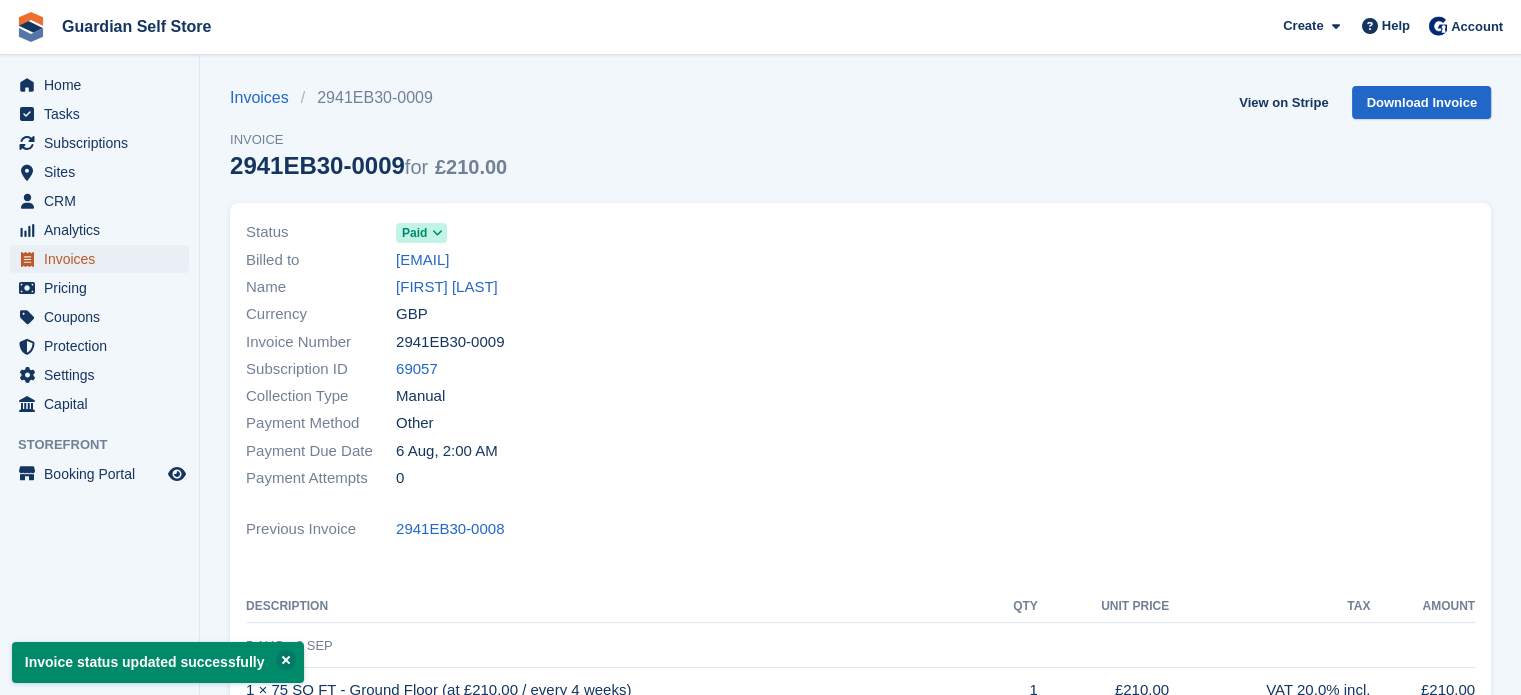 click on "Invoices" at bounding box center (104, 259) 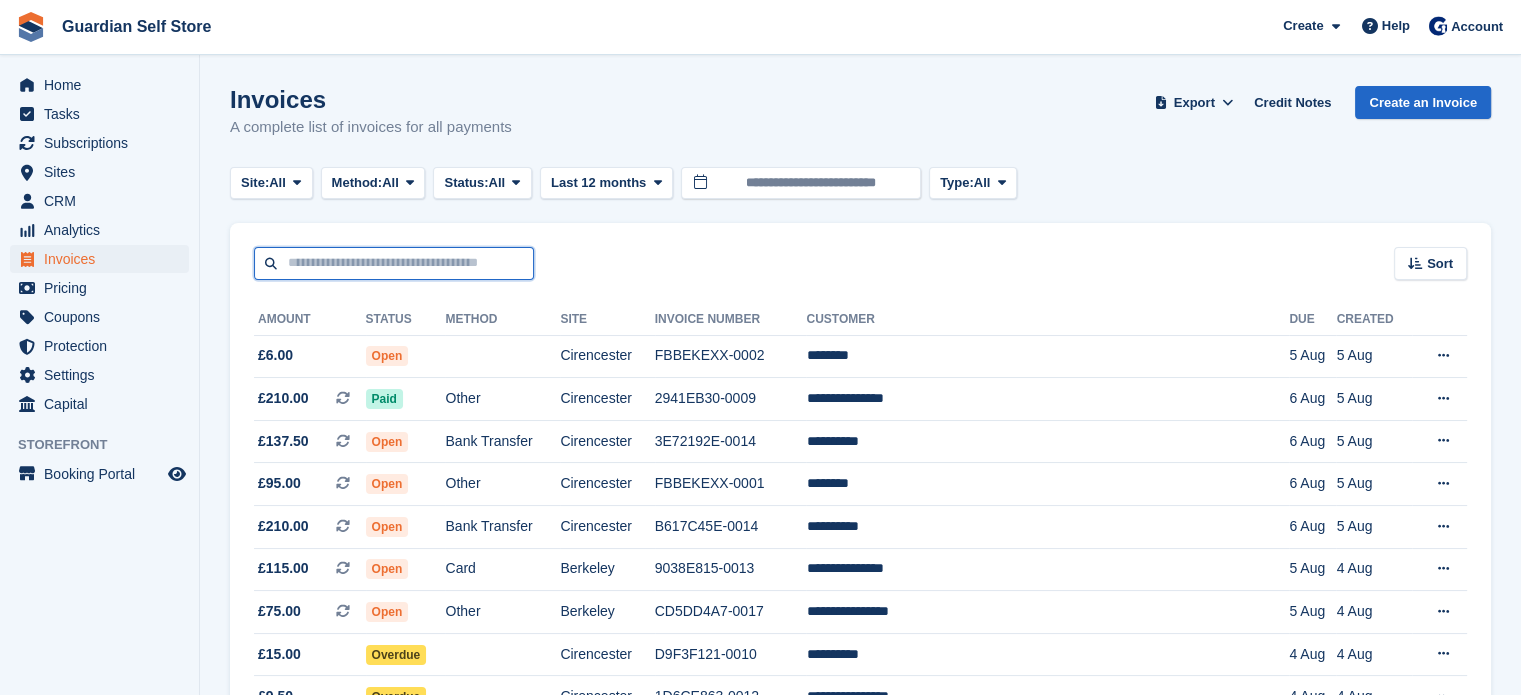 click at bounding box center (394, 263) 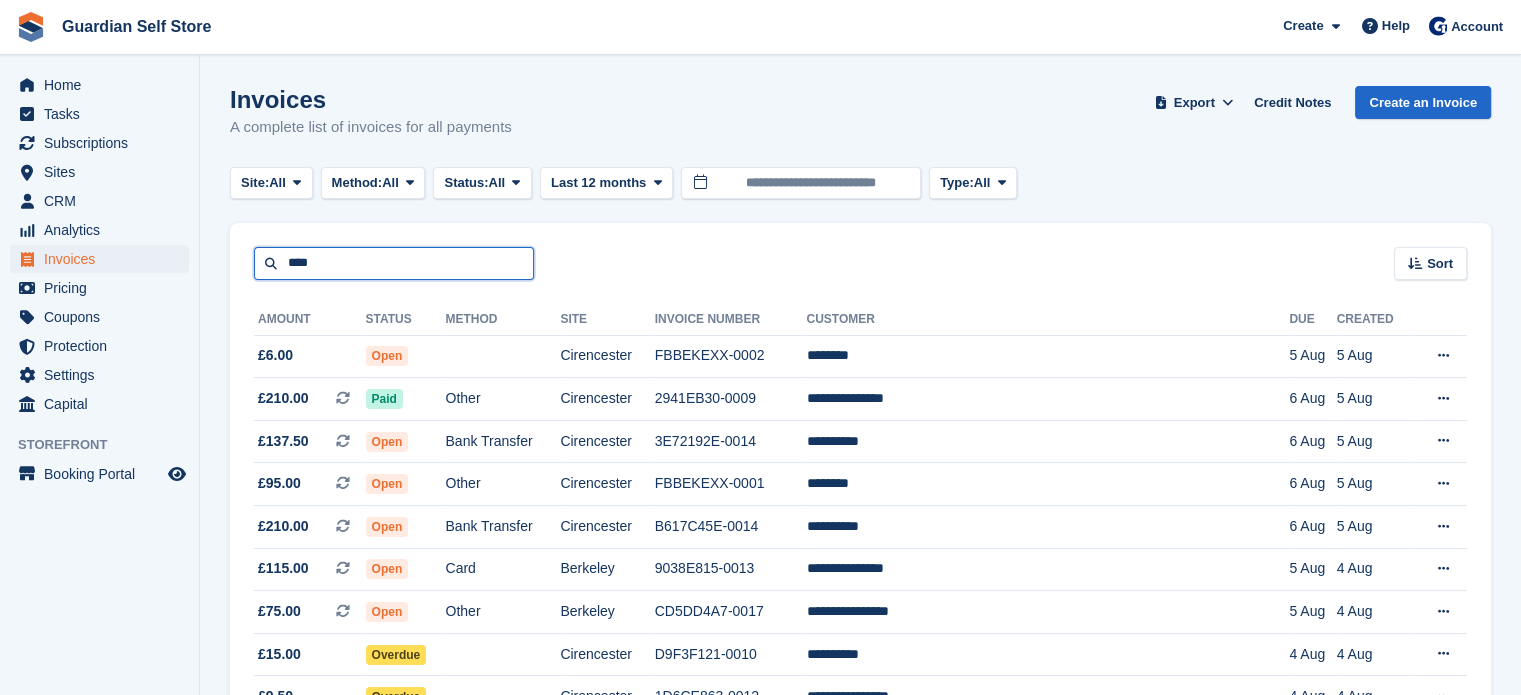 type on "****" 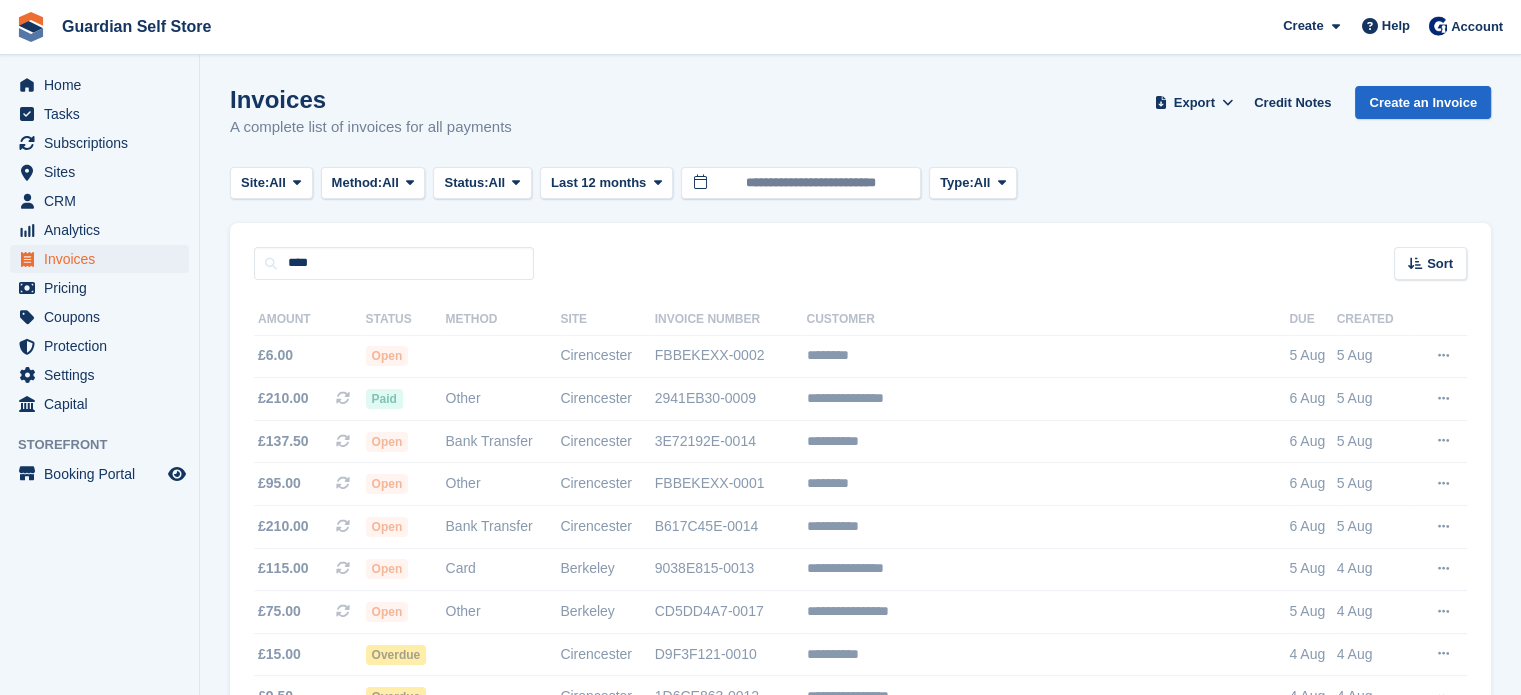 click at bounding box center [990, 1449] 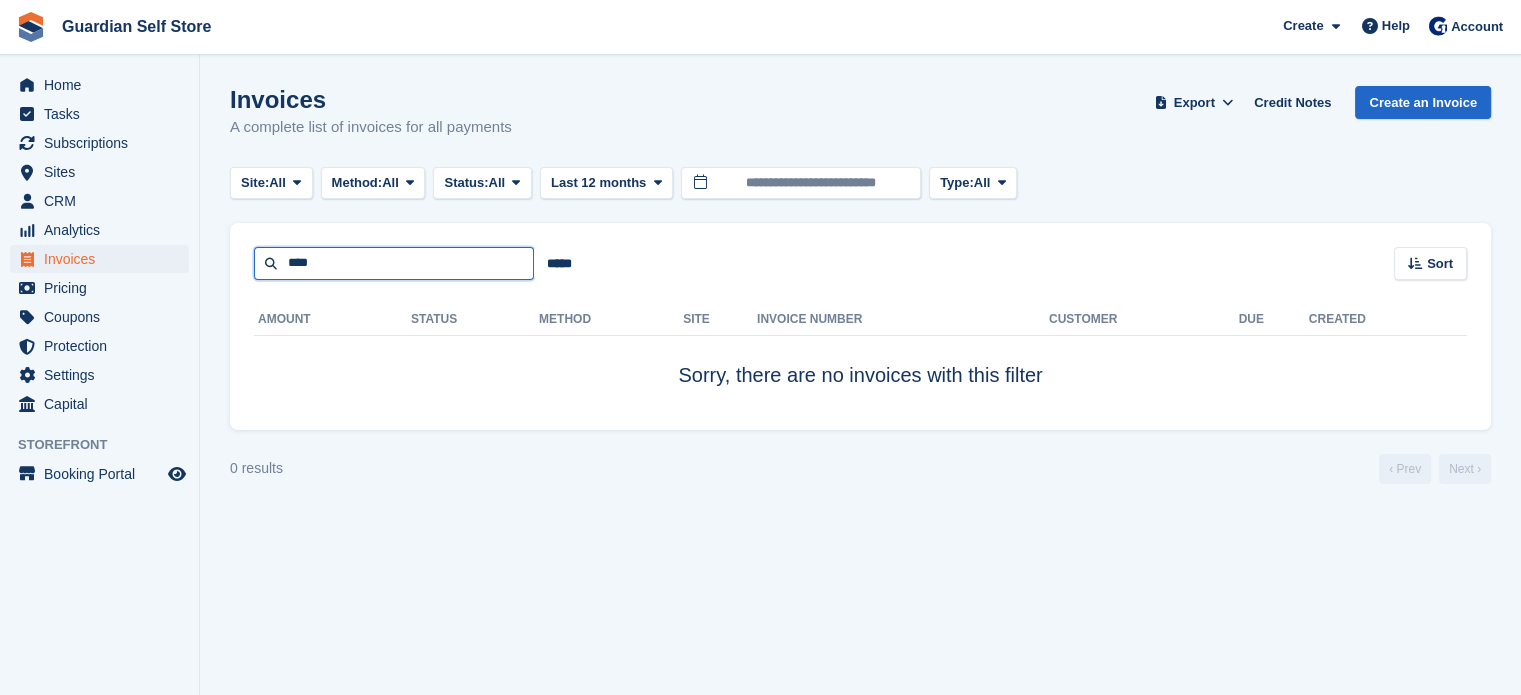 drag, startPoint x: 329, startPoint y: 269, endPoint x: 281, endPoint y: 263, distance: 48.373547 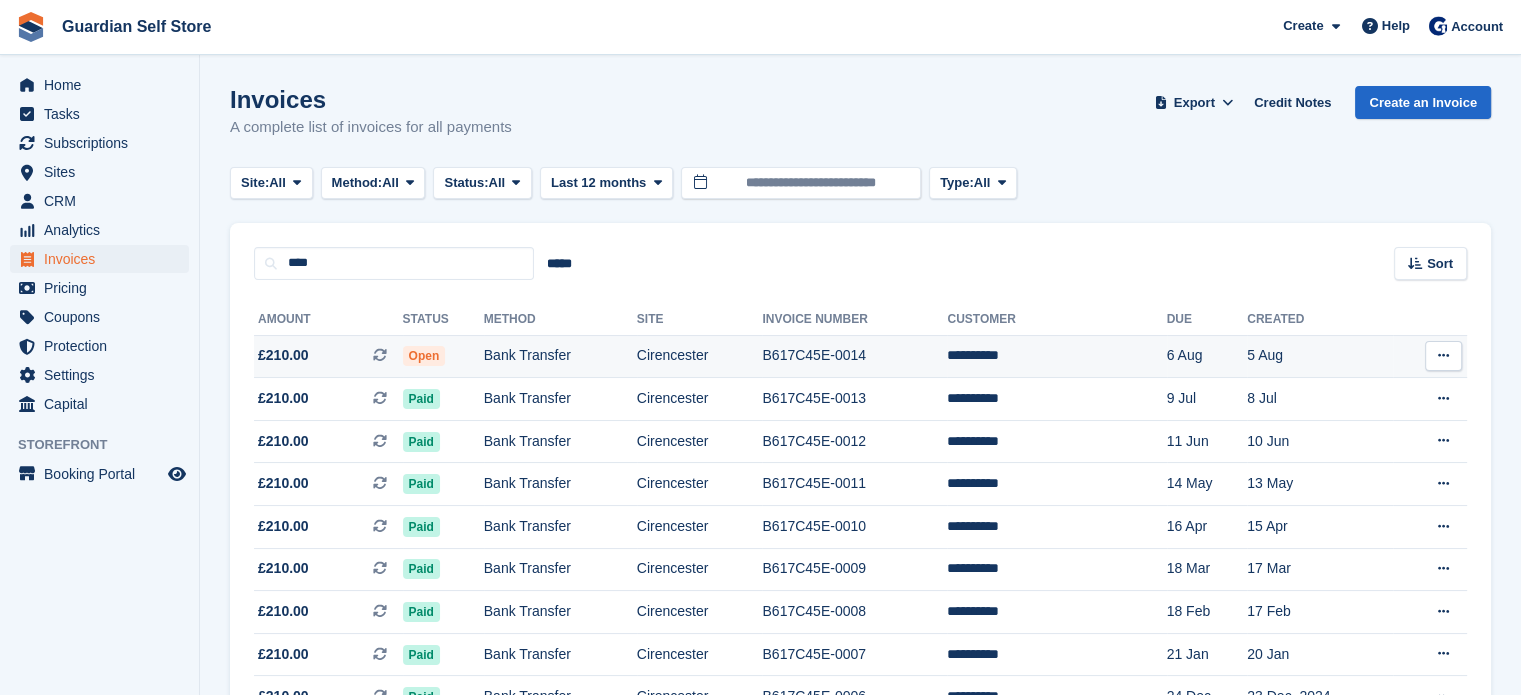 click on "£210.00
This is a recurring subscription invoice." at bounding box center [328, 355] 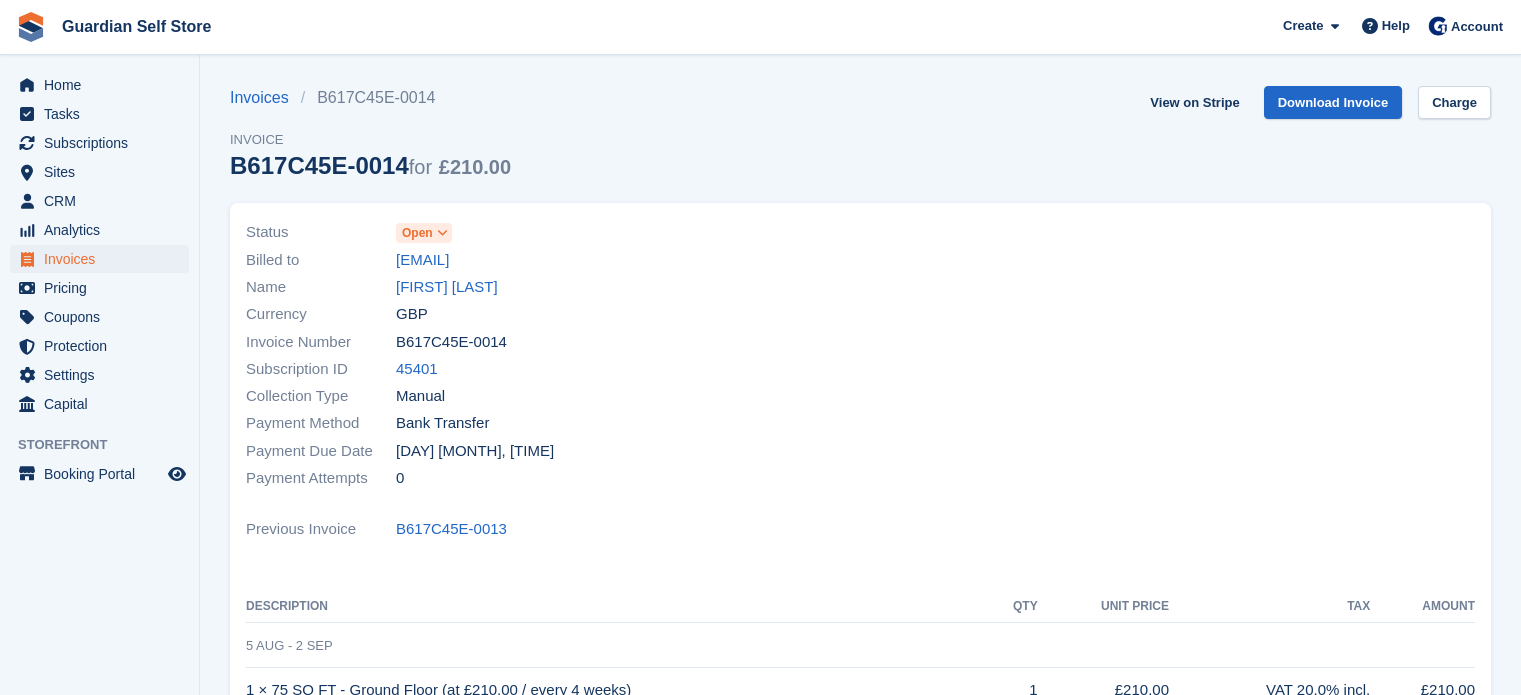 scroll, scrollTop: 0, scrollLeft: 0, axis: both 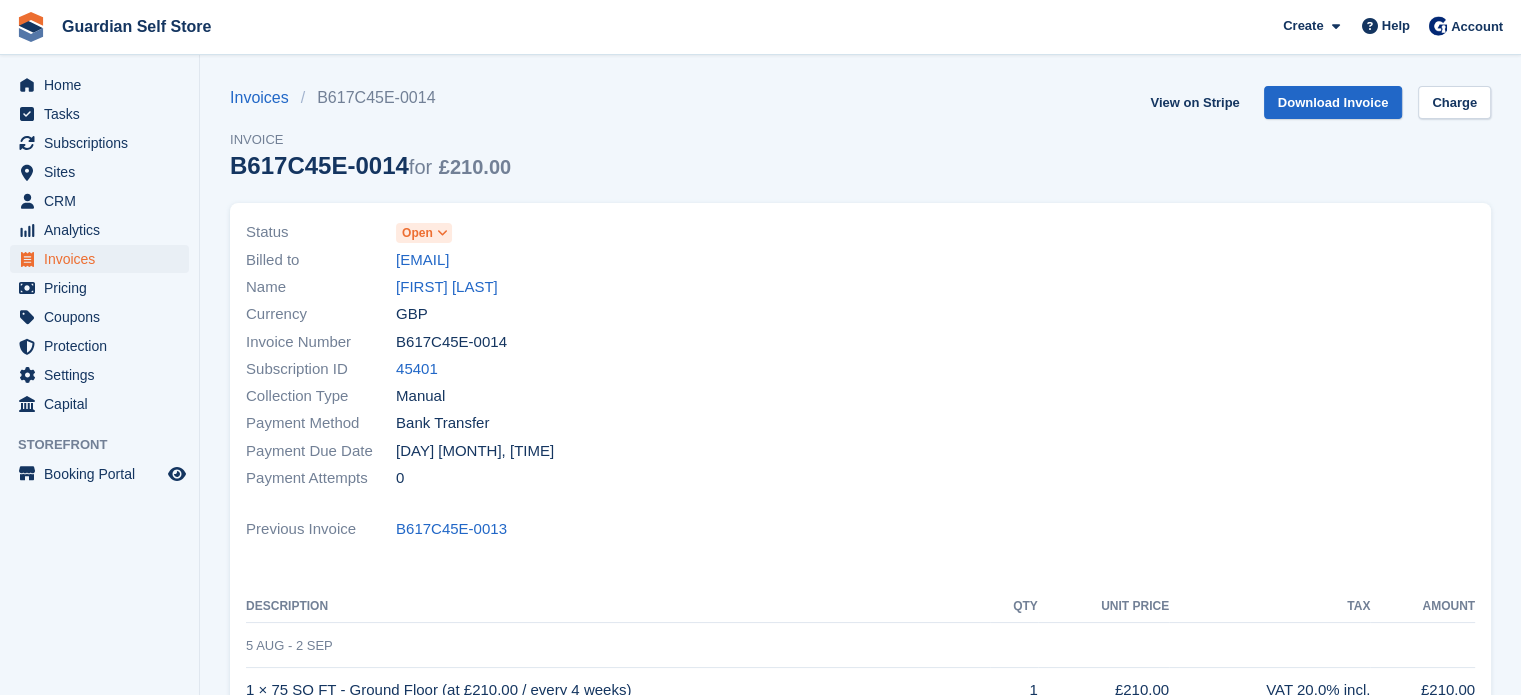 click on "Open" at bounding box center (417, 233) 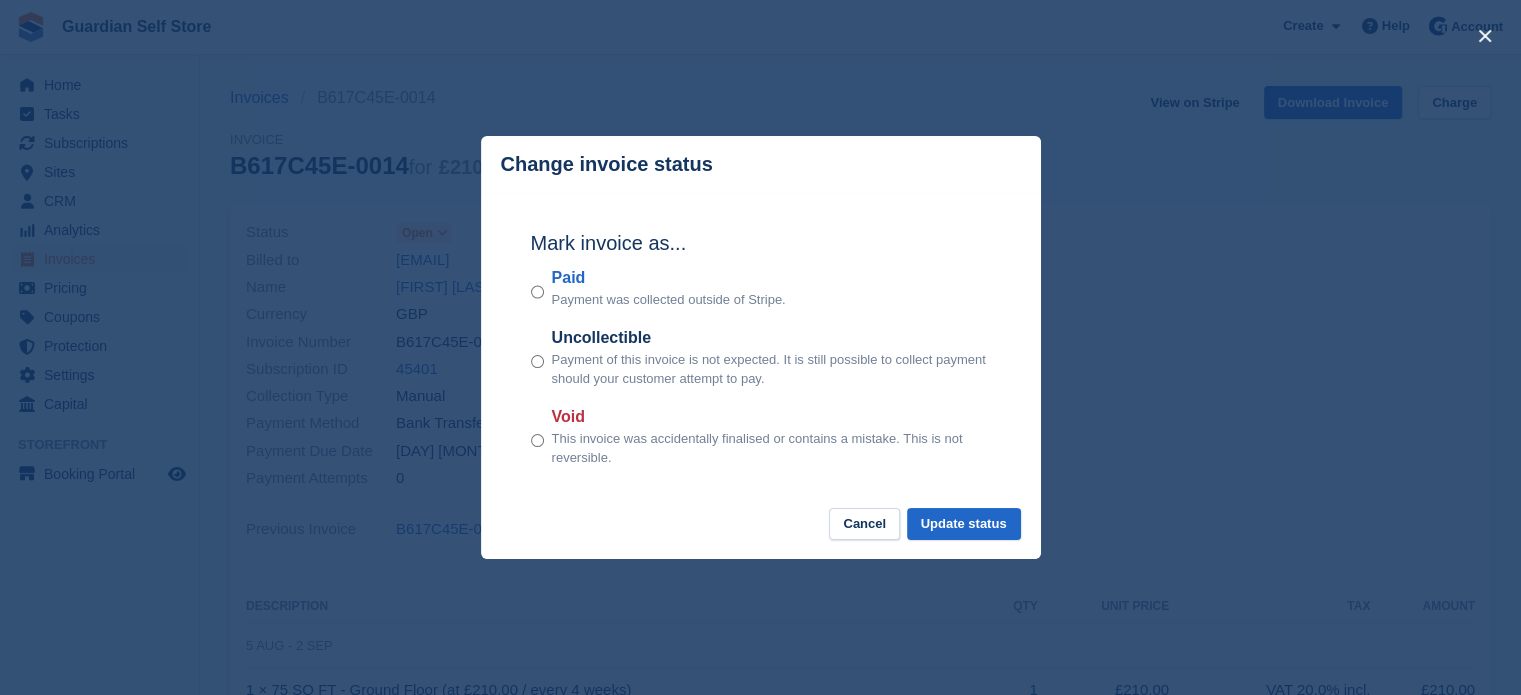 click on "Paid" at bounding box center (669, 278) 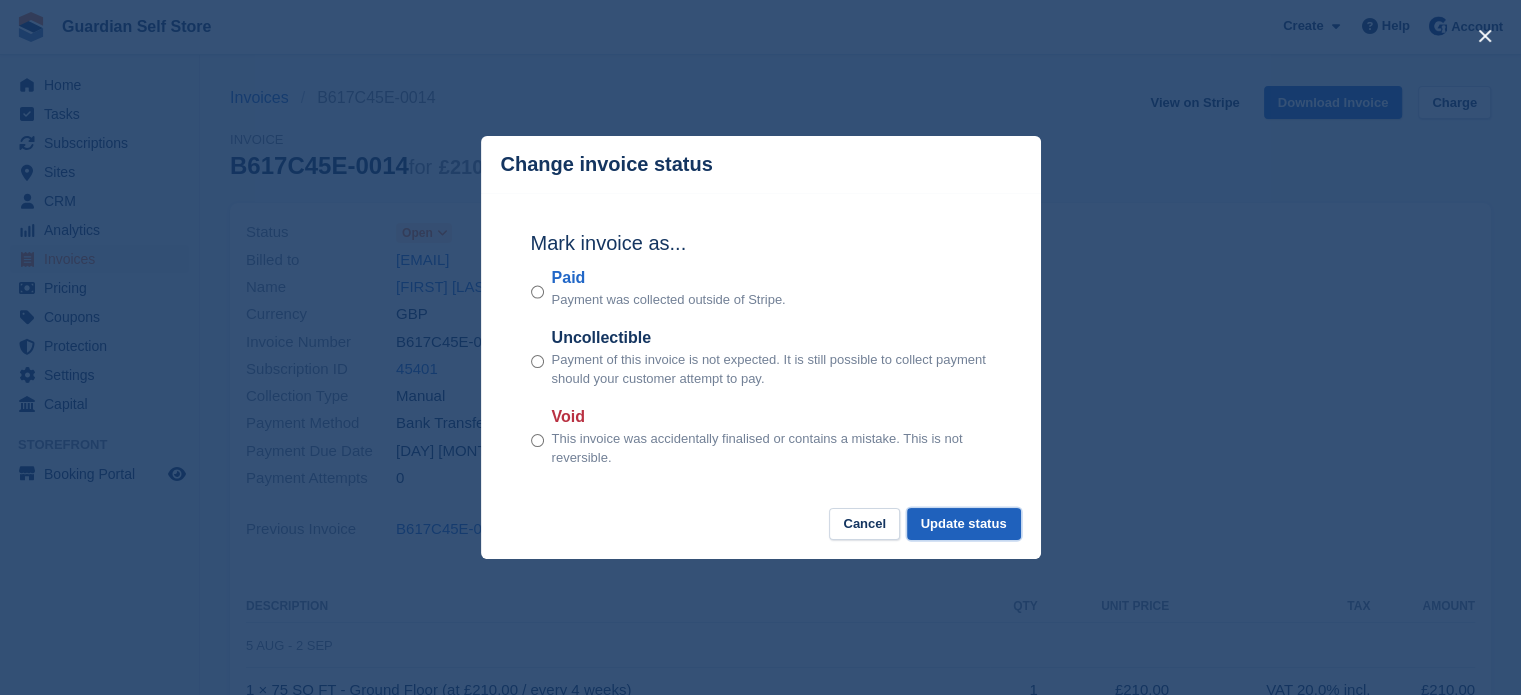 click on "Update status" at bounding box center (964, 524) 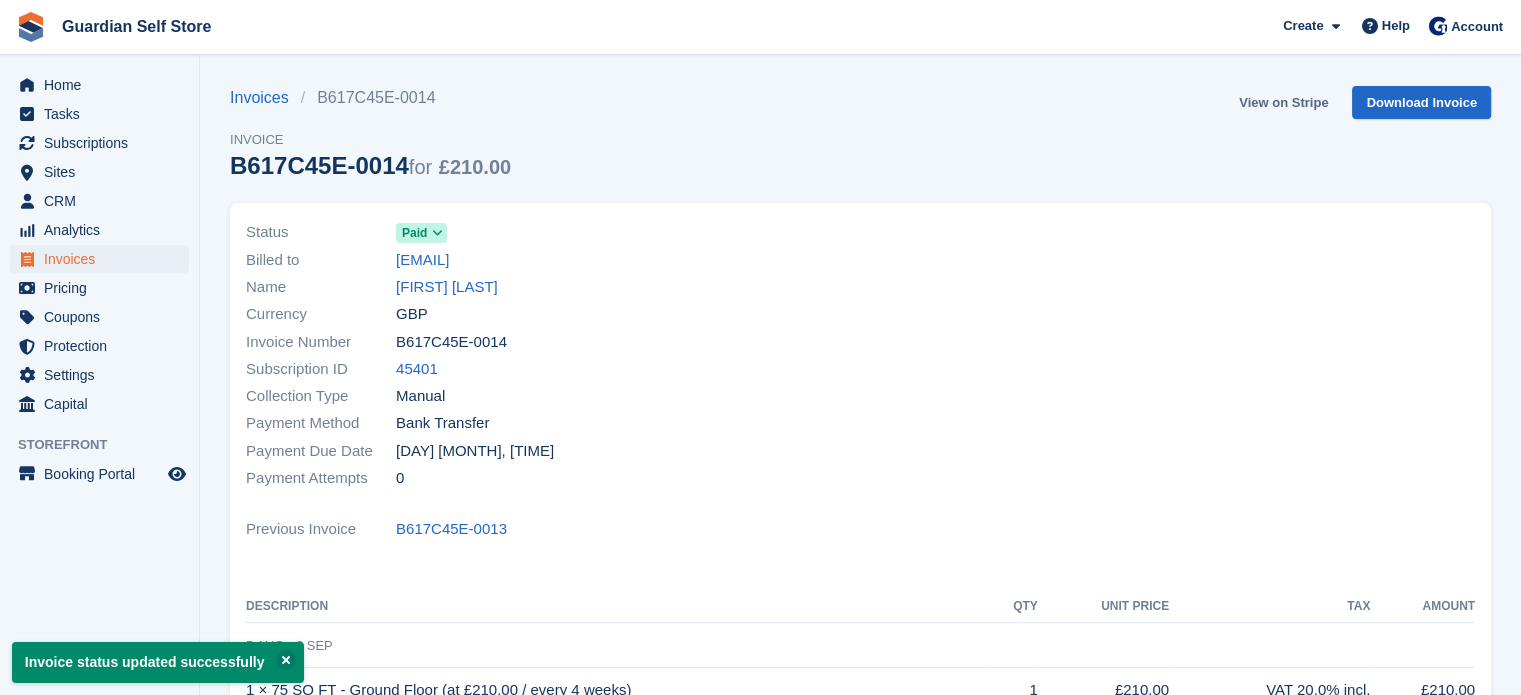 click on "View on Stripe" at bounding box center (1283, 102) 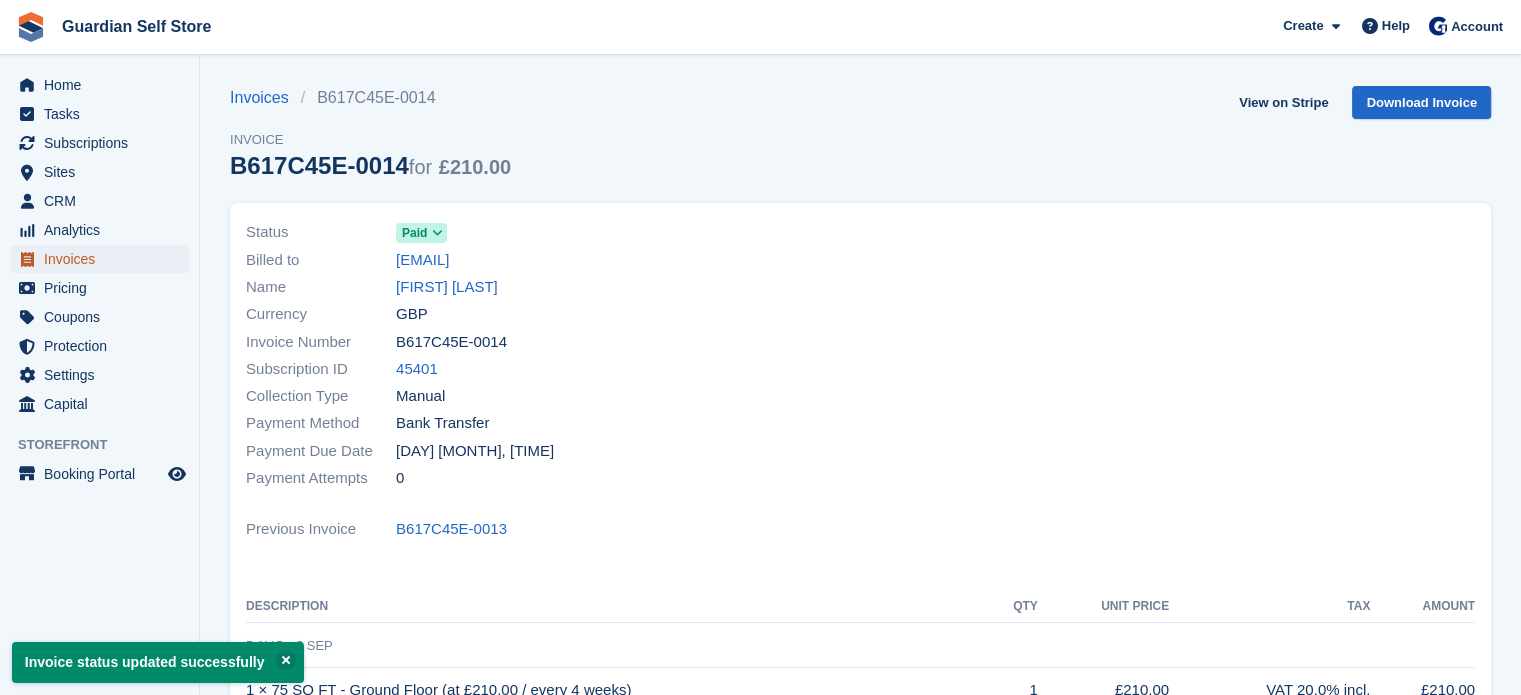 click on "Invoices" at bounding box center [104, 259] 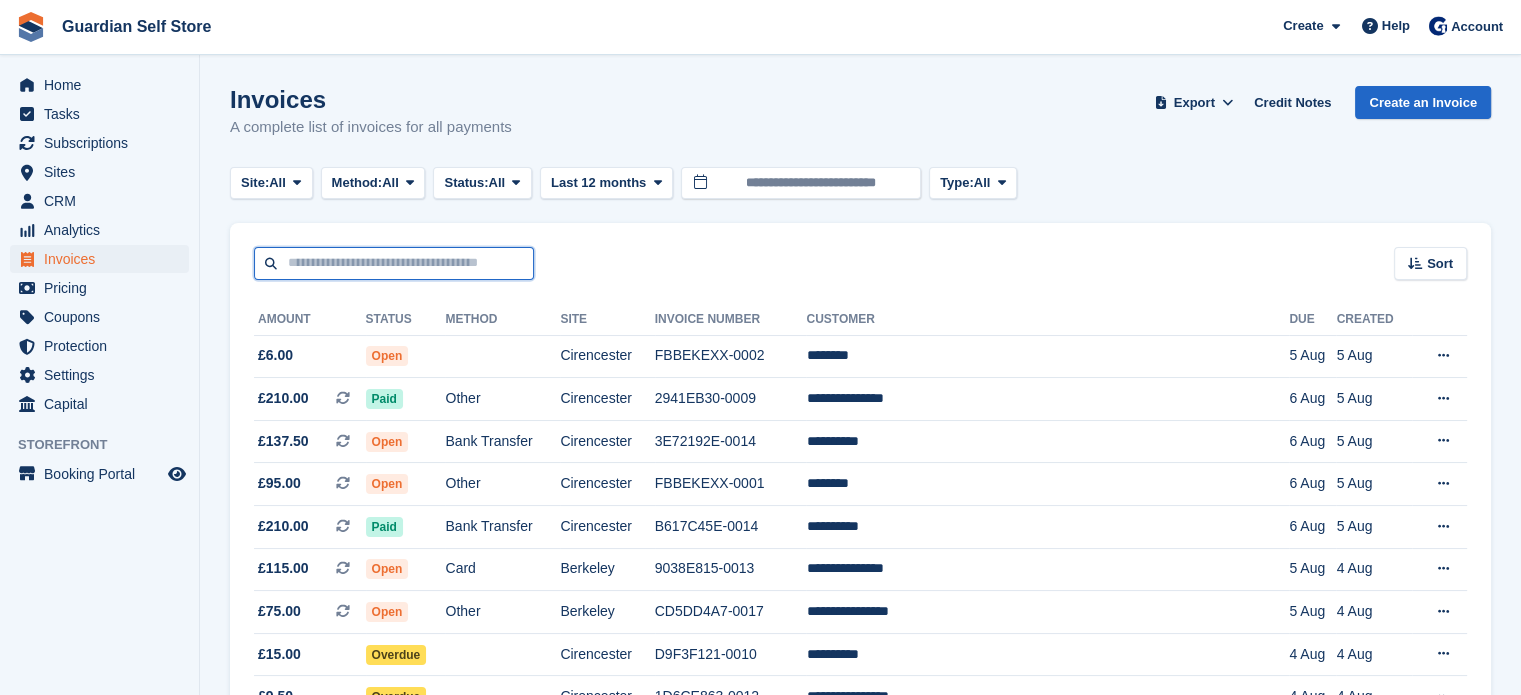click at bounding box center (394, 263) 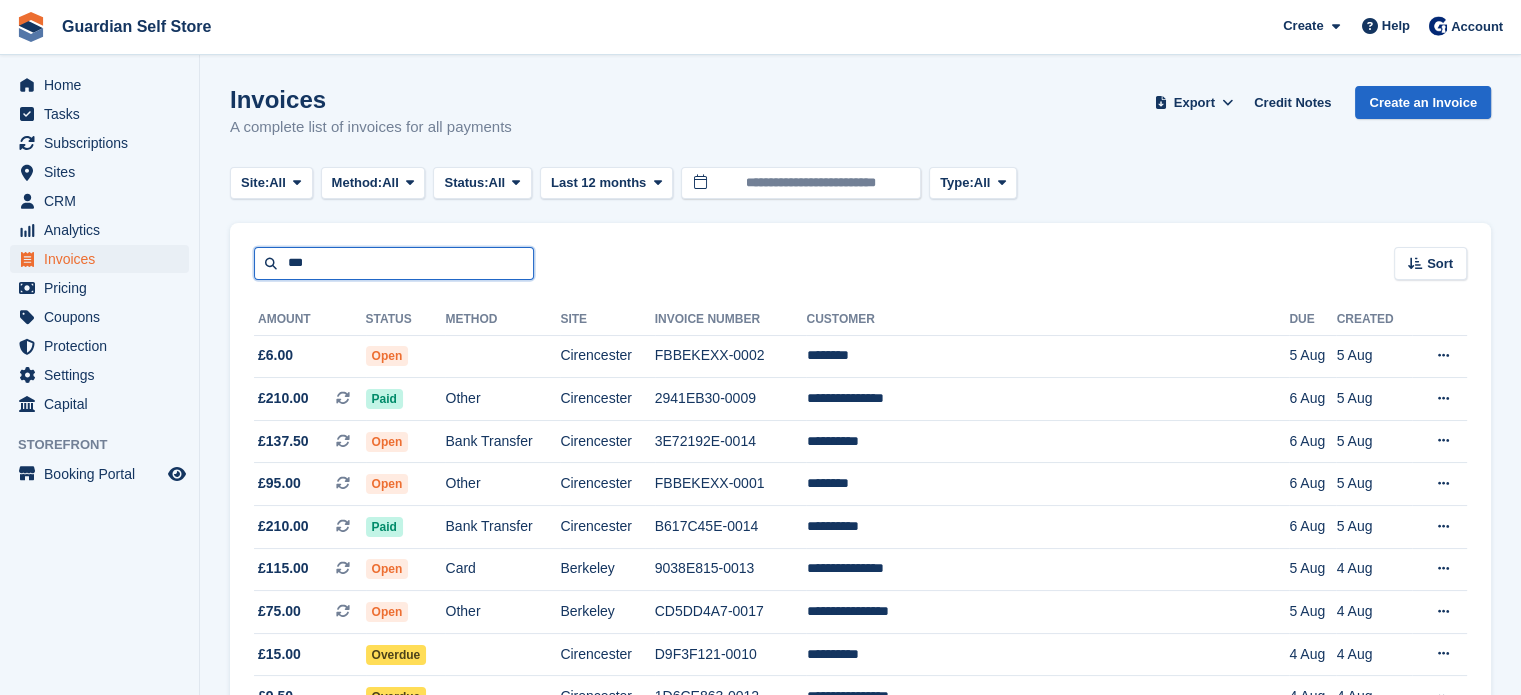 type on "***" 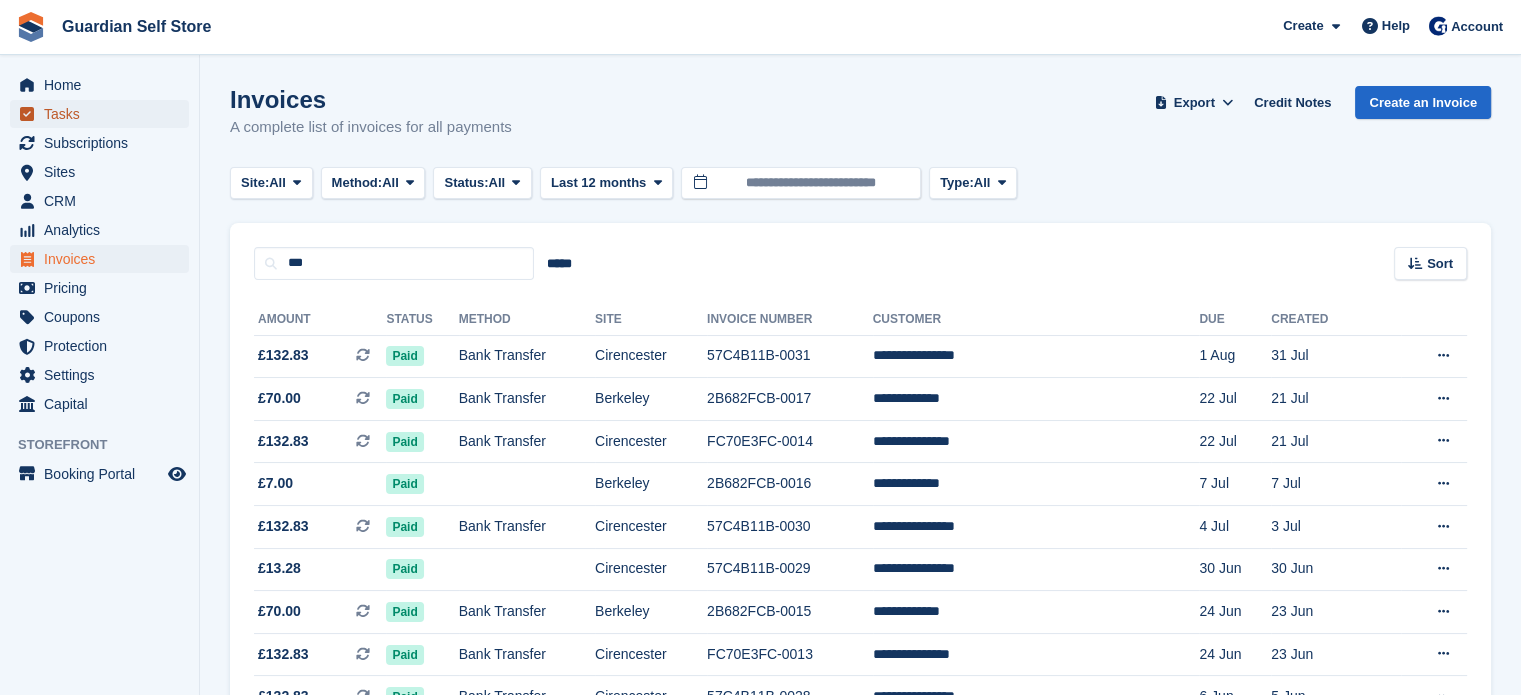 click on "Tasks" at bounding box center (104, 114) 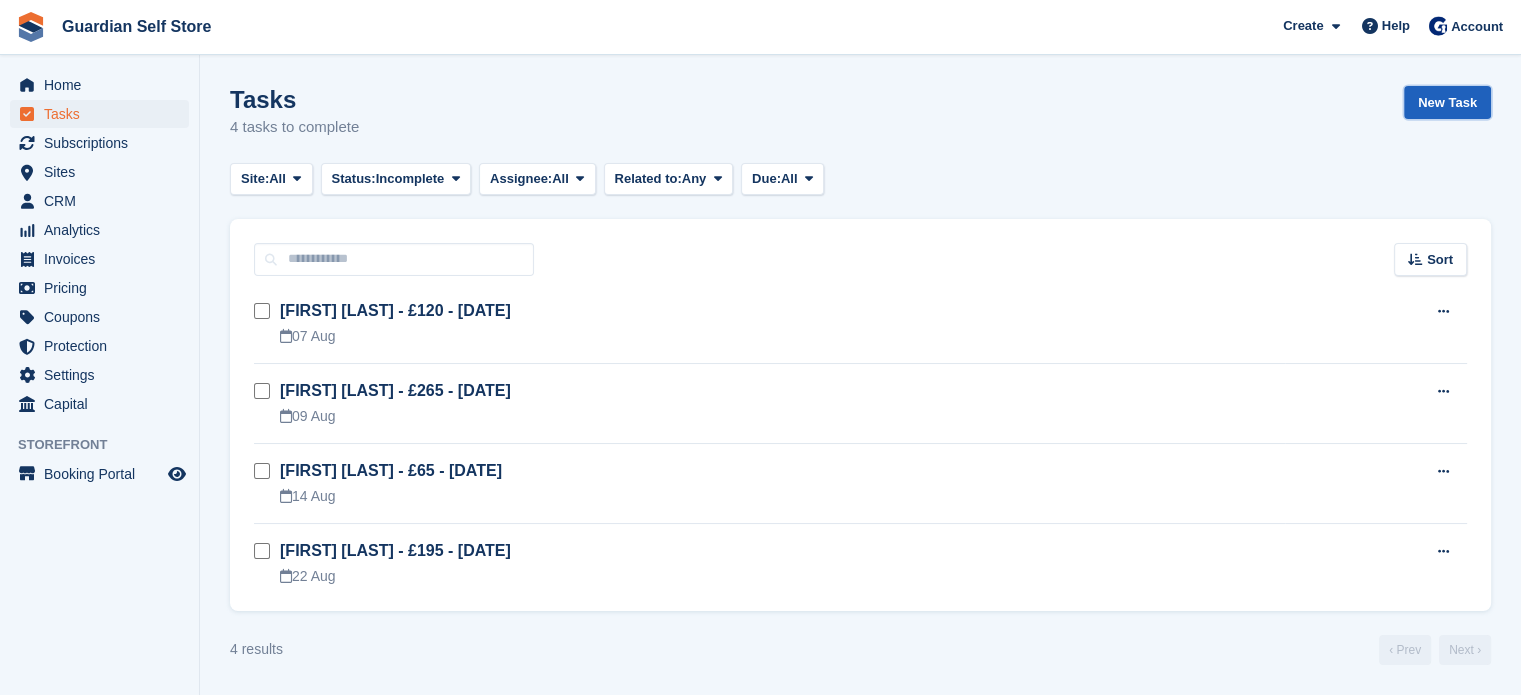 click on "New Task" at bounding box center [1447, 102] 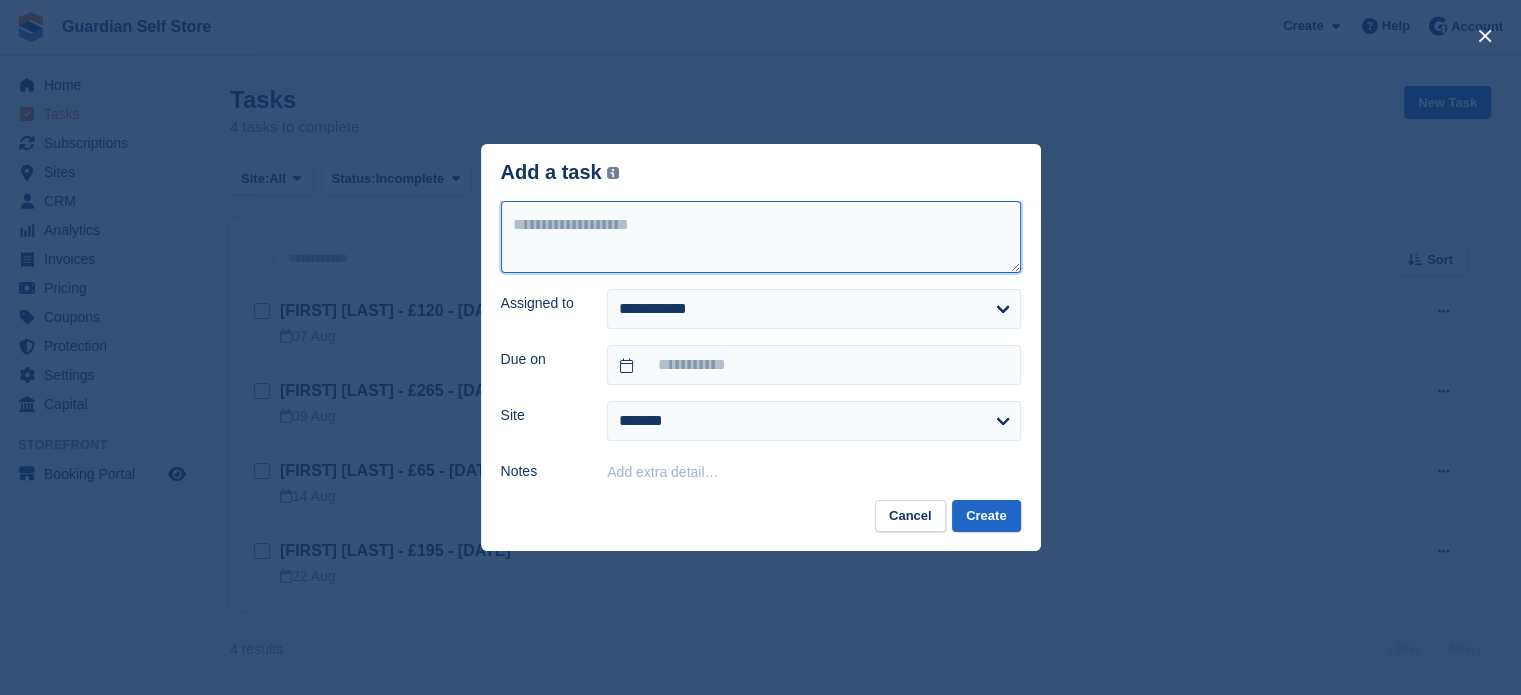 click at bounding box center (761, 237) 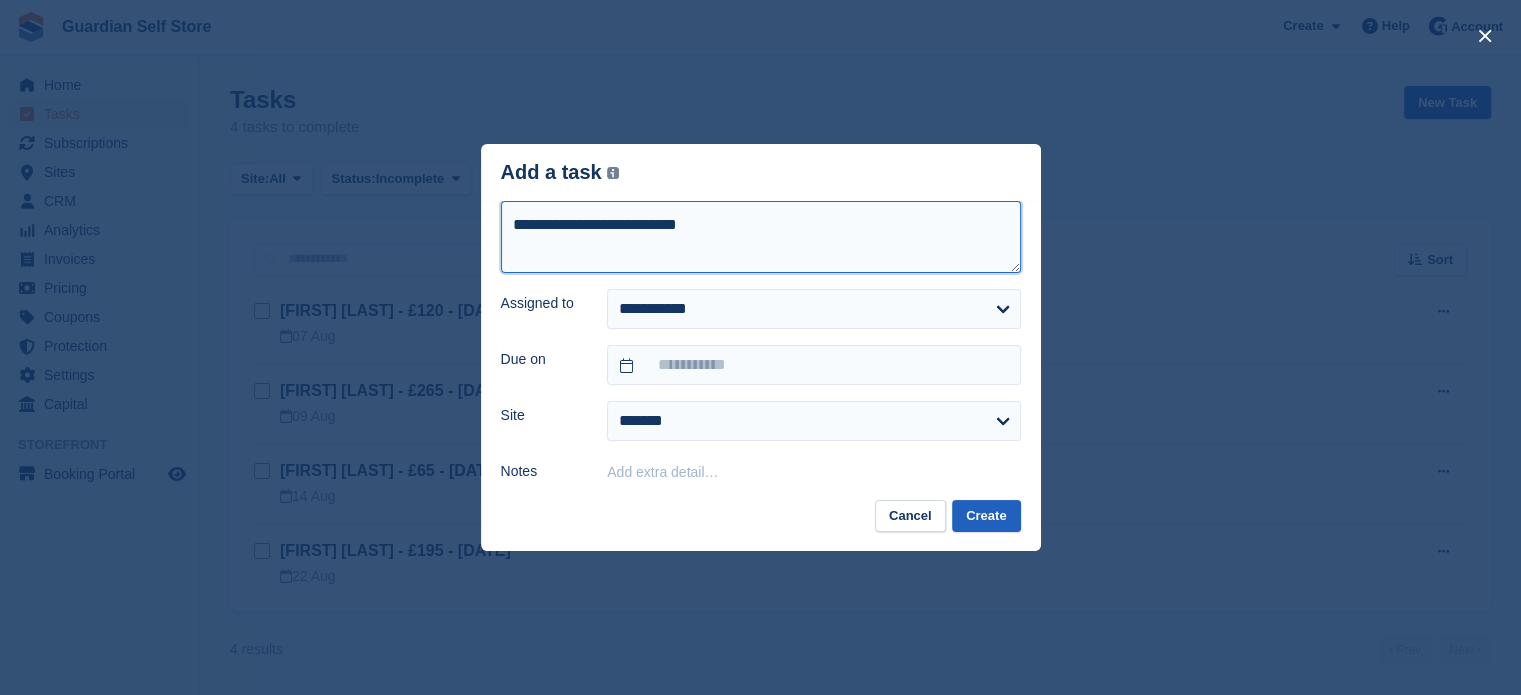 type on "**********" 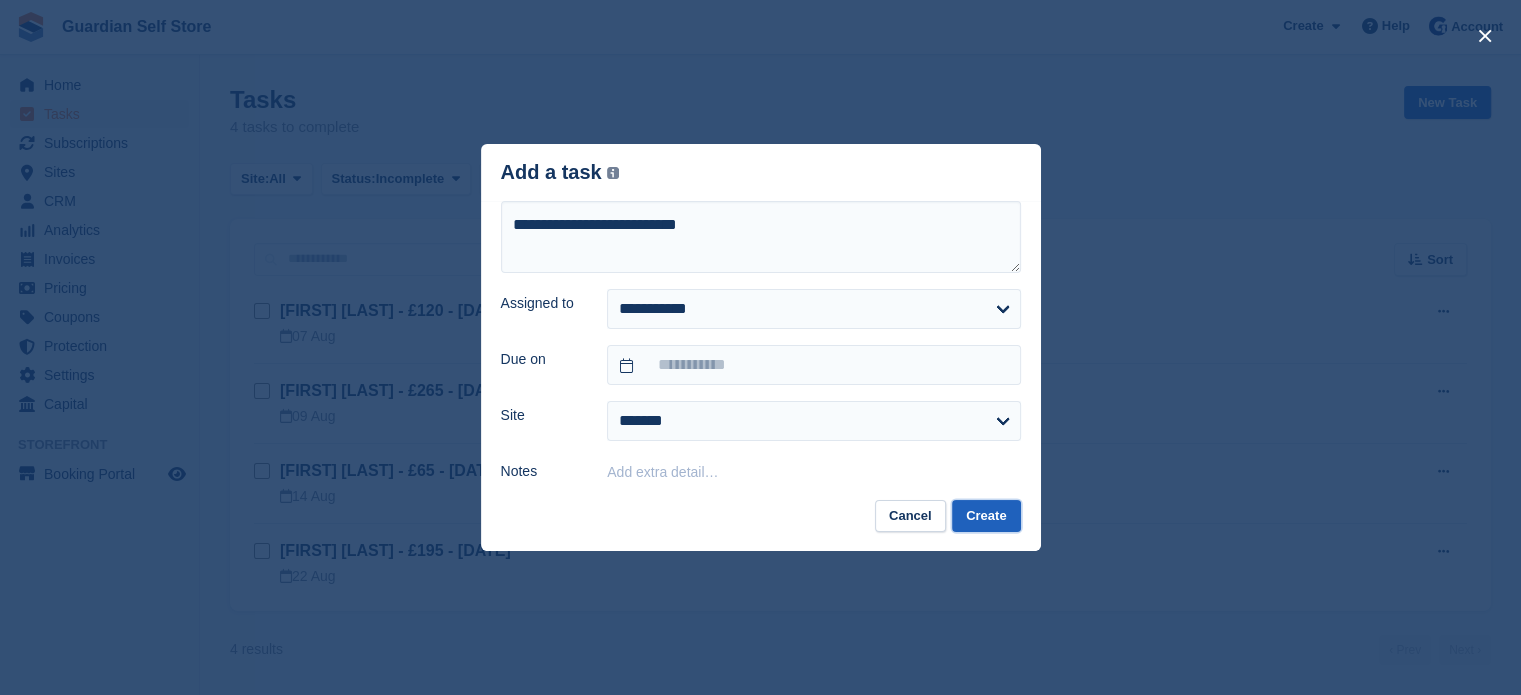 click on "Create" at bounding box center (986, 516) 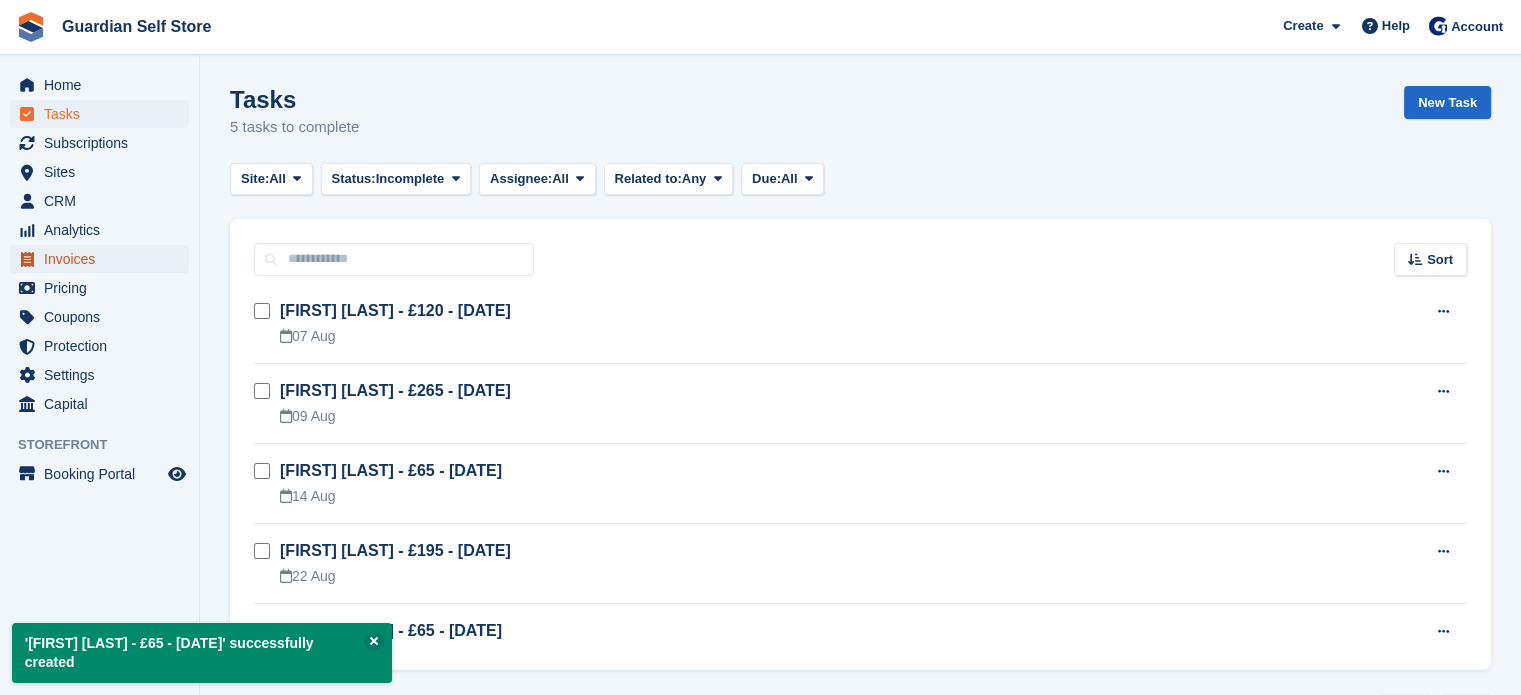 click on "Invoices" at bounding box center [104, 259] 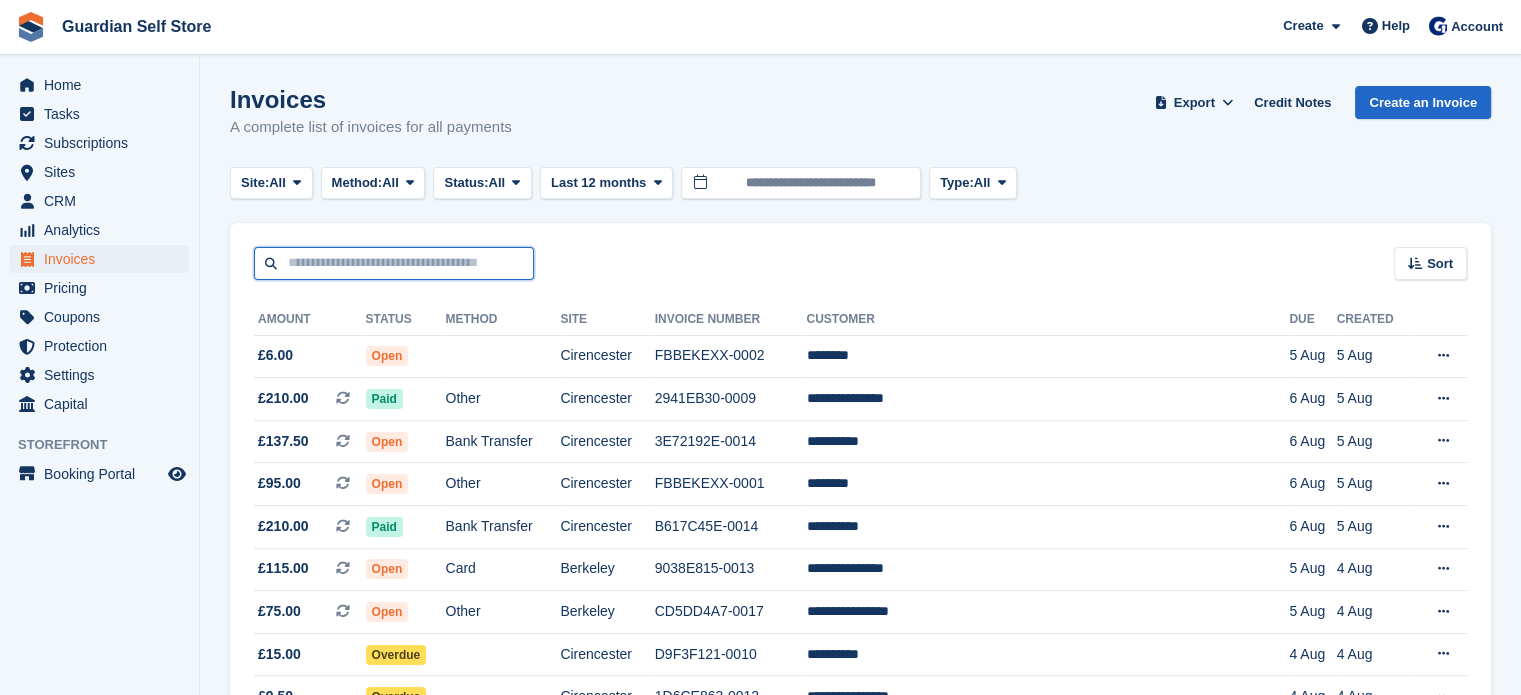 click at bounding box center (394, 263) 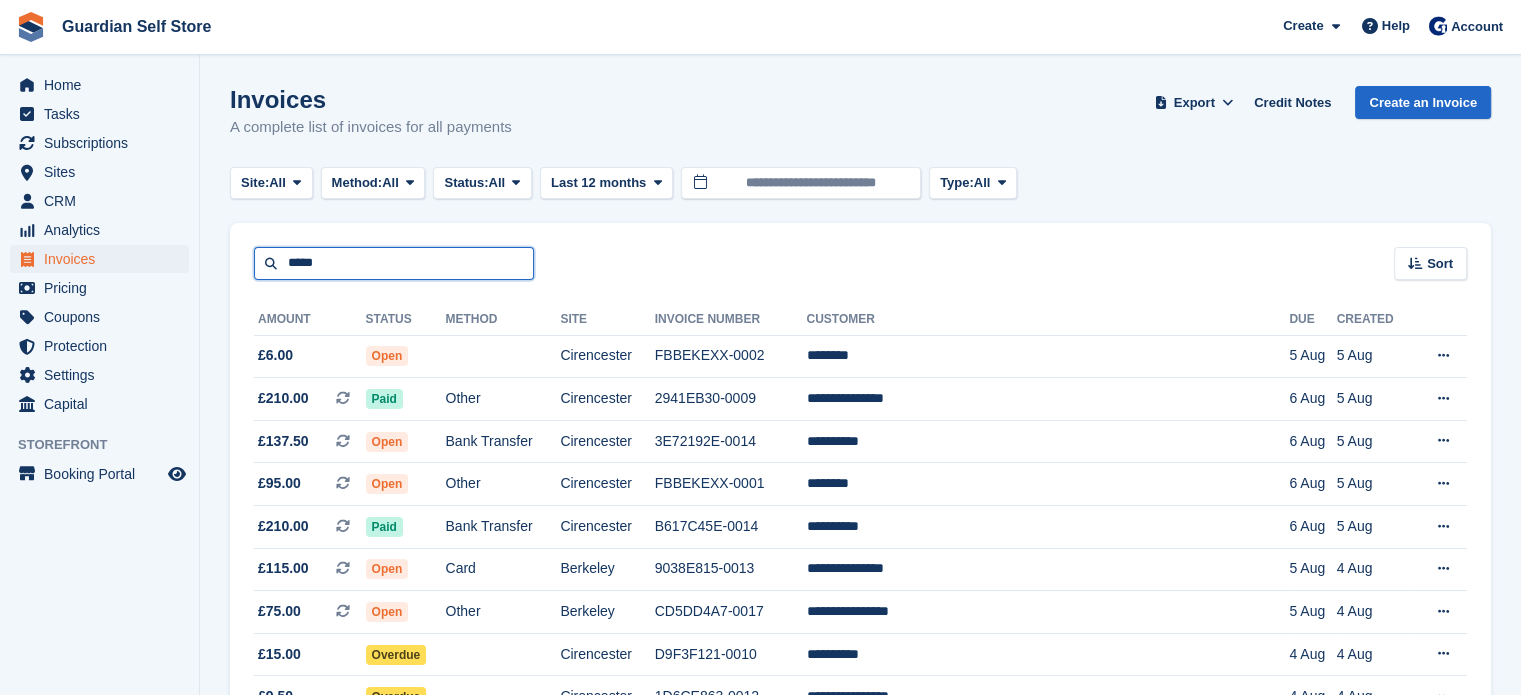 type on "*****" 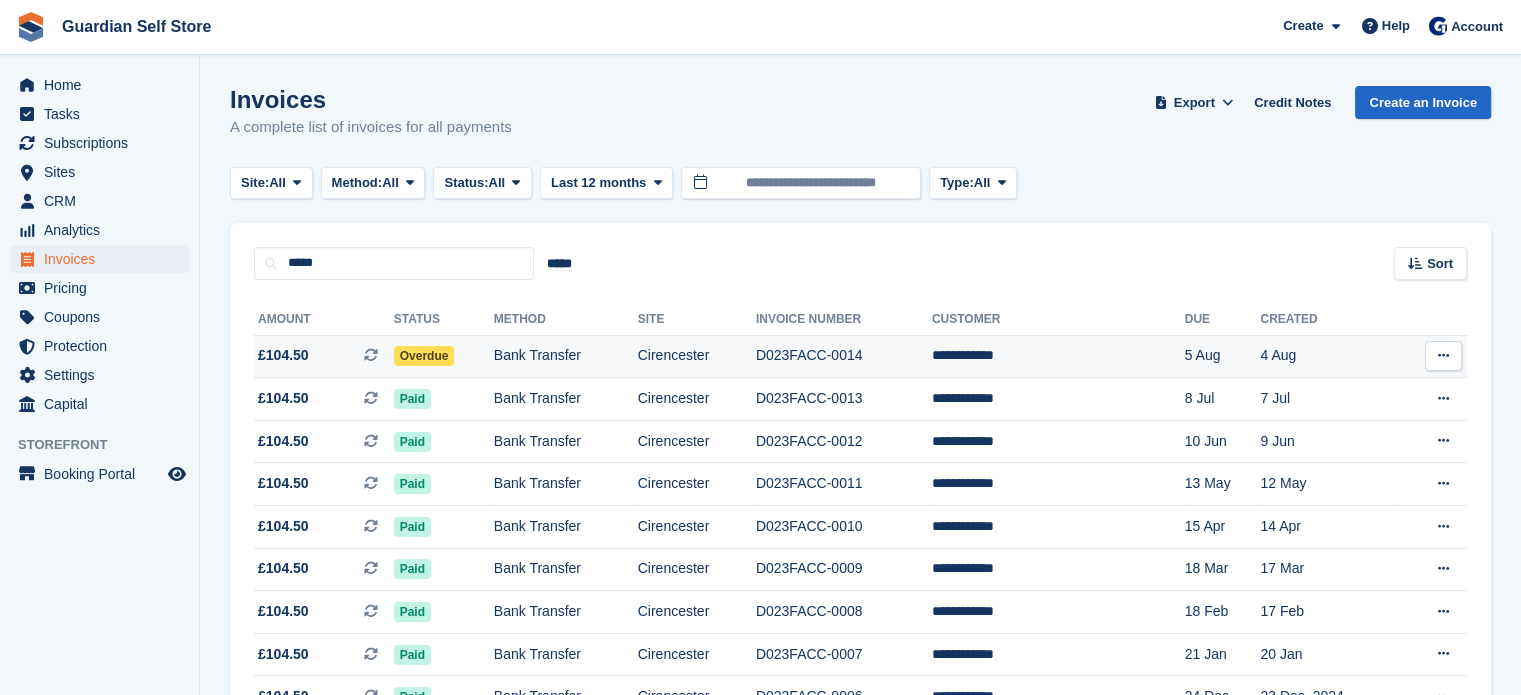 click on "£104.50
This is a recurring subscription invoice." at bounding box center (324, 355) 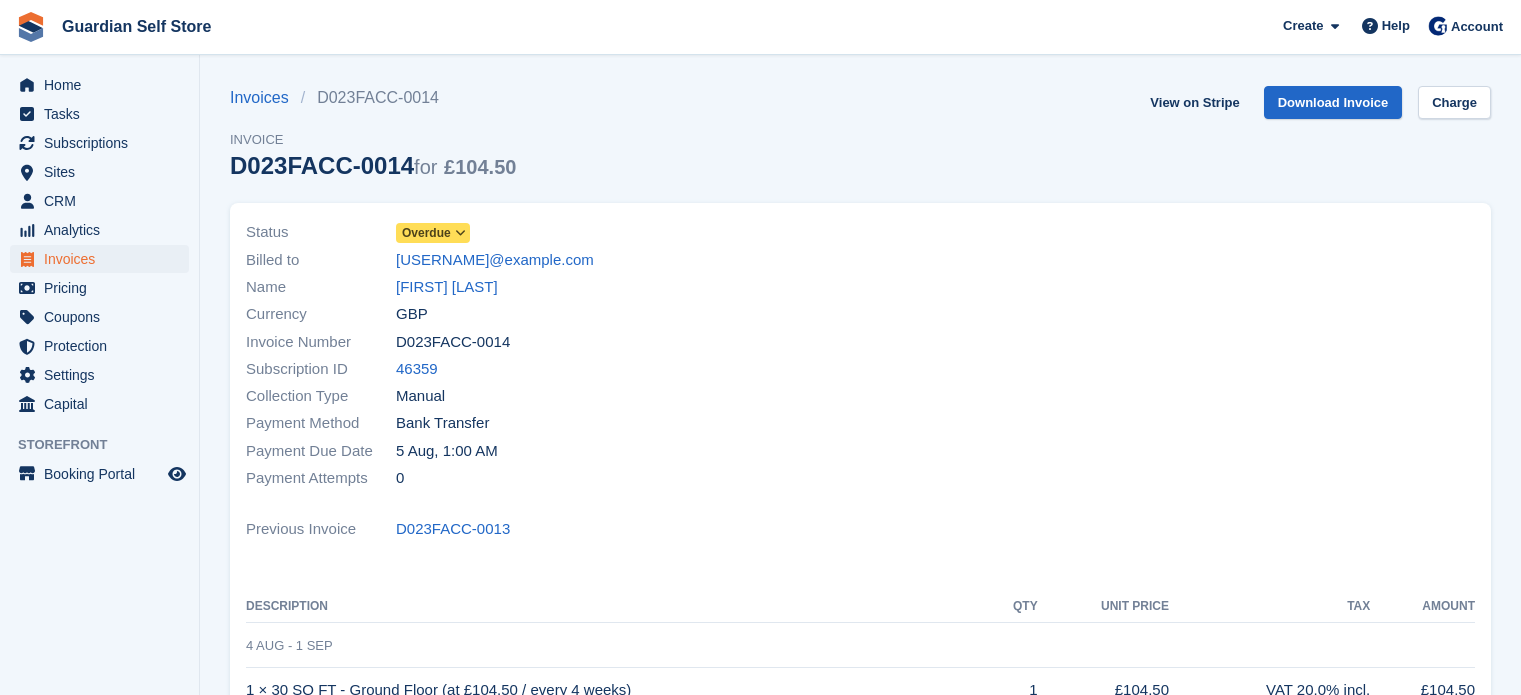 scroll, scrollTop: 0, scrollLeft: 0, axis: both 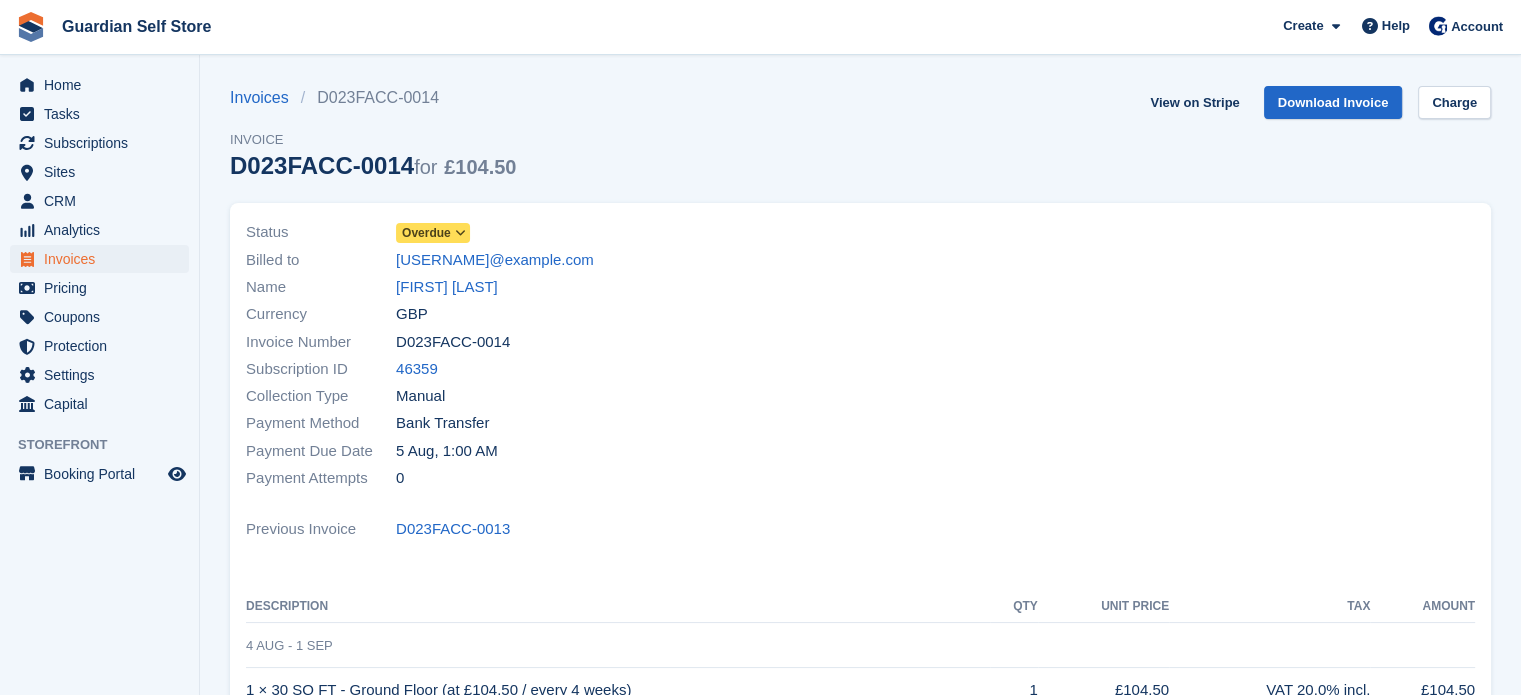 click on "Overdue" at bounding box center (426, 233) 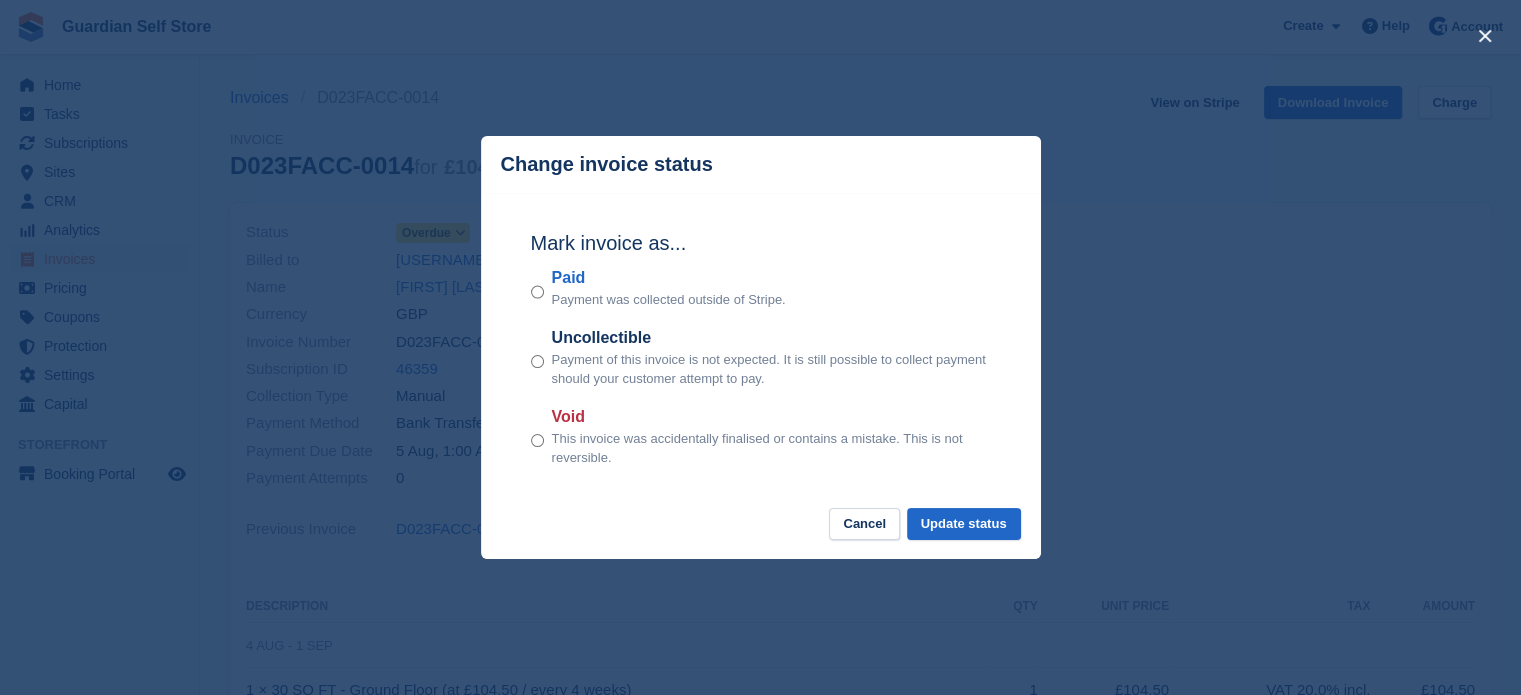 click on "Paid" at bounding box center [669, 278] 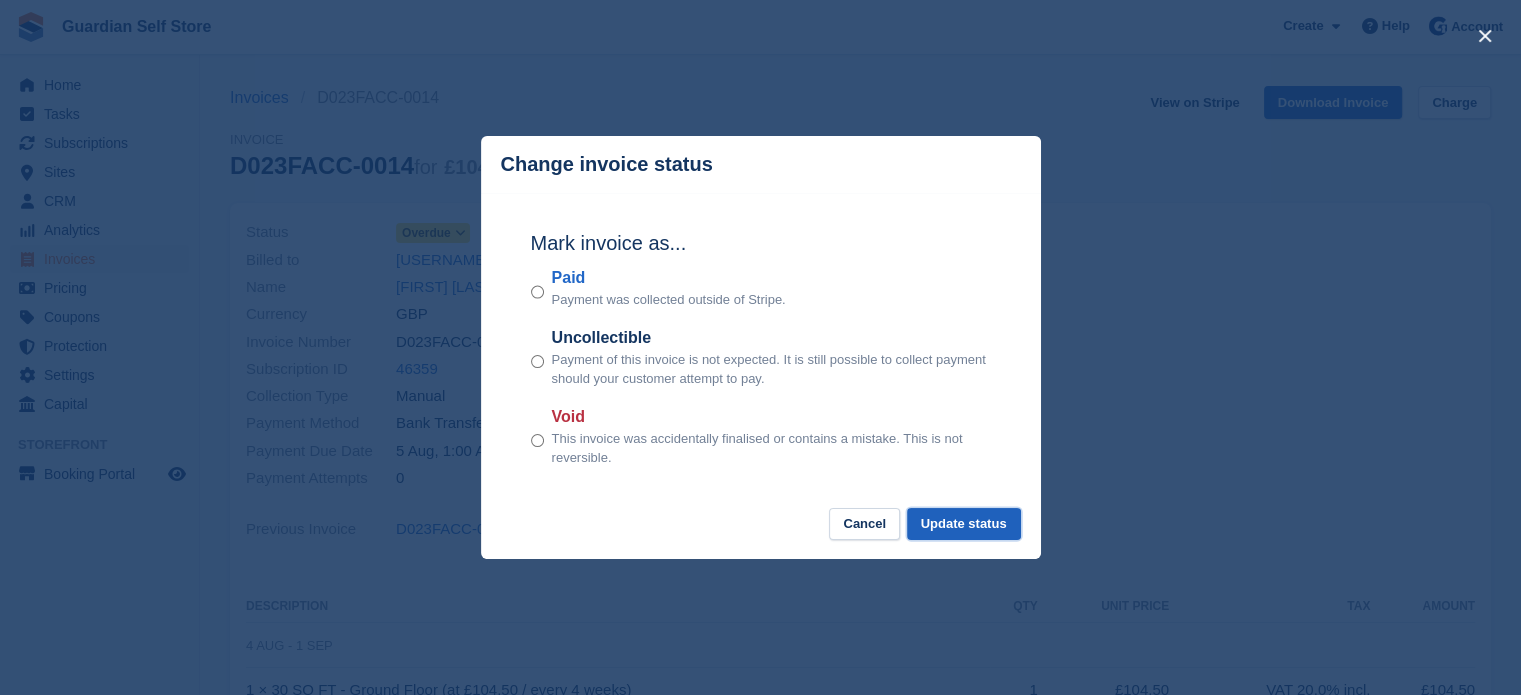 click on "Update status" at bounding box center [964, 524] 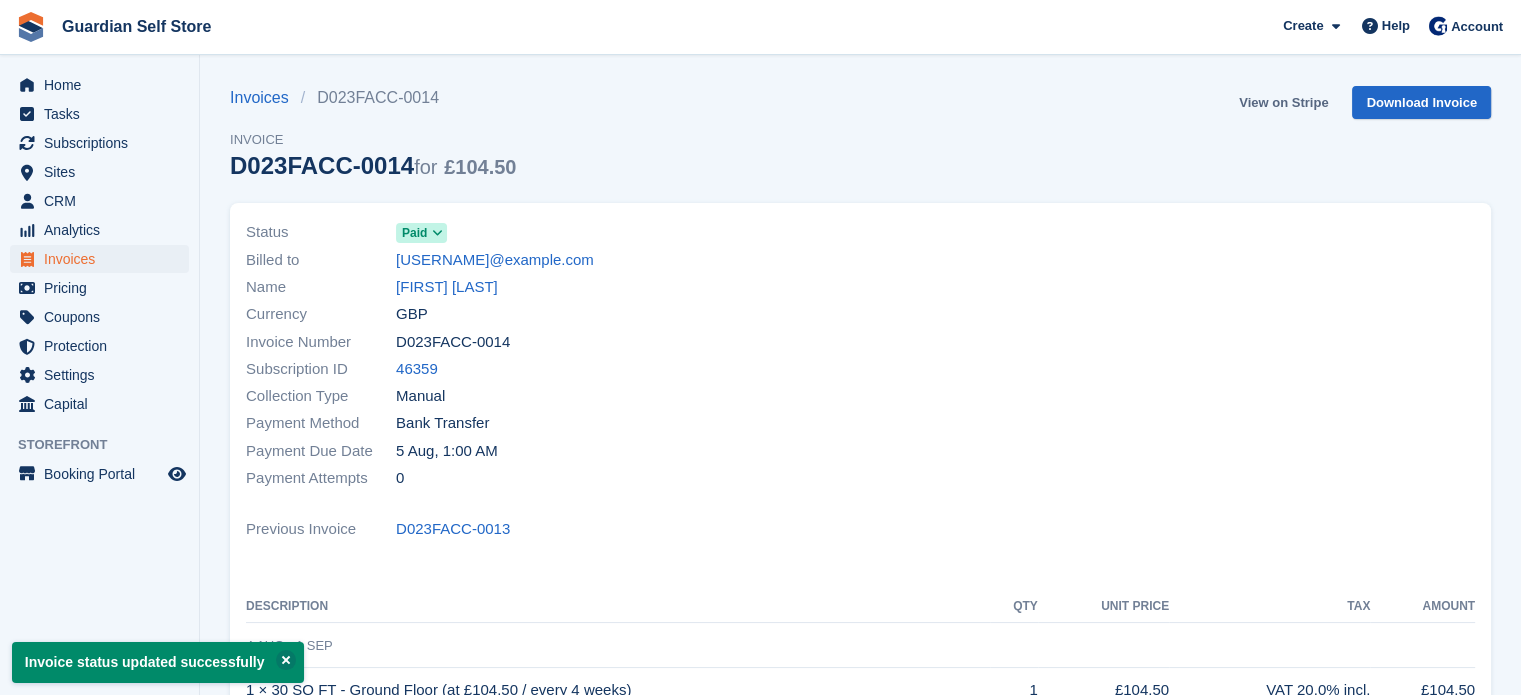 click on "View on Stripe" at bounding box center (1283, 102) 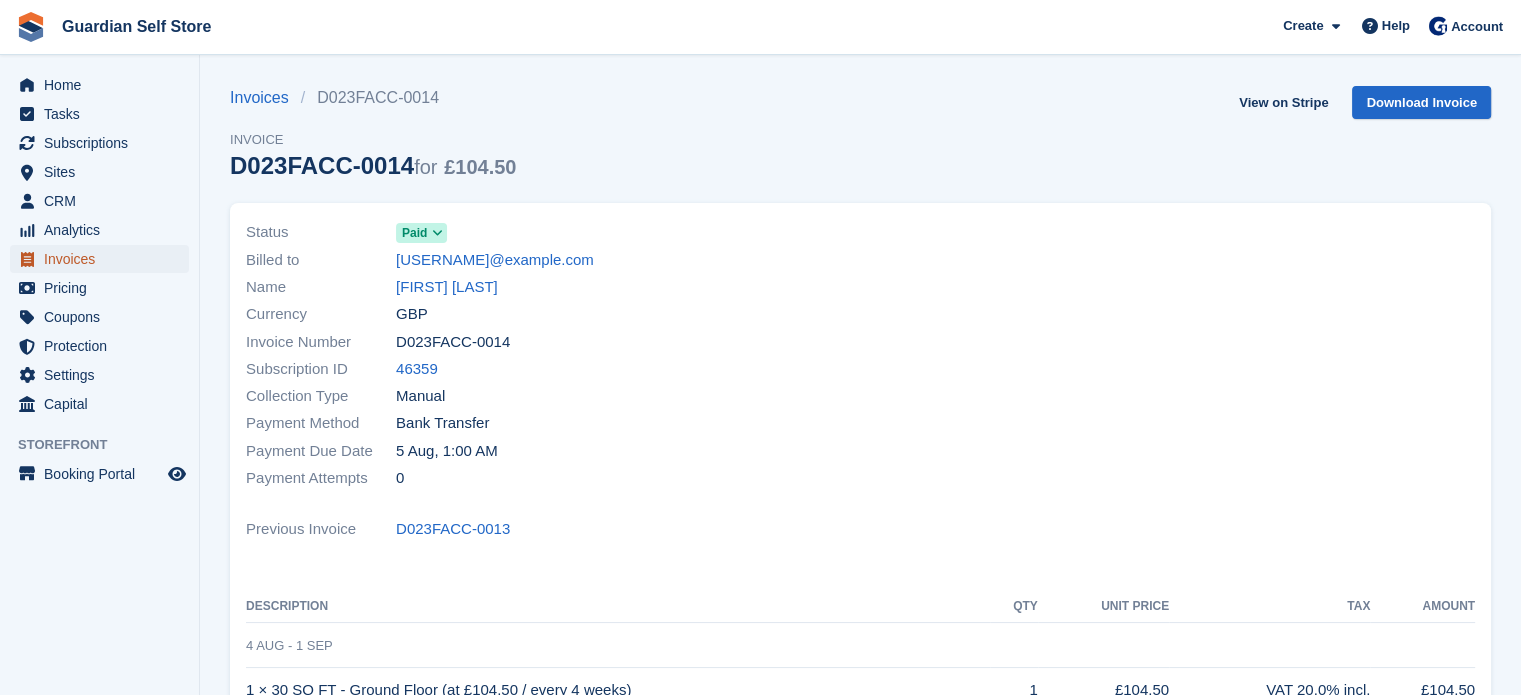 click on "Invoices" at bounding box center (104, 259) 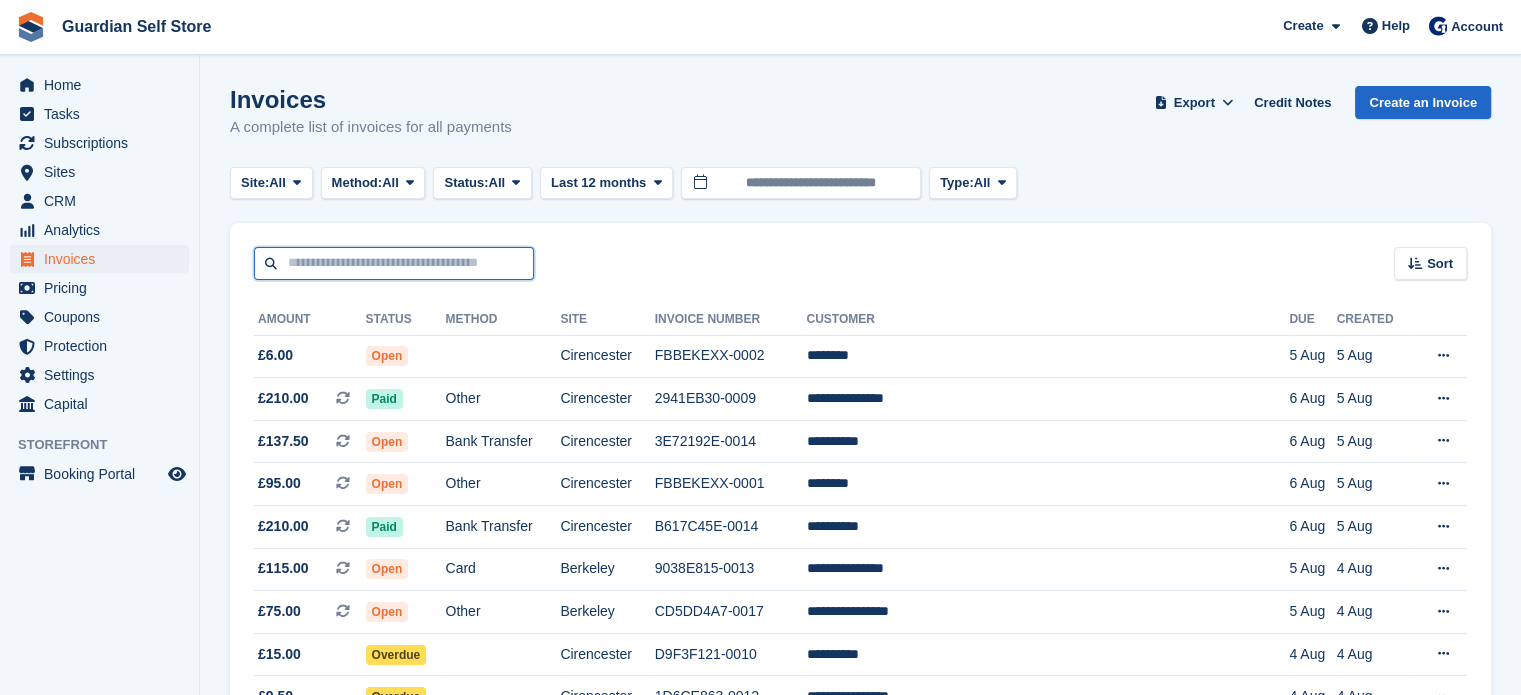 click at bounding box center (394, 263) 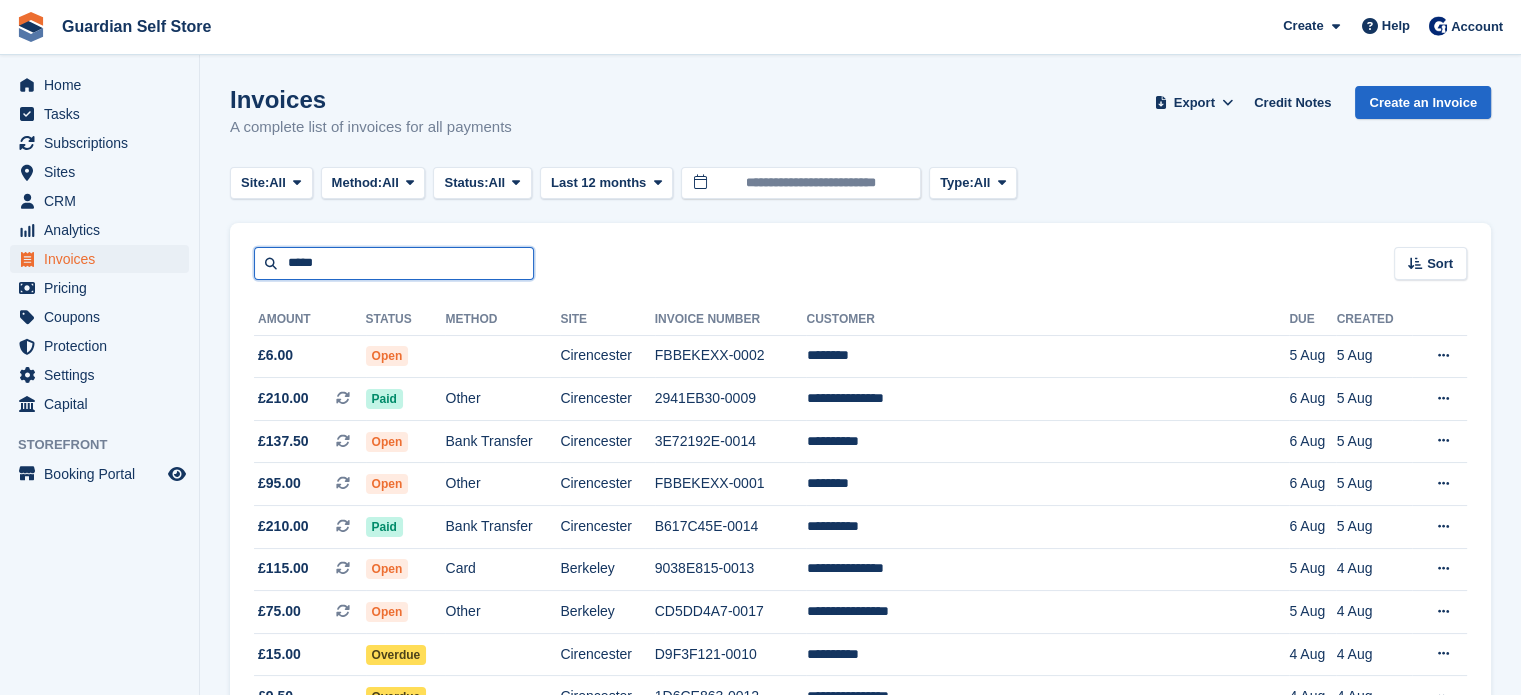 type on "*****" 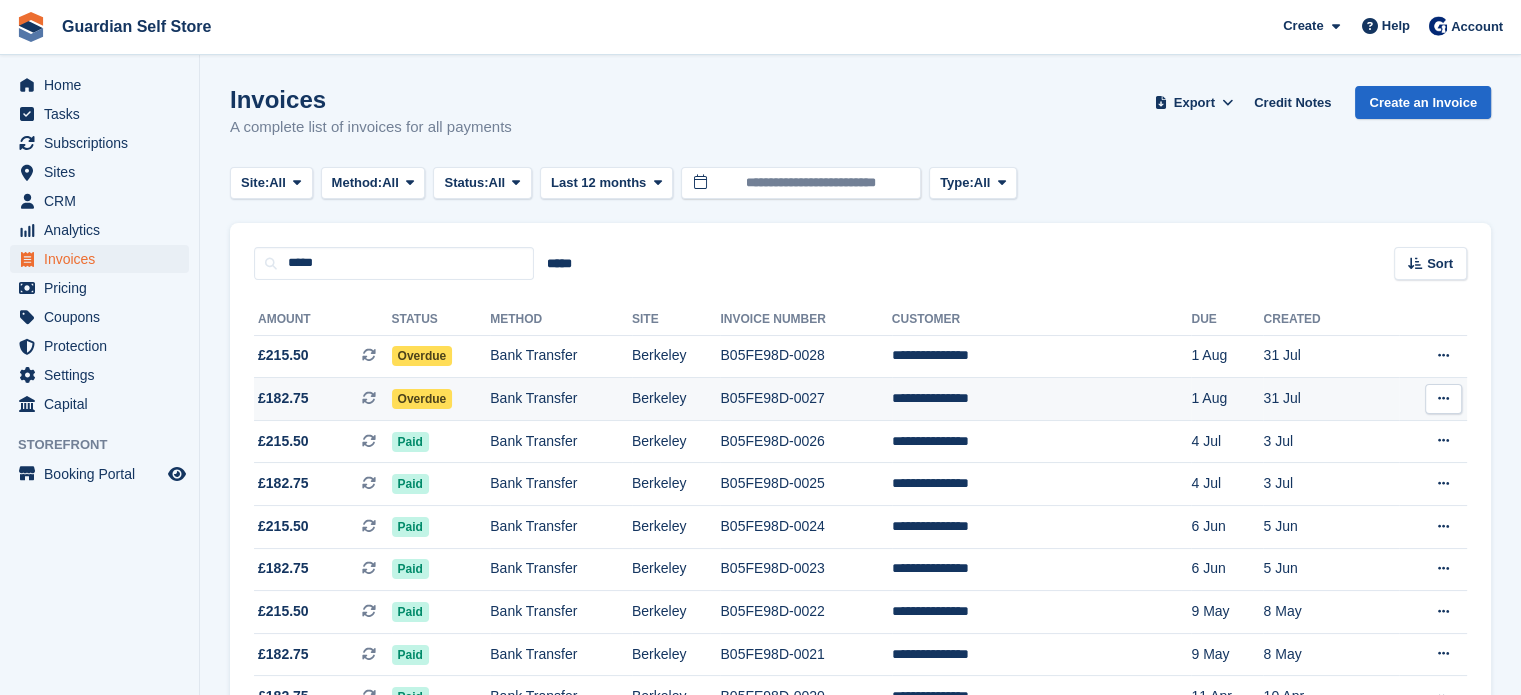click on "Overdue" at bounding box center (441, 399) 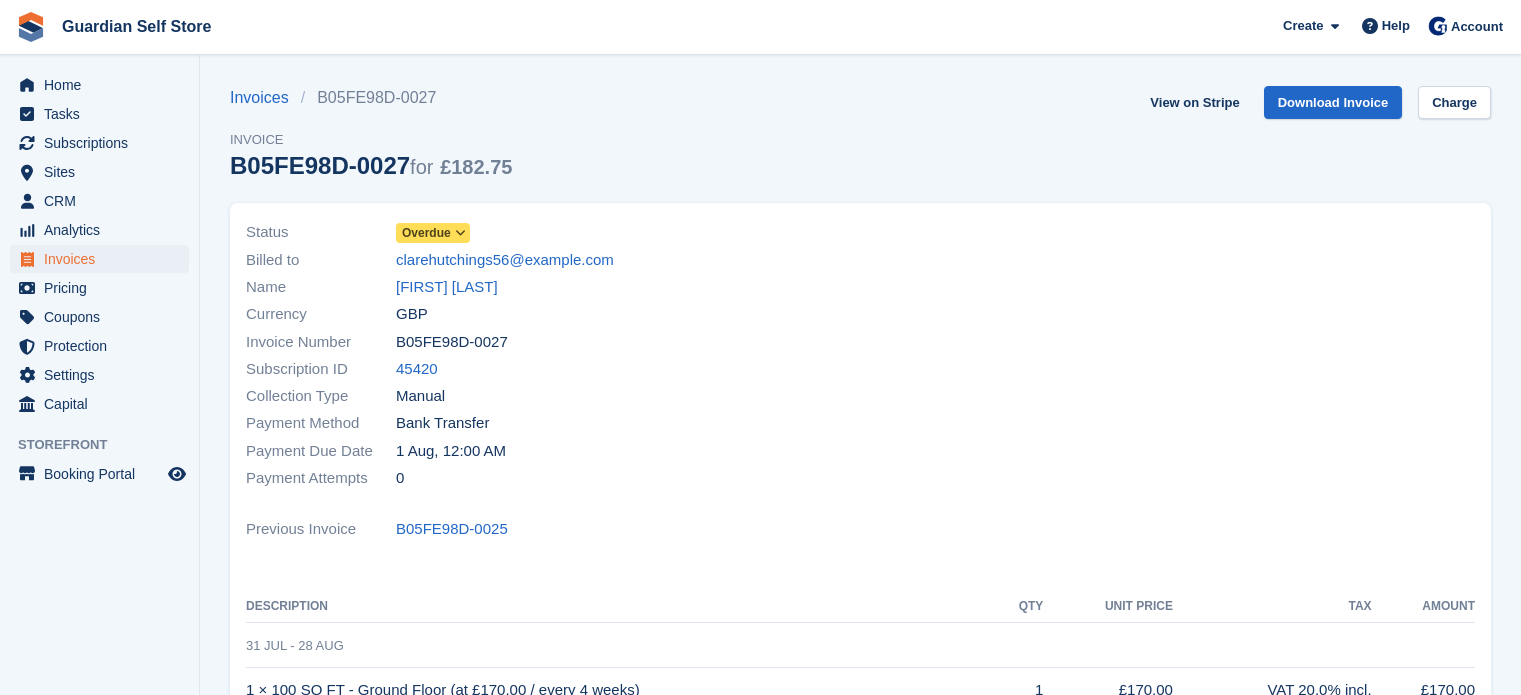 scroll, scrollTop: 0, scrollLeft: 0, axis: both 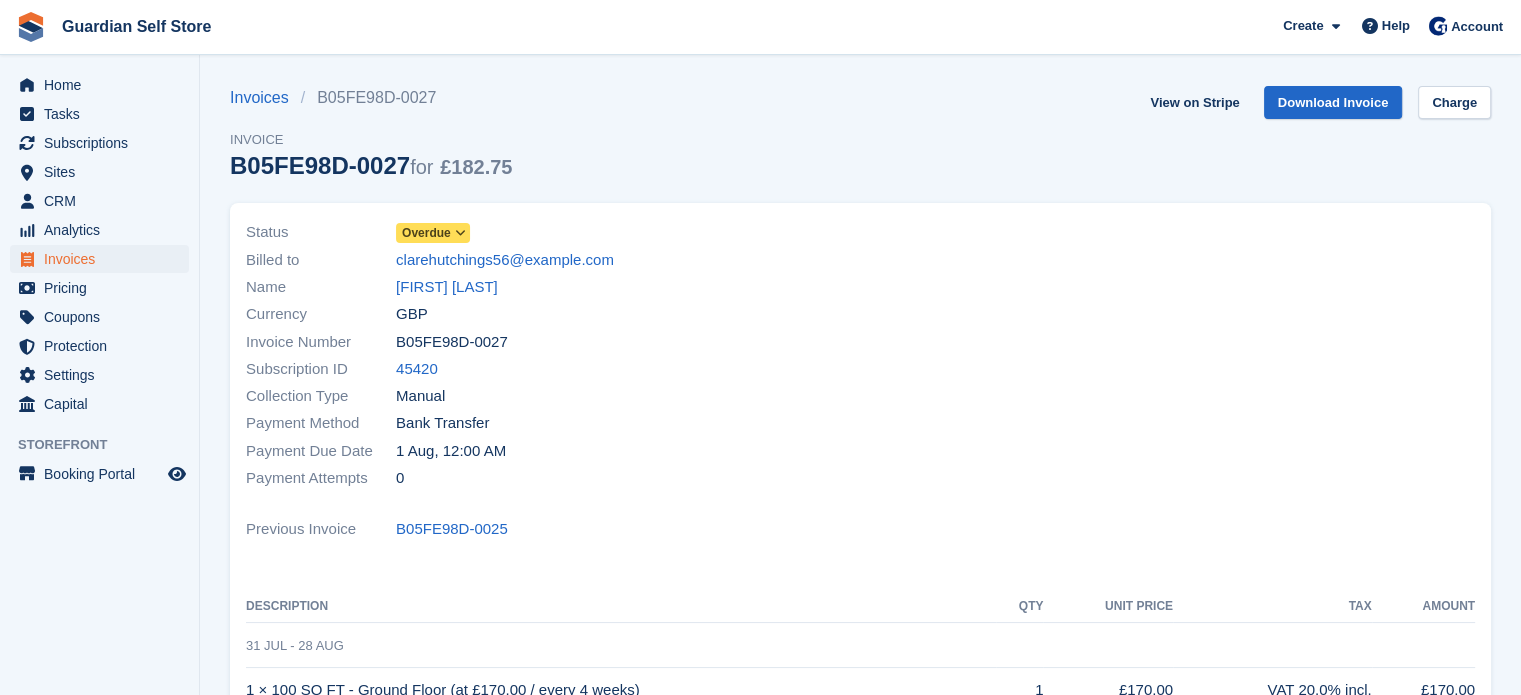 click on "Overdue" at bounding box center (426, 233) 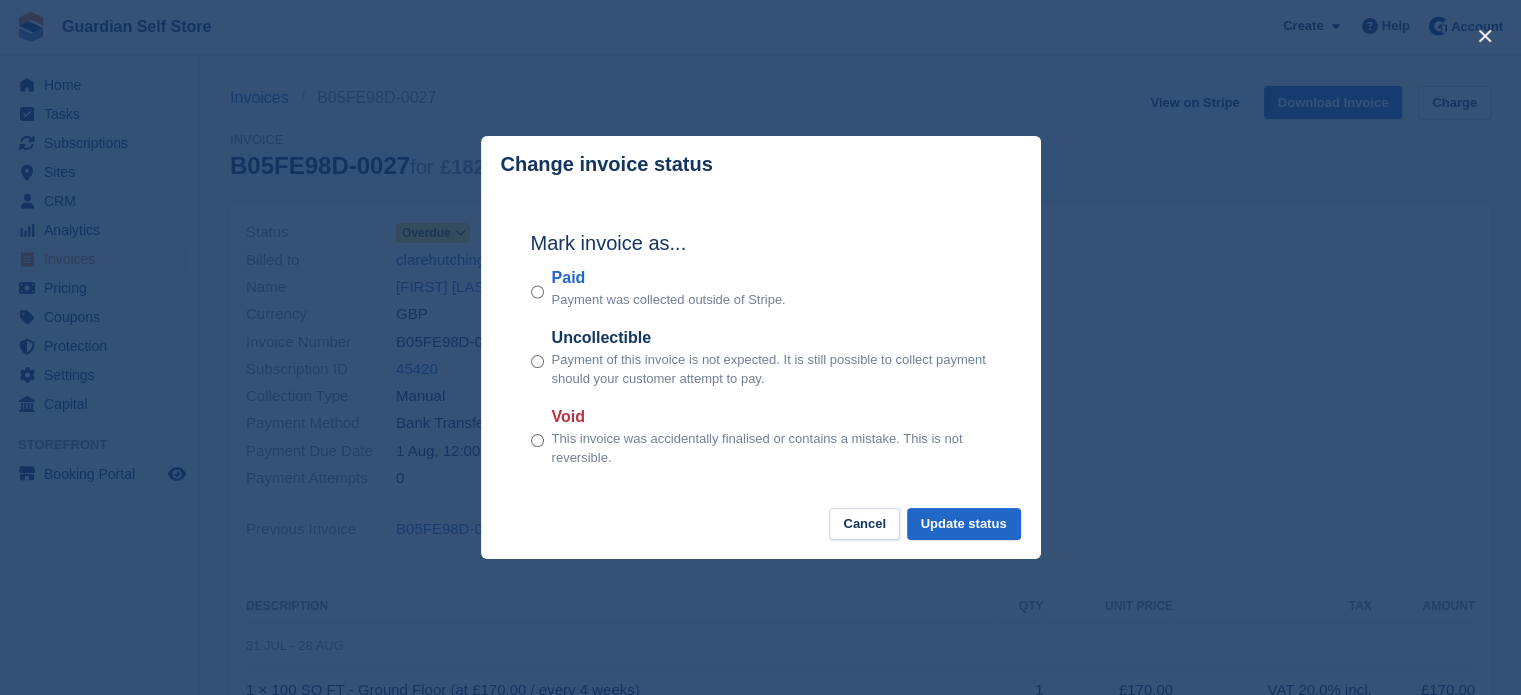click on "Paid" at bounding box center (669, 278) 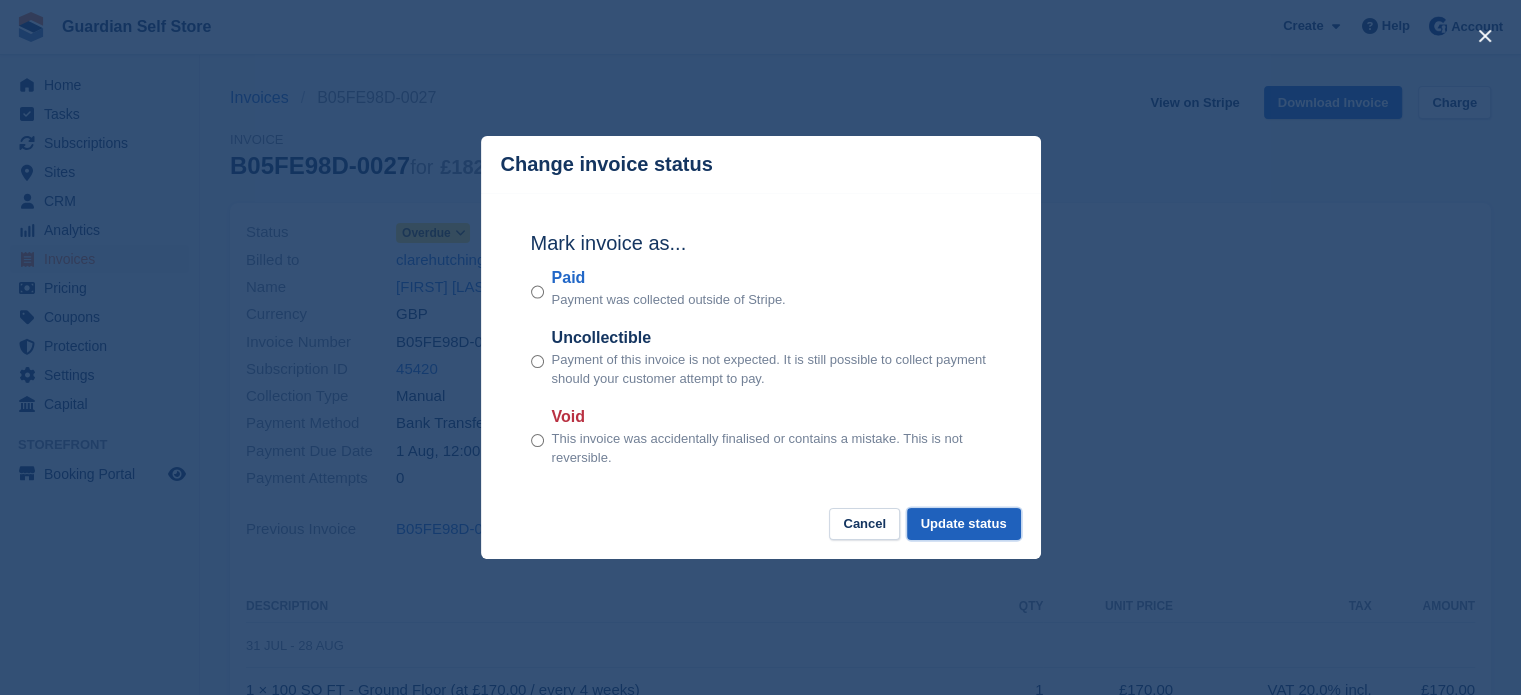click on "Update status" at bounding box center [964, 524] 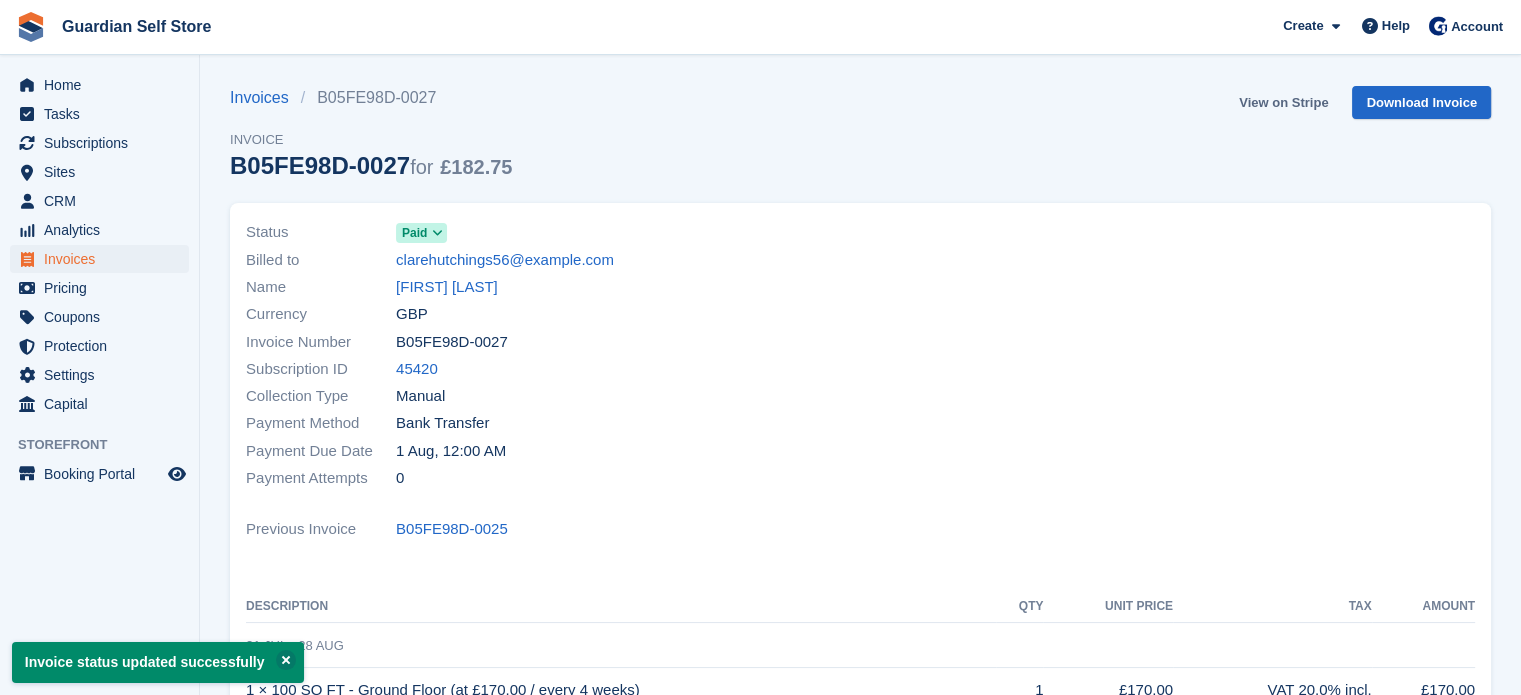click on "View on Stripe" at bounding box center [1283, 102] 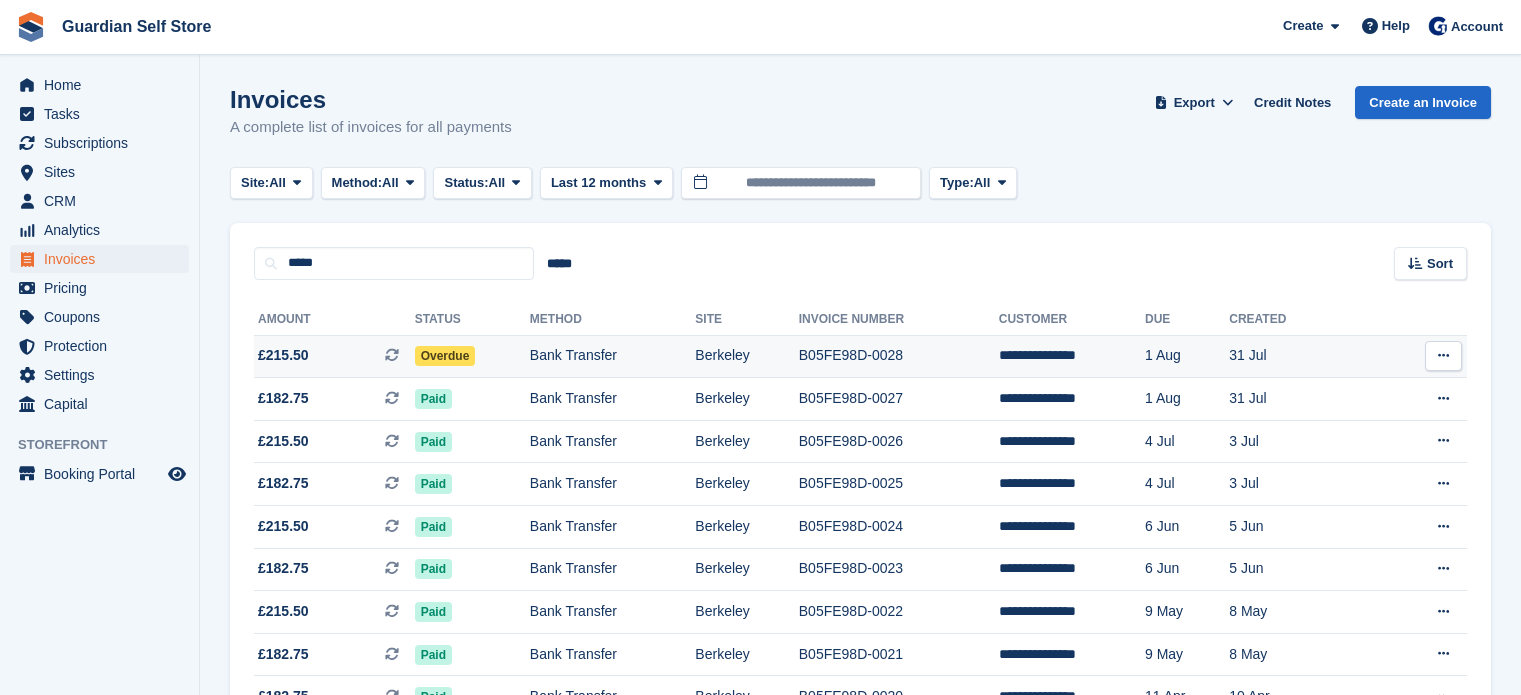 scroll, scrollTop: 0, scrollLeft: 0, axis: both 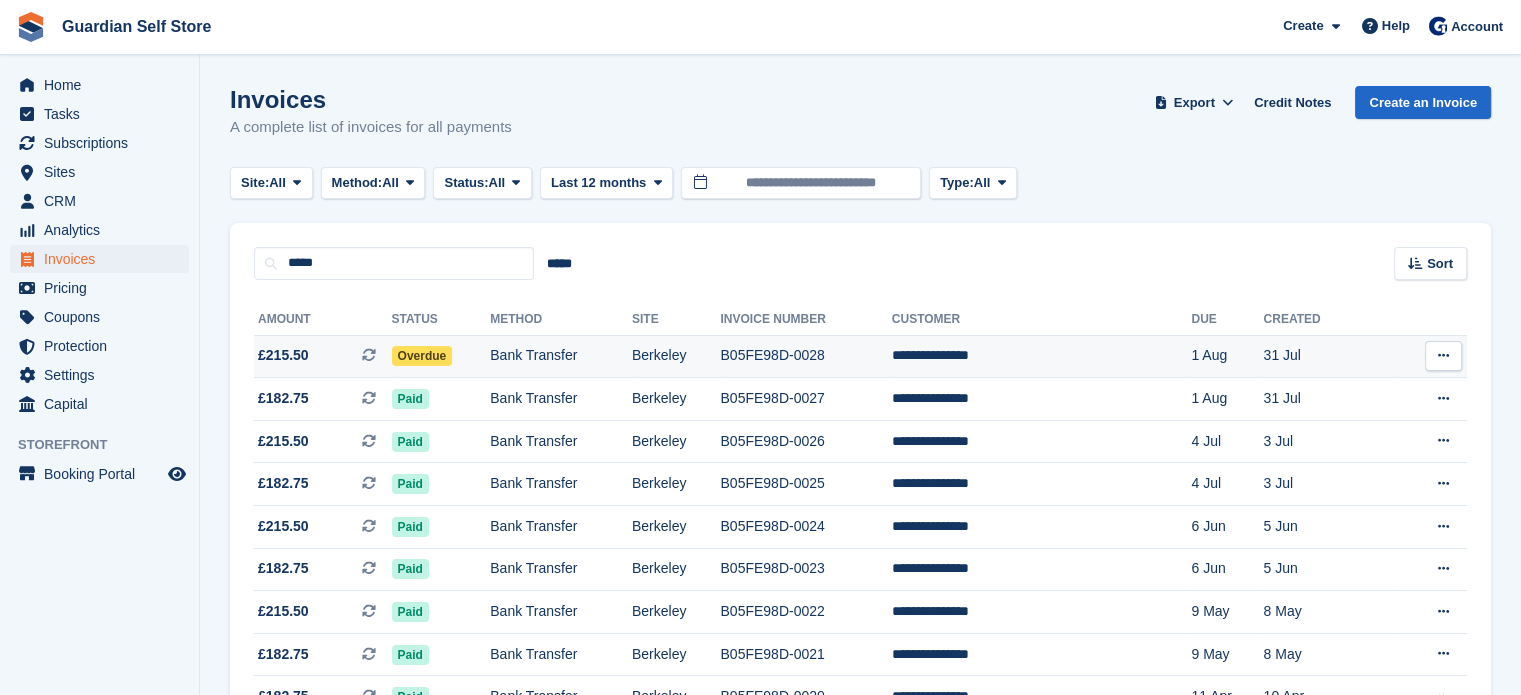 click on "£215.50
This is a recurring subscription invoice." at bounding box center [323, 355] 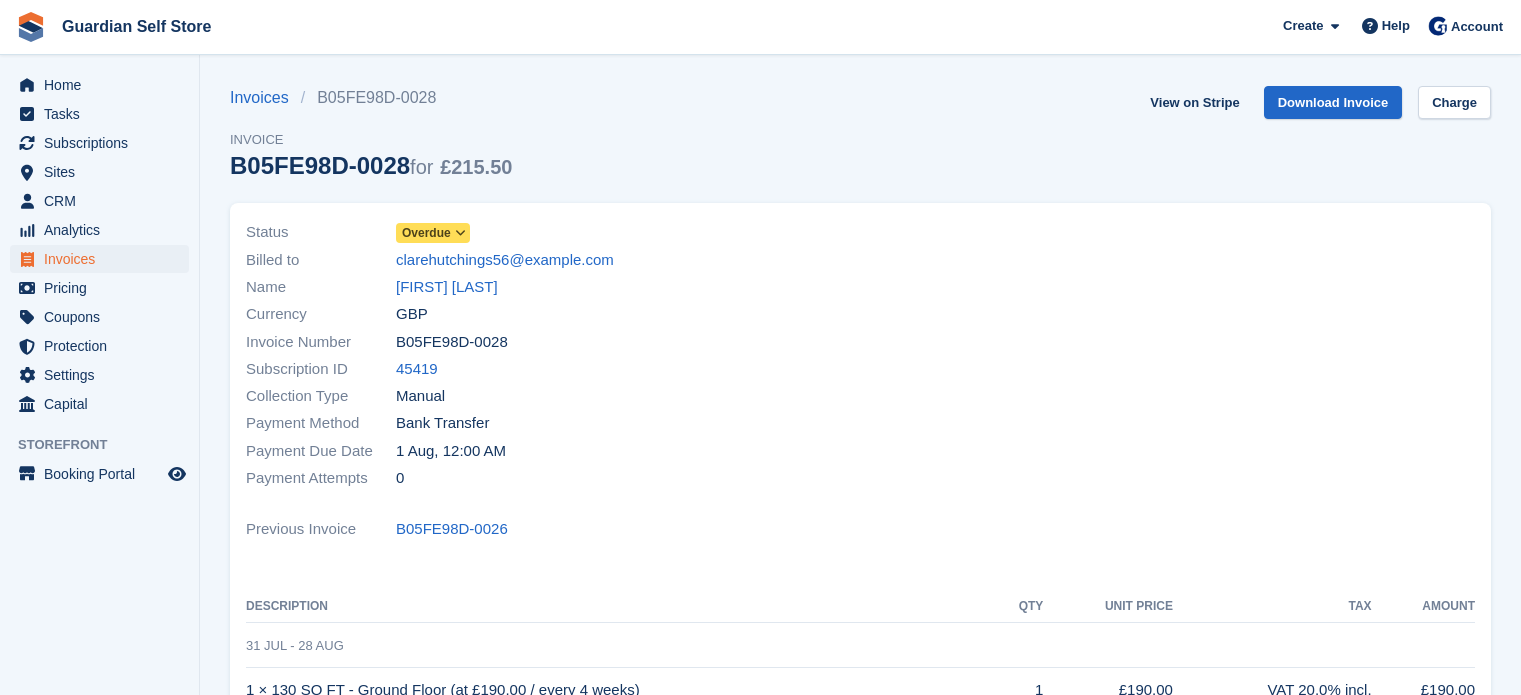 scroll, scrollTop: 0, scrollLeft: 0, axis: both 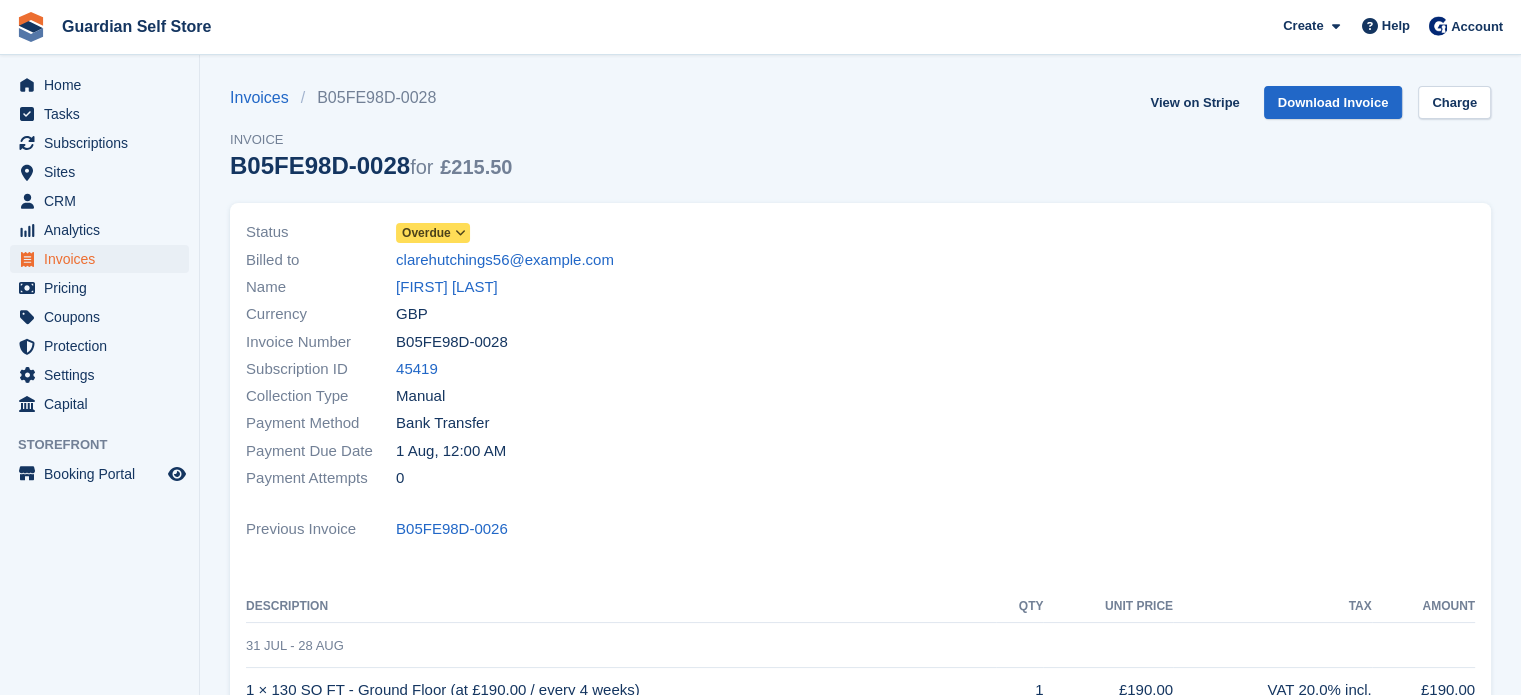 click on "Overdue" at bounding box center [426, 233] 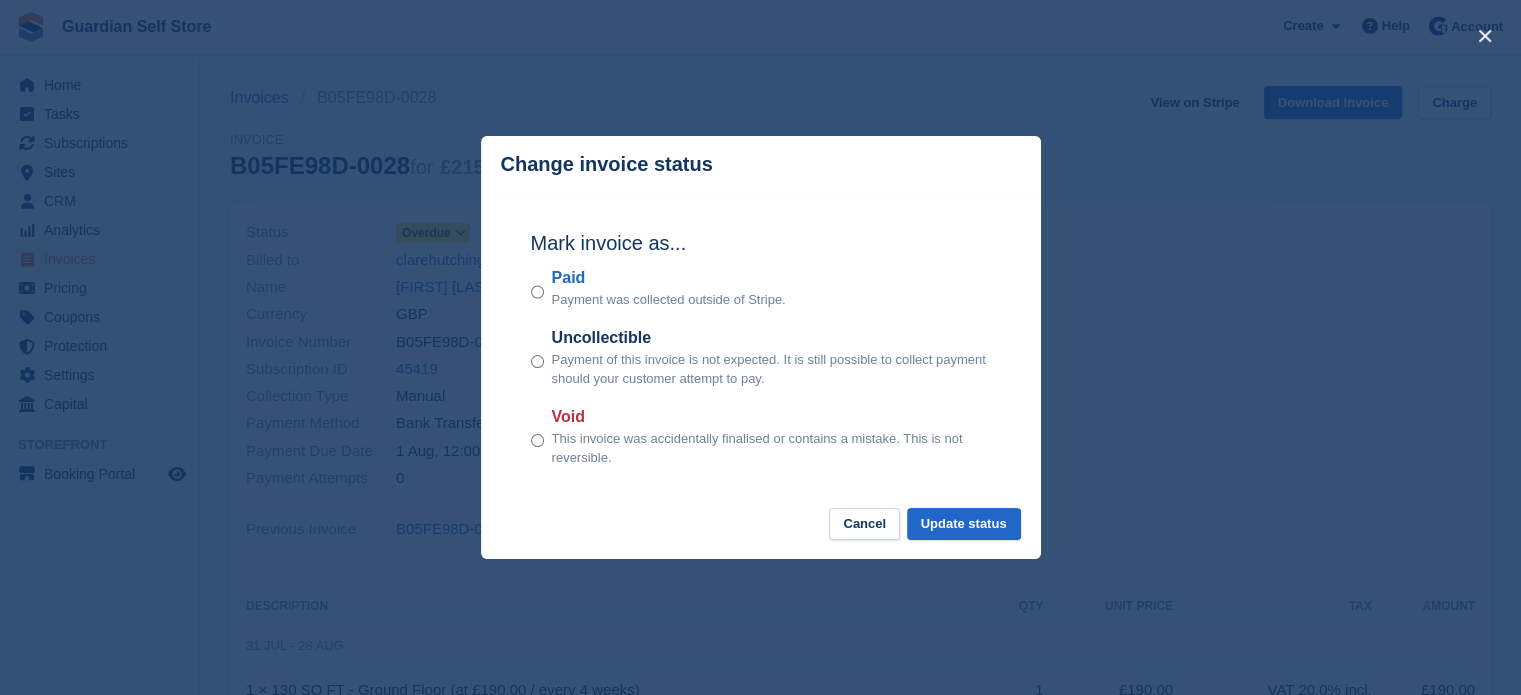 click on "Paid" at bounding box center [669, 278] 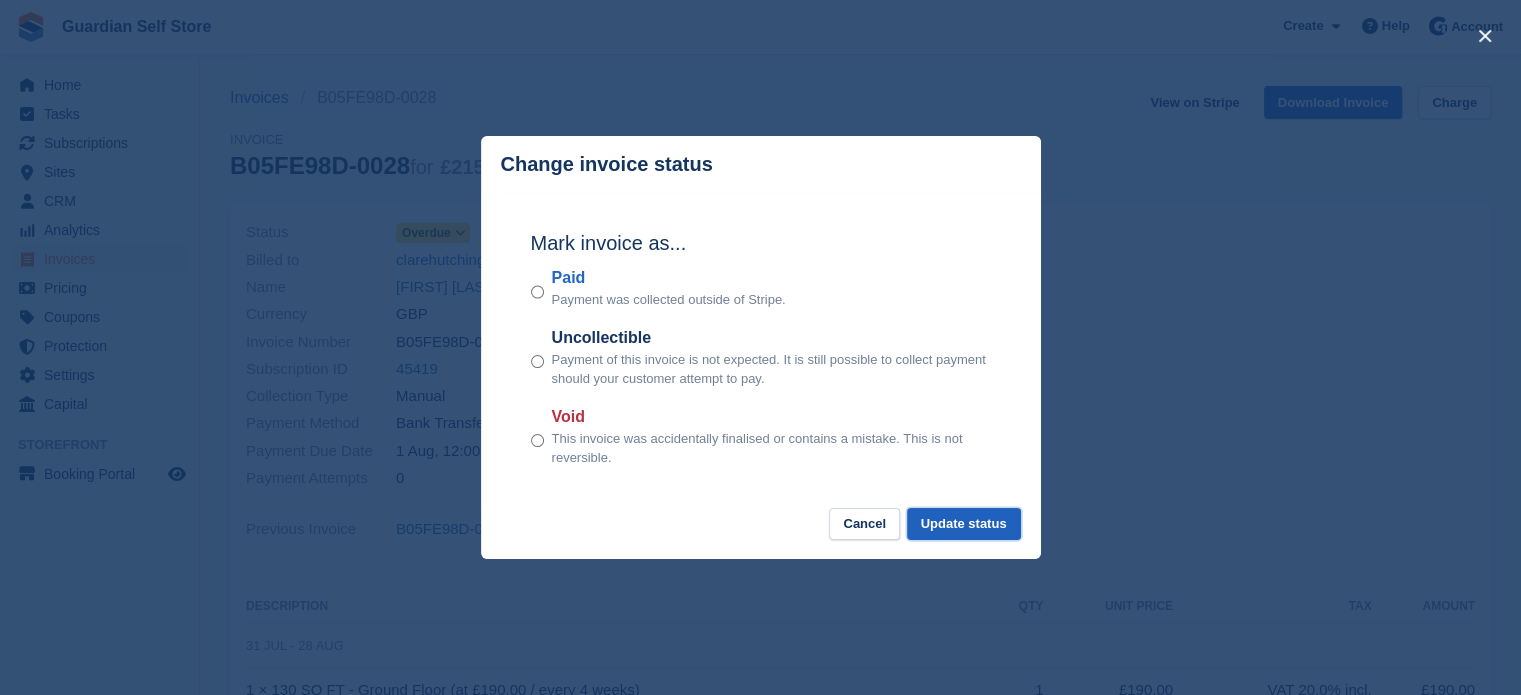click on "Update status" at bounding box center [964, 524] 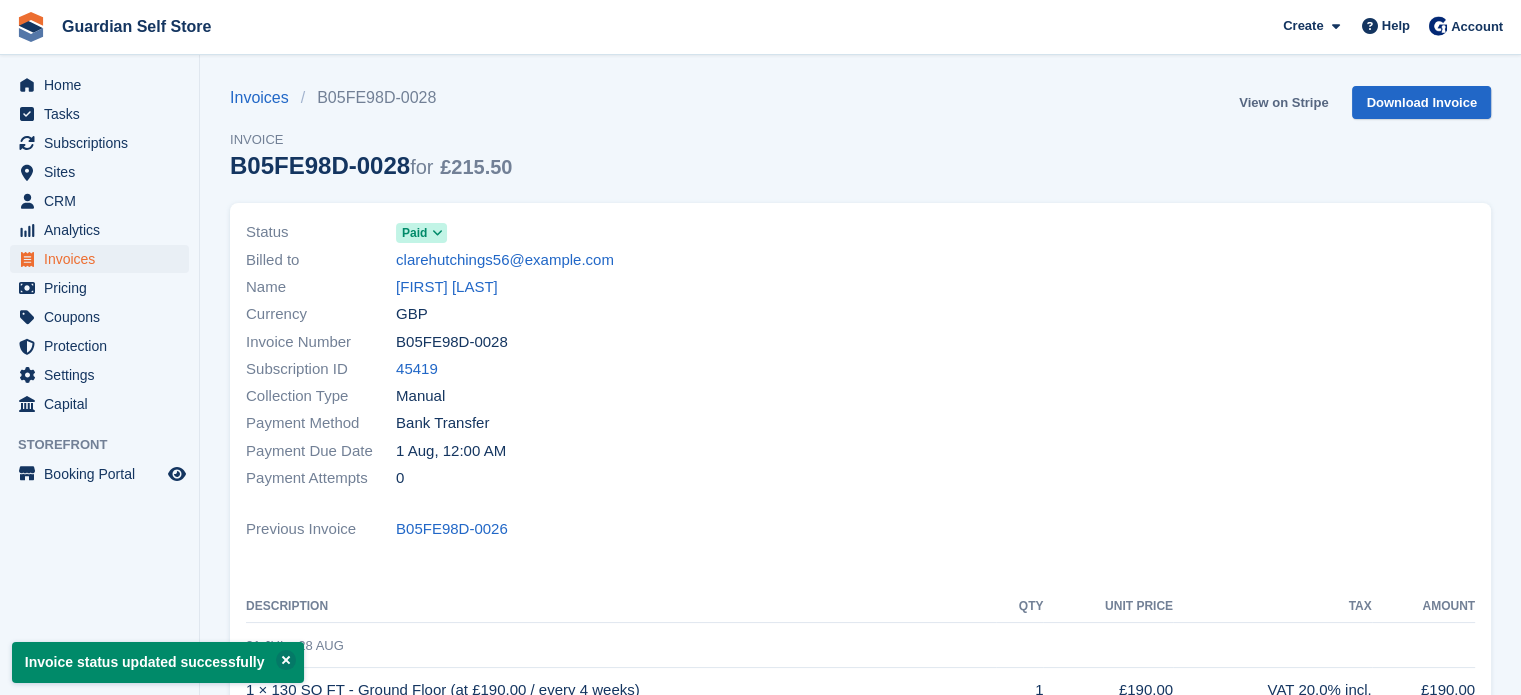 click on "View on Stripe" at bounding box center [1283, 102] 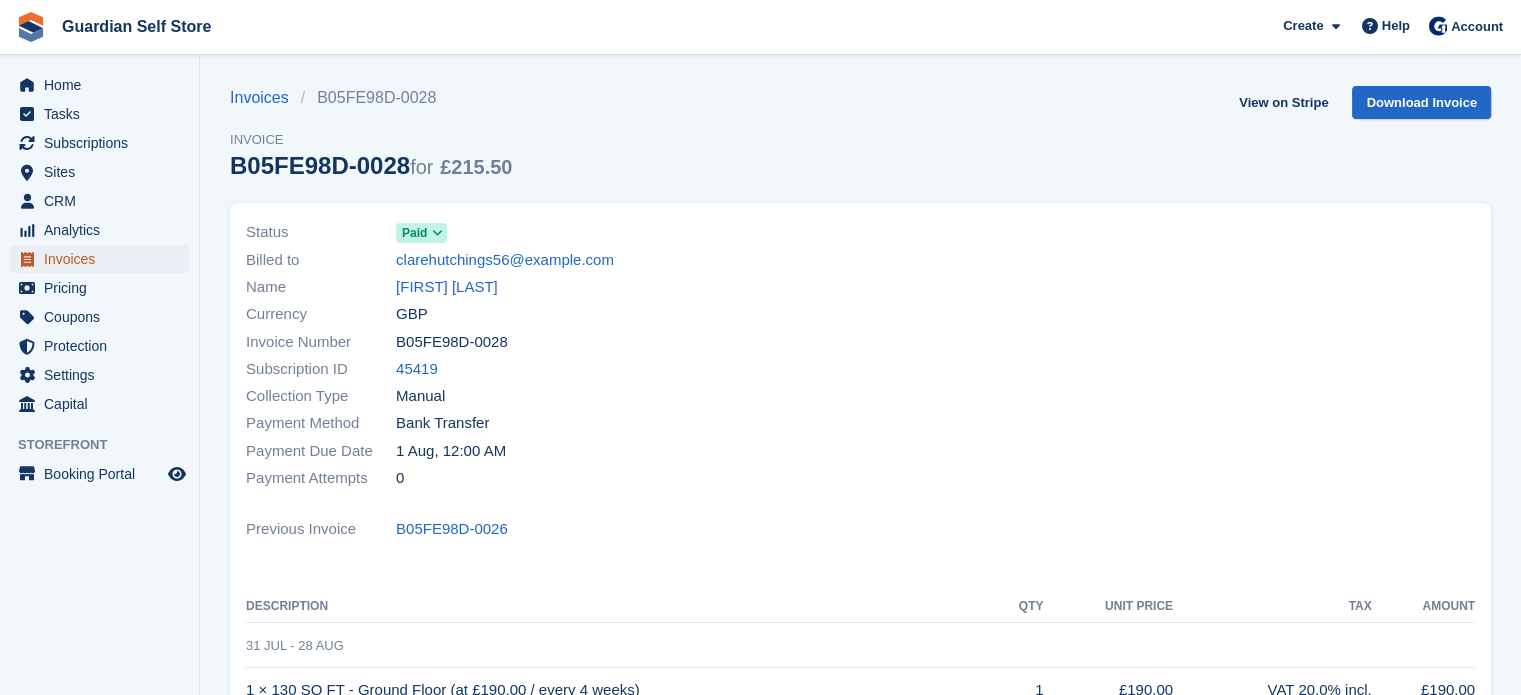 click on "Invoices" at bounding box center (104, 259) 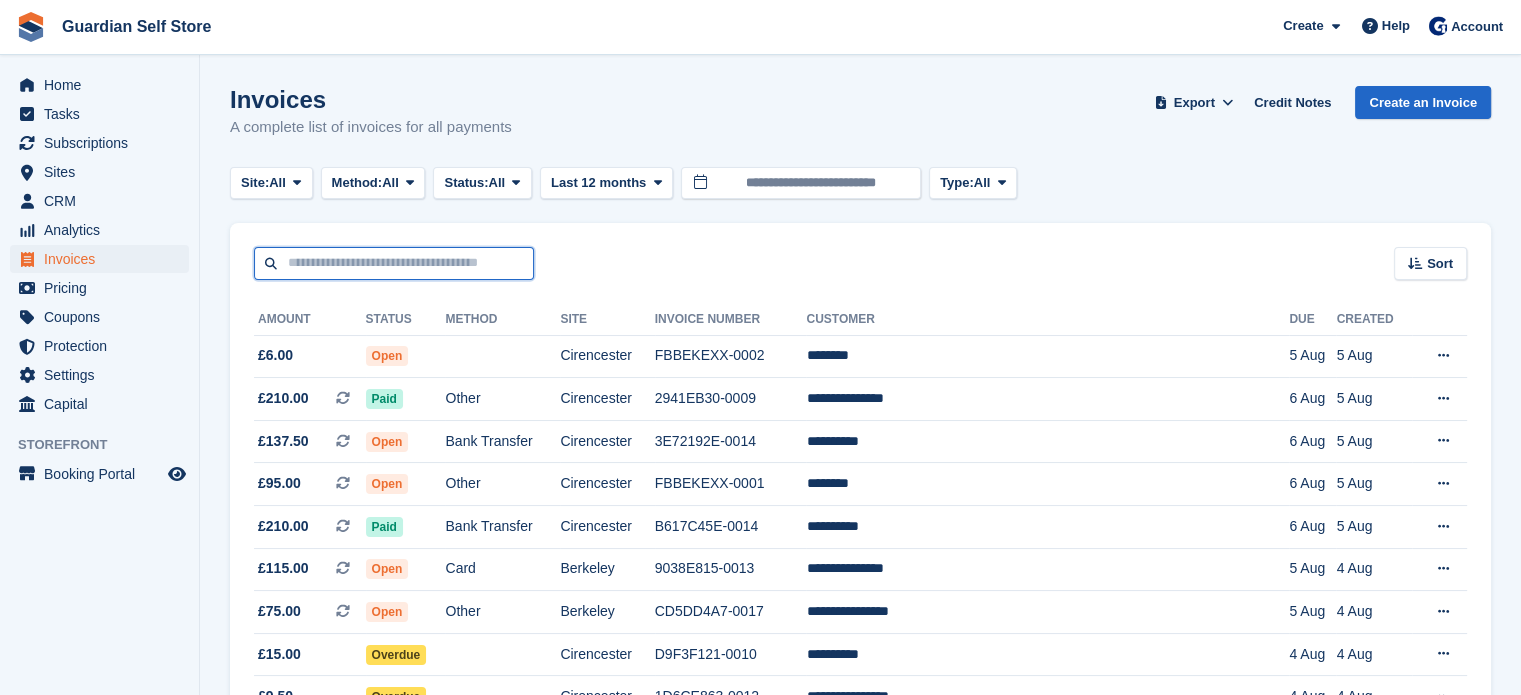 click at bounding box center [394, 263] 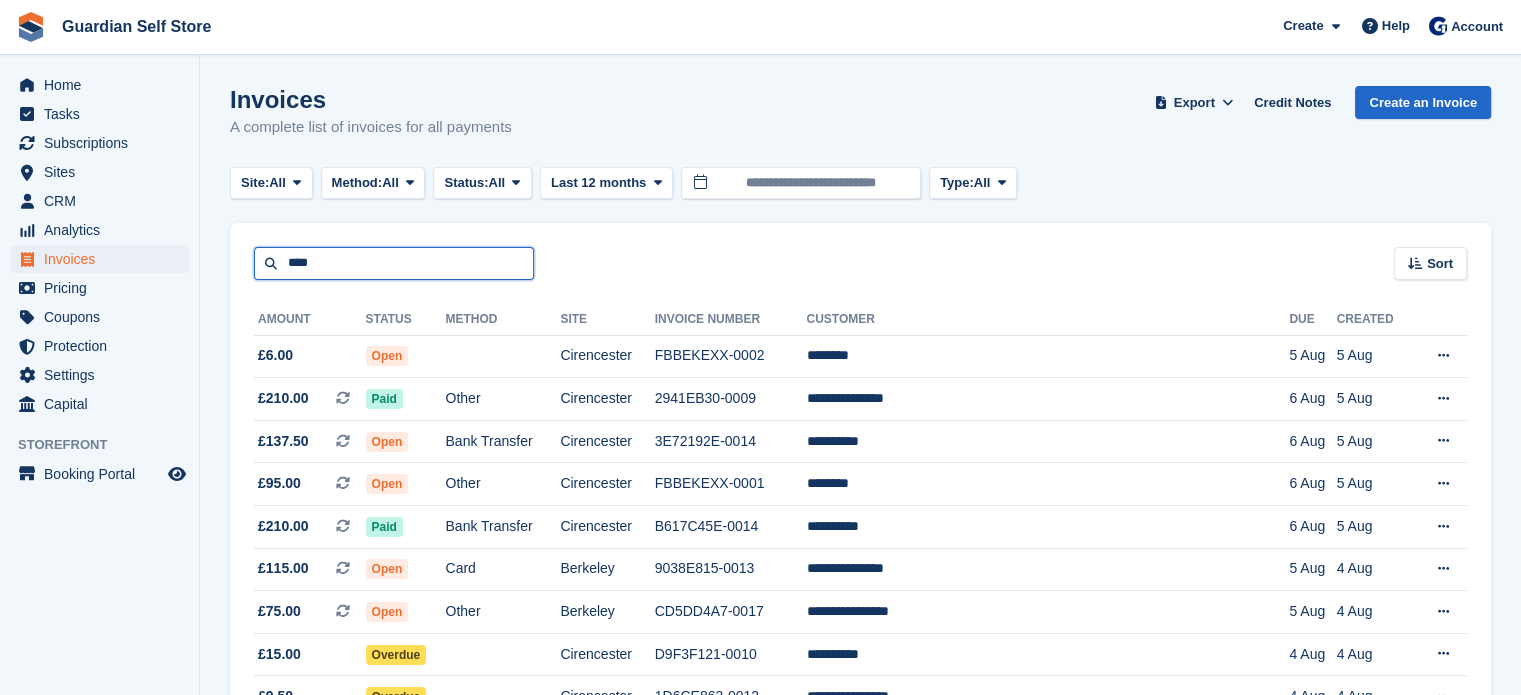 type on "****" 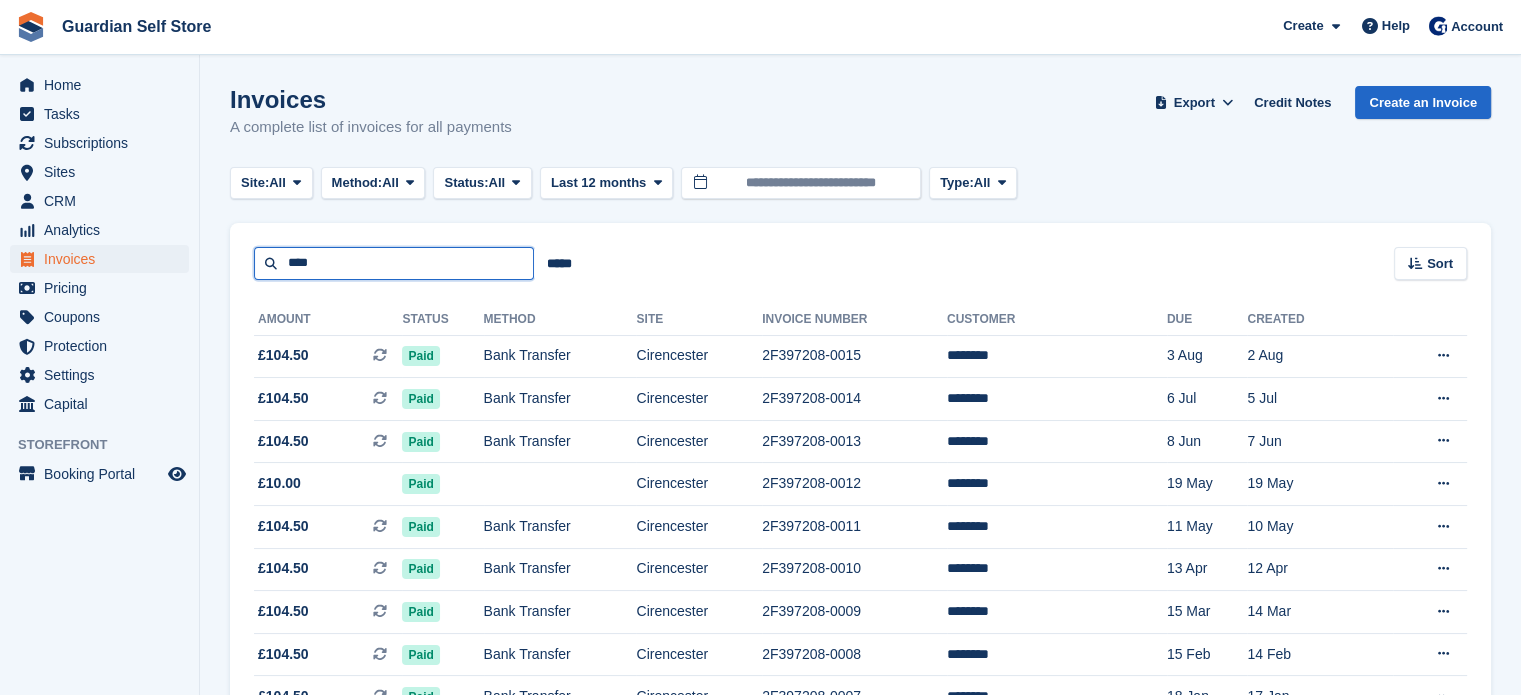 drag, startPoint x: 288, startPoint y: 262, endPoint x: 260, endPoint y: 262, distance: 28 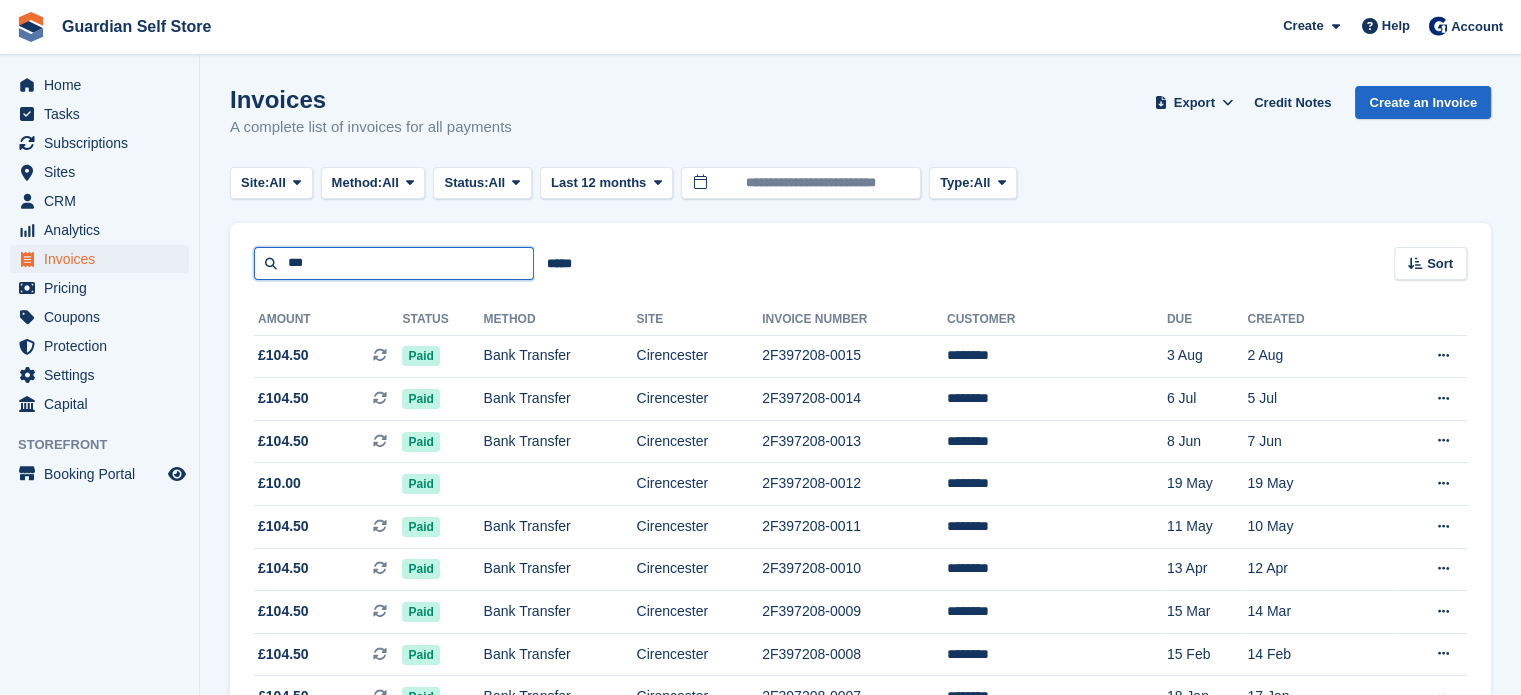 type on "***" 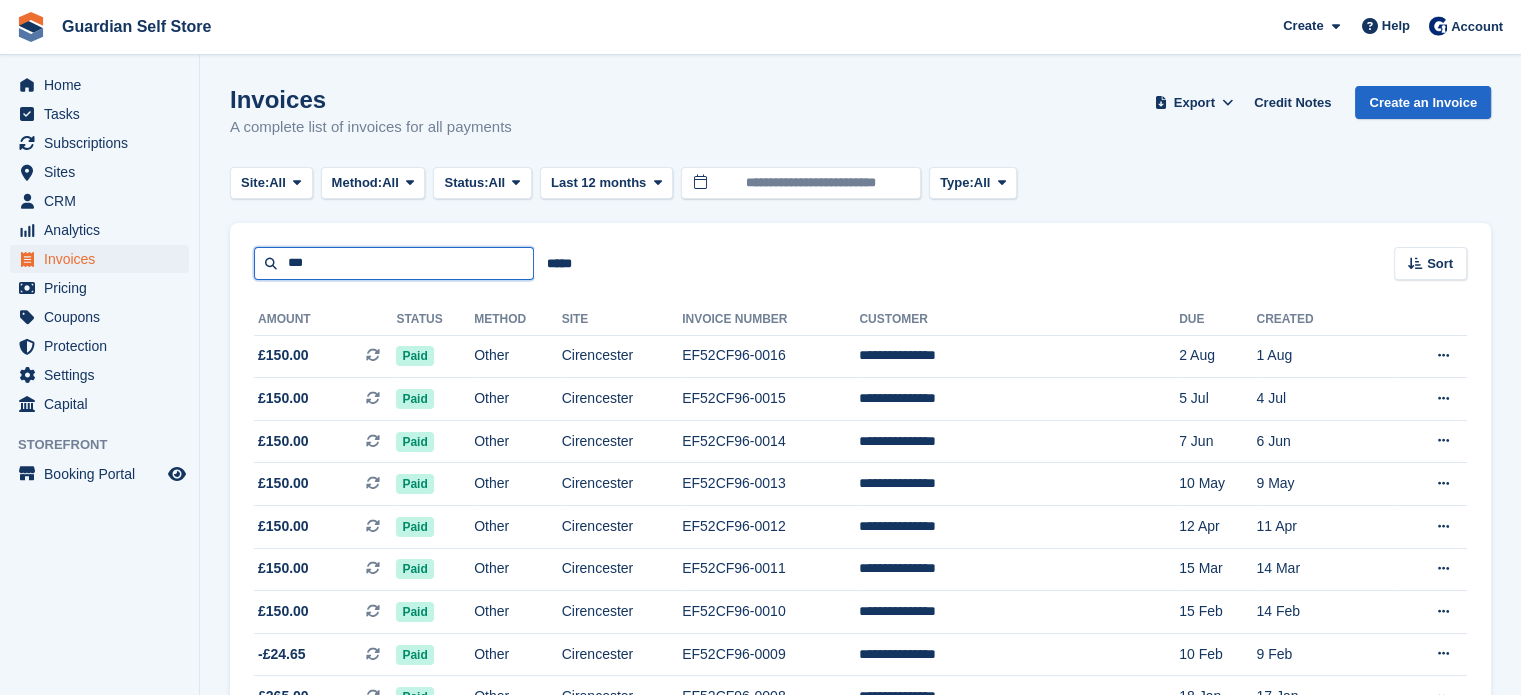 drag, startPoint x: 328, startPoint y: 265, endPoint x: 214, endPoint y: 246, distance: 115.57249 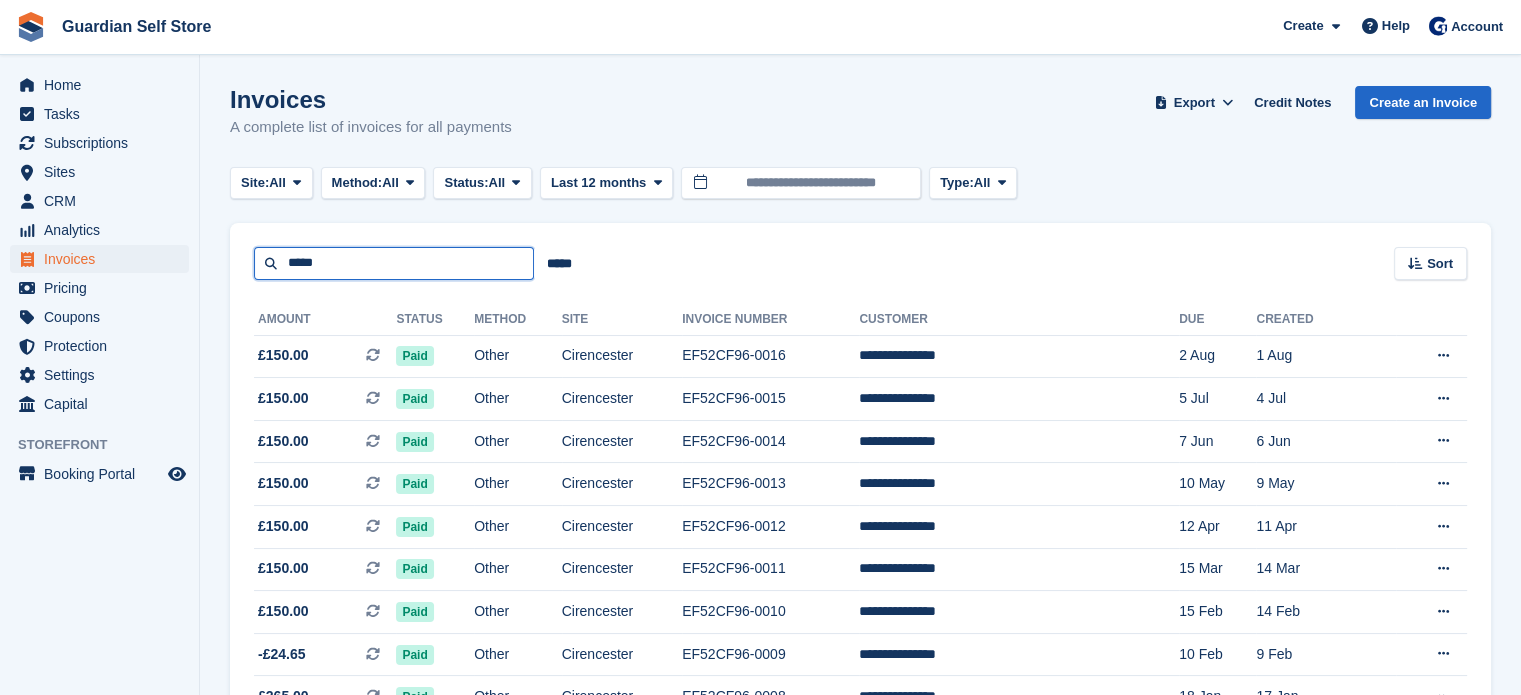 type on "*****" 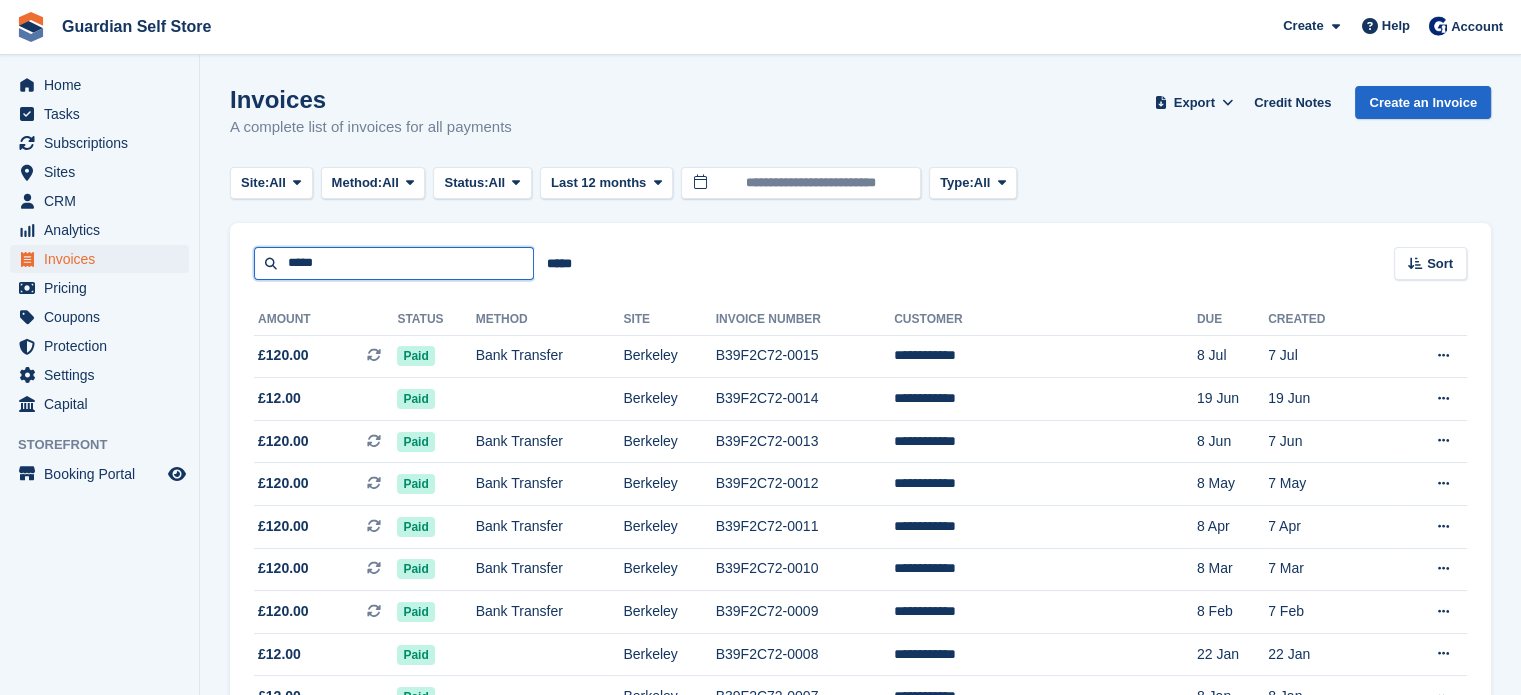 drag, startPoint x: 340, startPoint y: 249, endPoint x: 230, endPoint y: 230, distance: 111.62885 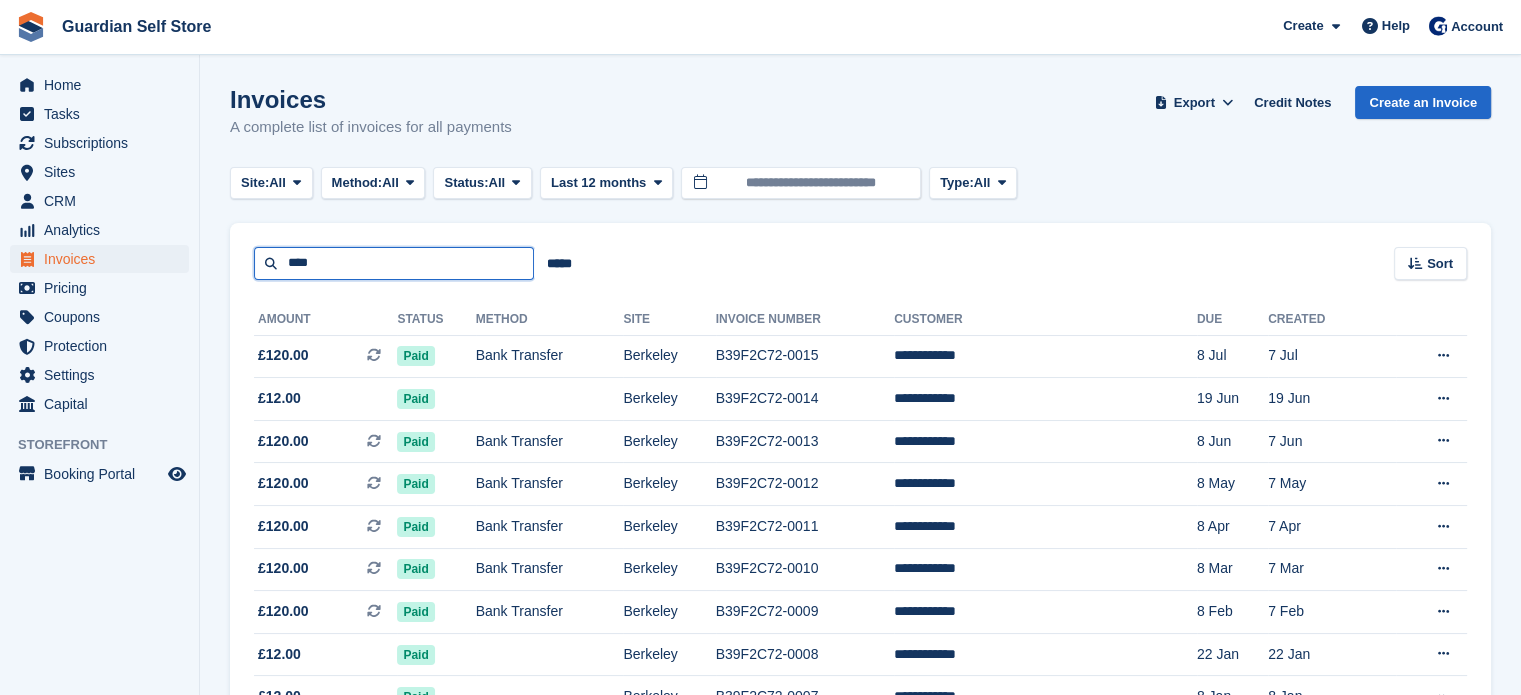type on "****" 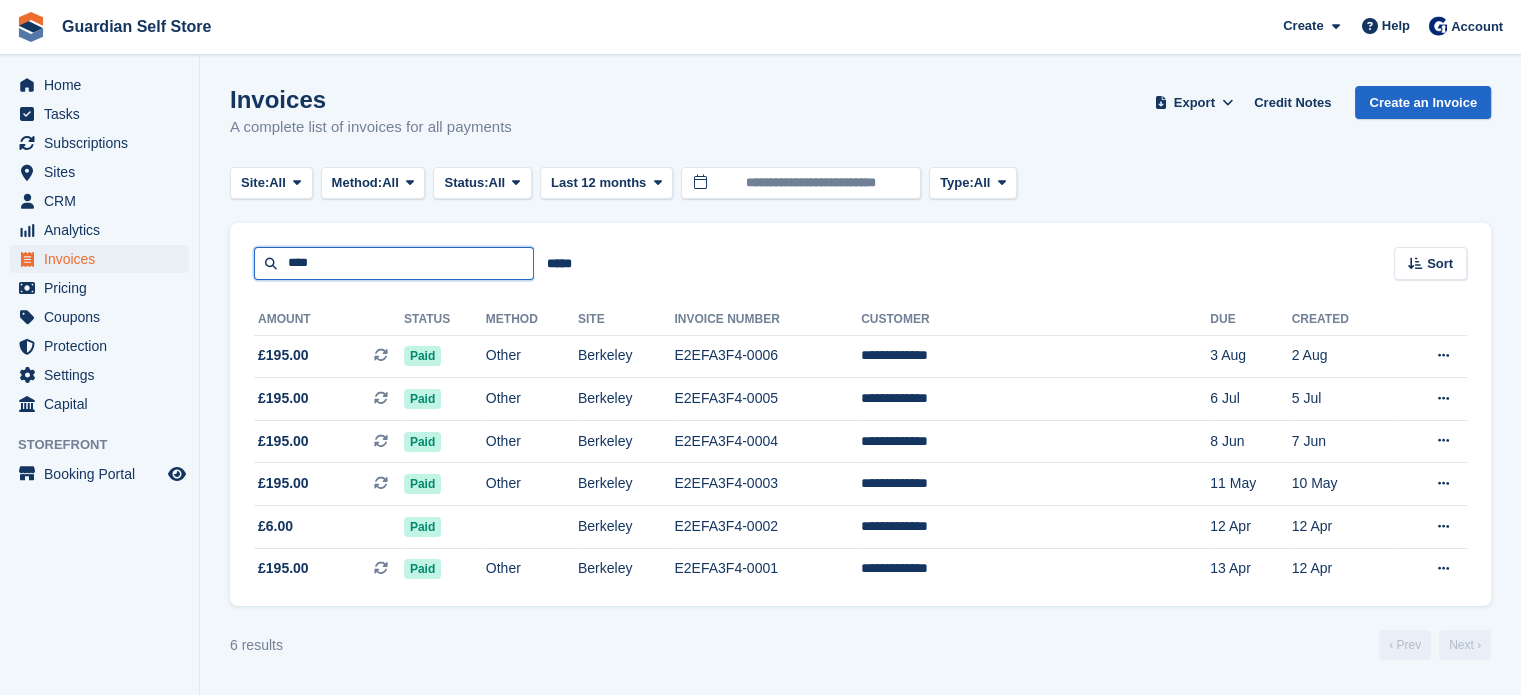 drag, startPoint x: 306, startPoint y: 261, endPoint x: 228, endPoint y: 248, distance: 79.07591 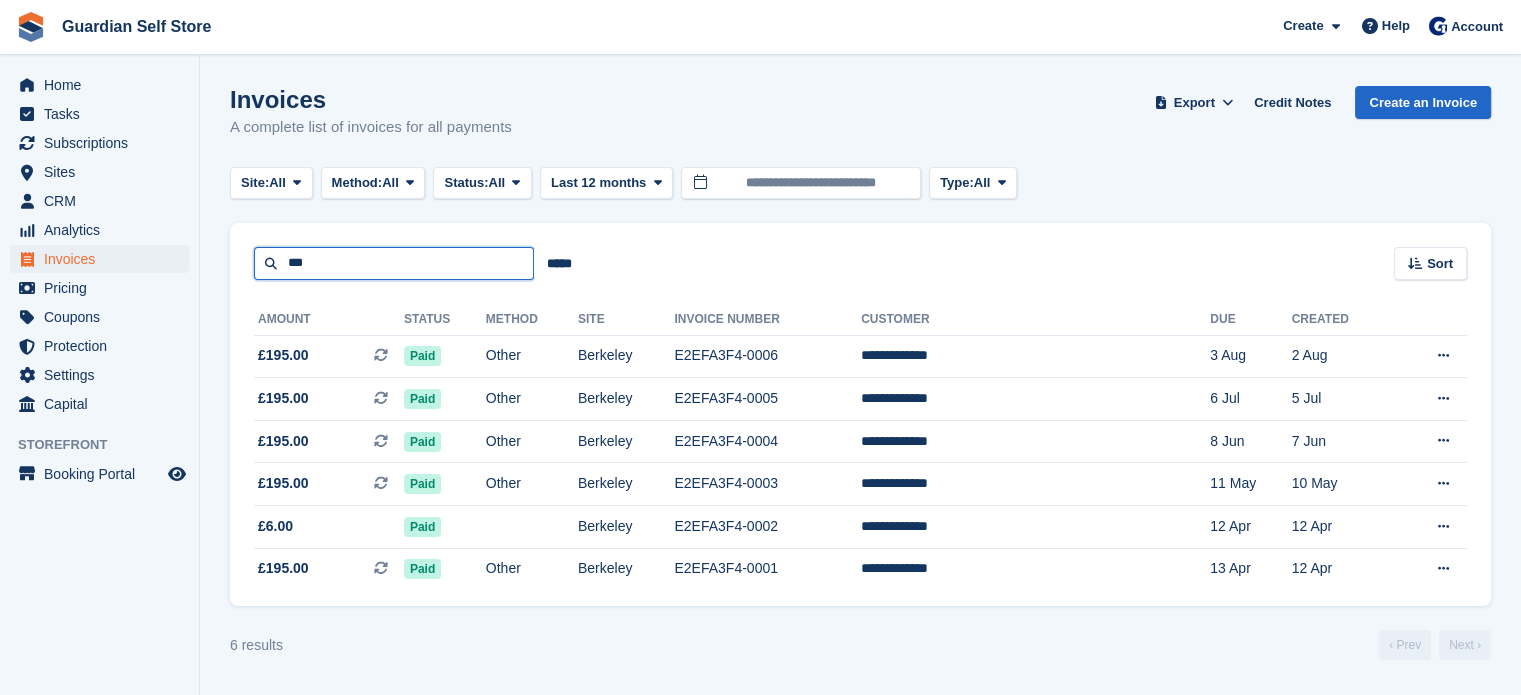 type on "***" 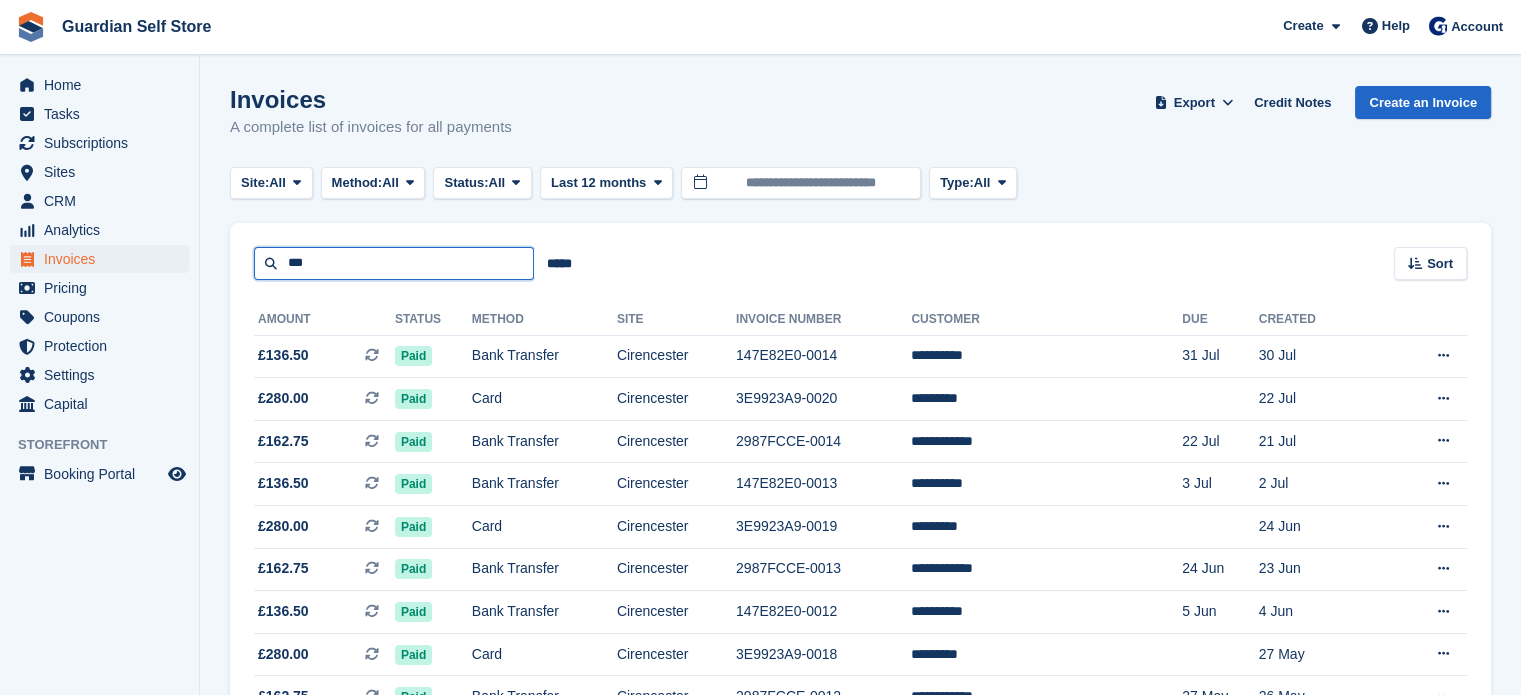 drag, startPoint x: 318, startPoint y: 275, endPoint x: 249, endPoint y: 260, distance: 70.61161 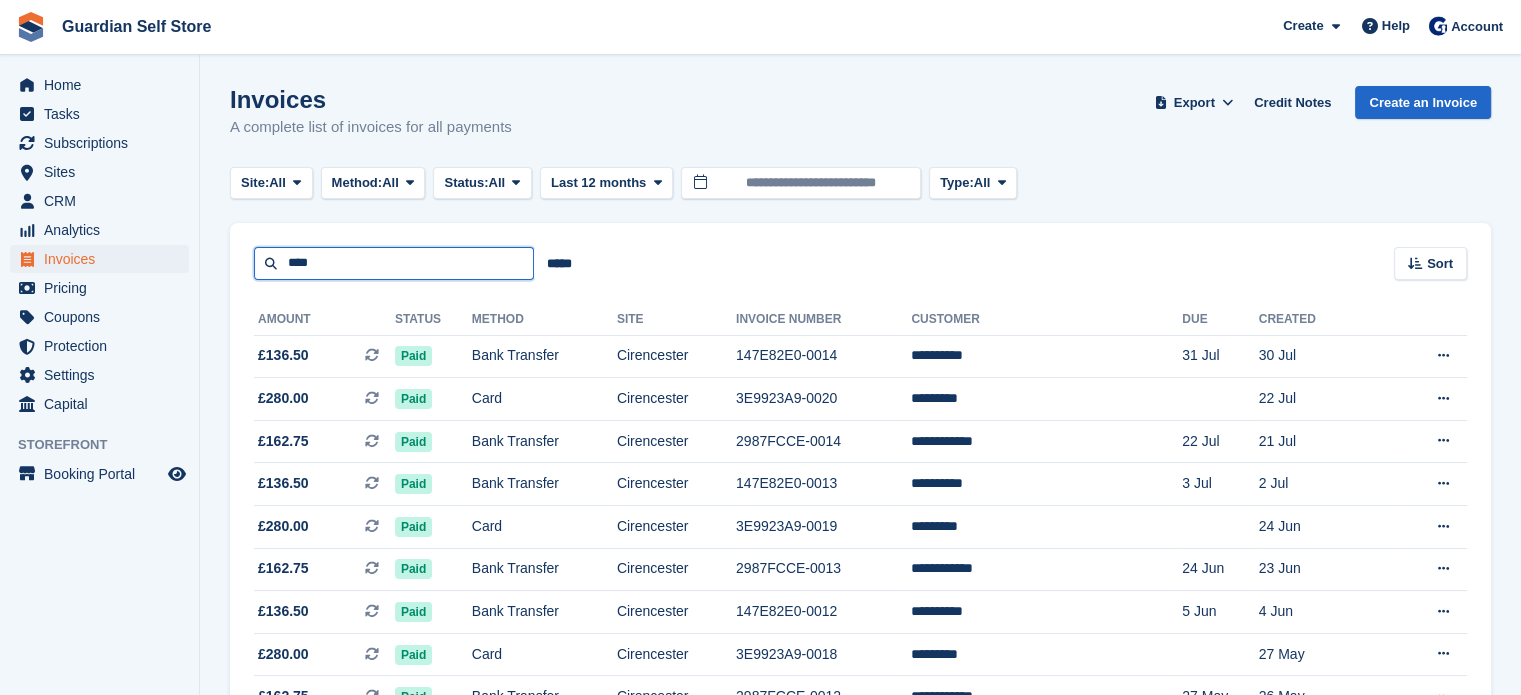 type on "****" 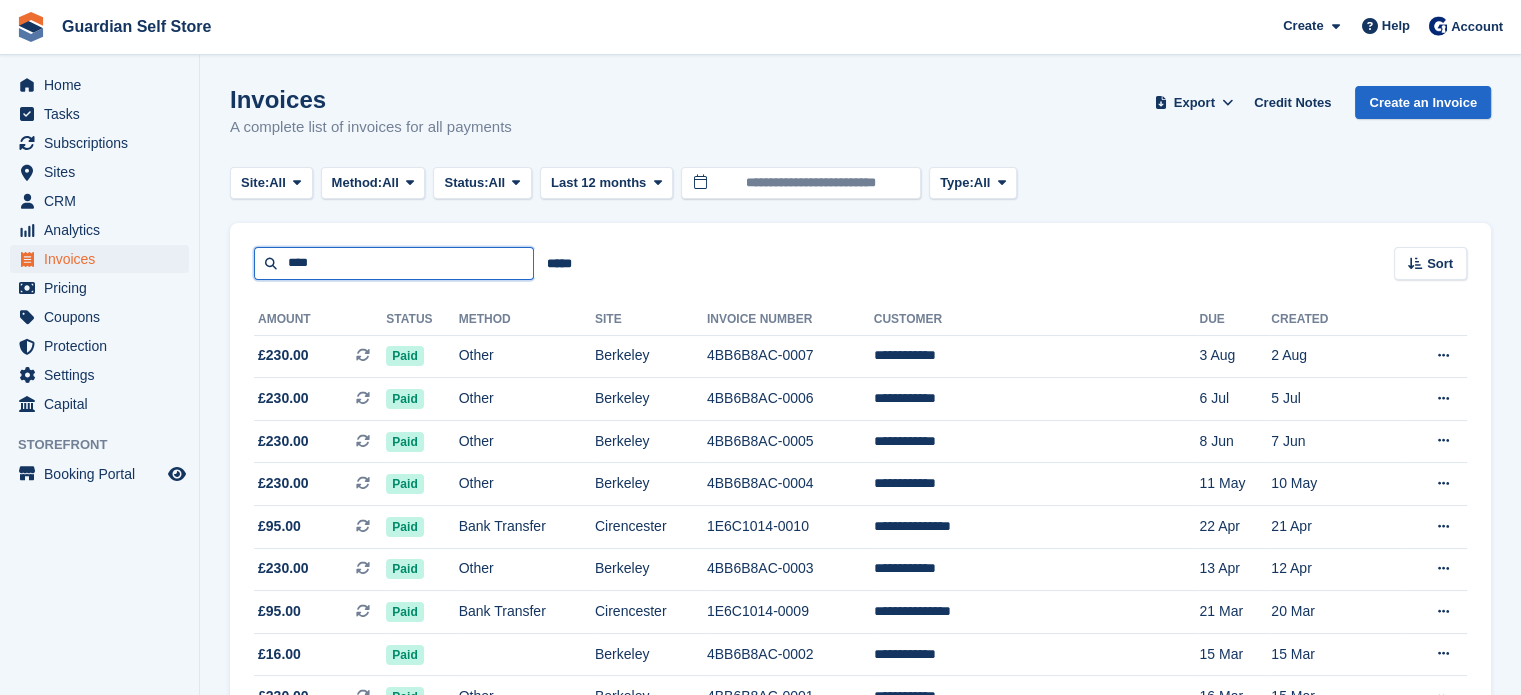 drag, startPoint x: 349, startPoint y: 267, endPoint x: 217, endPoint y: 256, distance: 132.45753 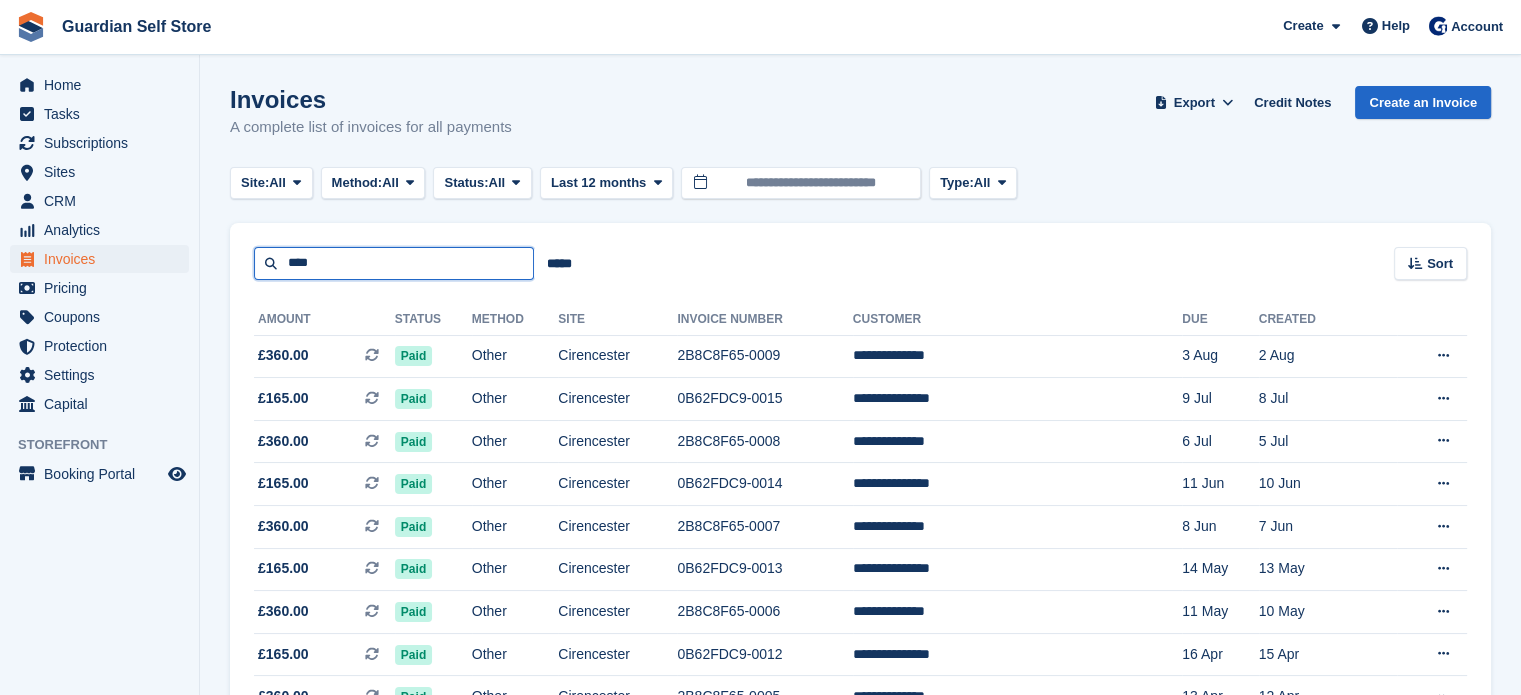 drag, startPoint x: 352, startPoint y: 269, endPoint x: 240, endPoint y: 251, distance: 113.43721 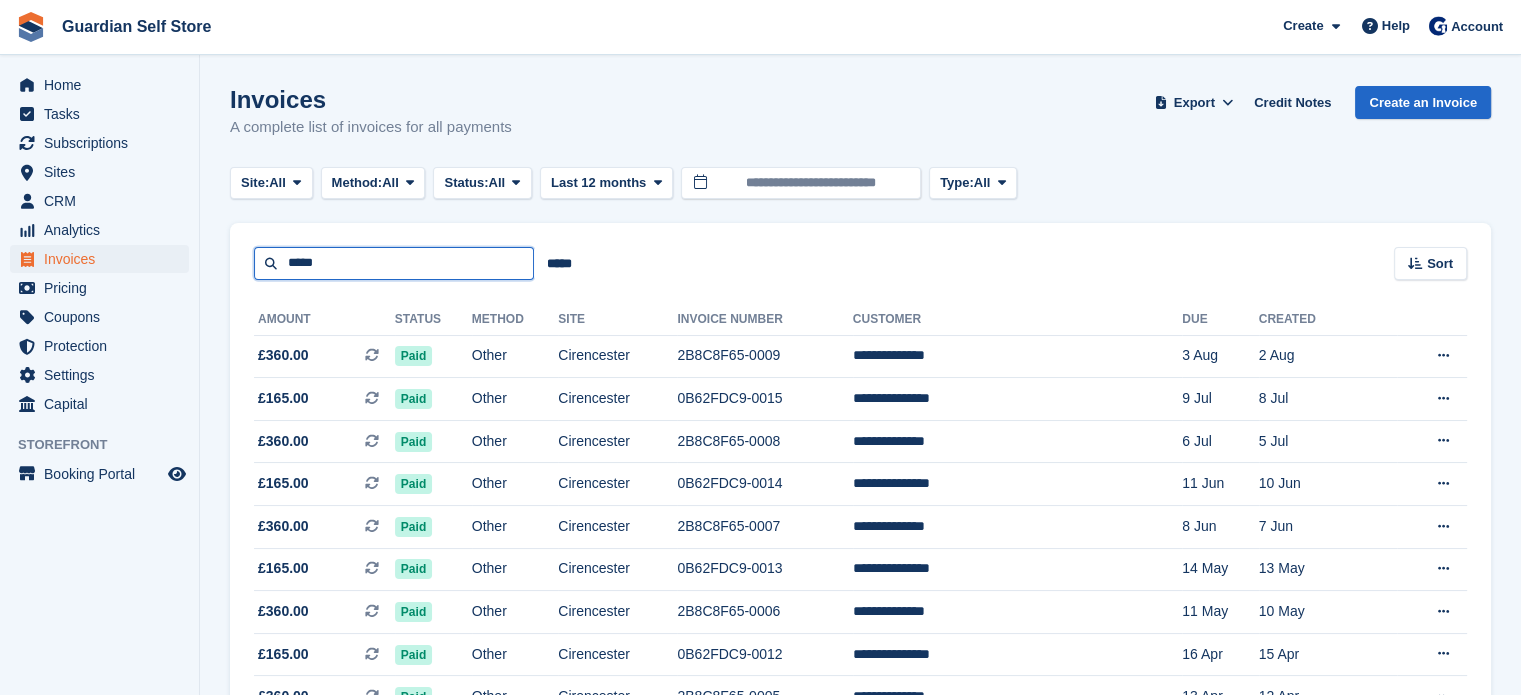 type on "*****" 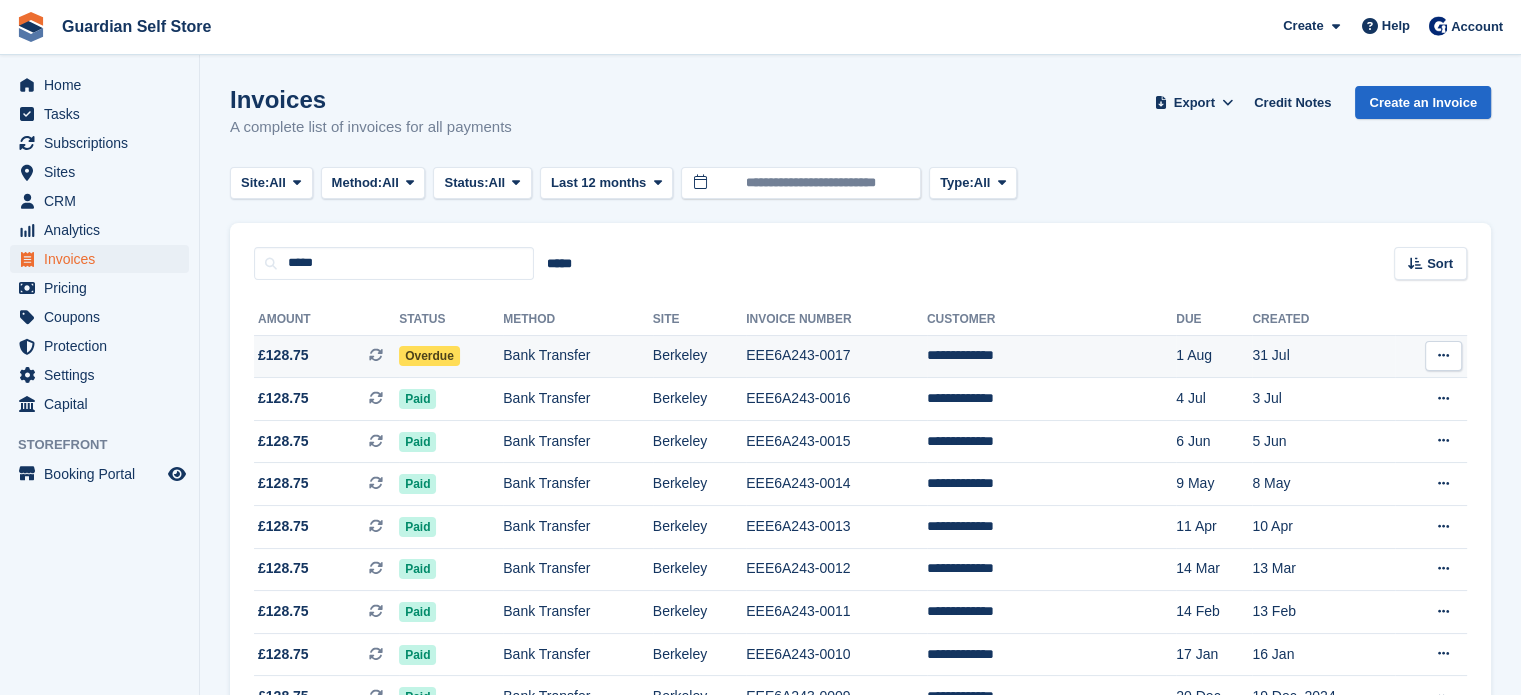 click on "£128.75
This is a recurring subscription invoice." at bounding box center [326, 355] 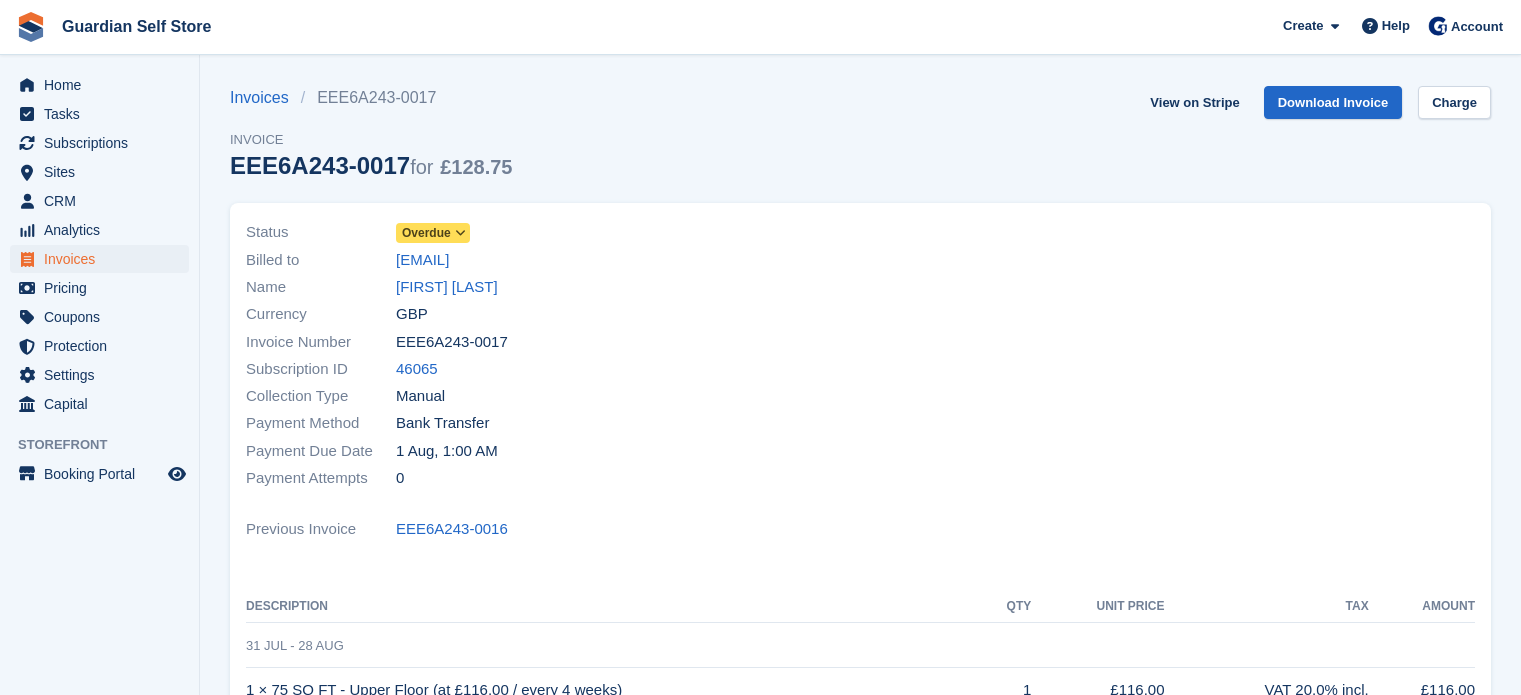 scroll, scrollTop: 0, scrollLeft: 0, axis: both 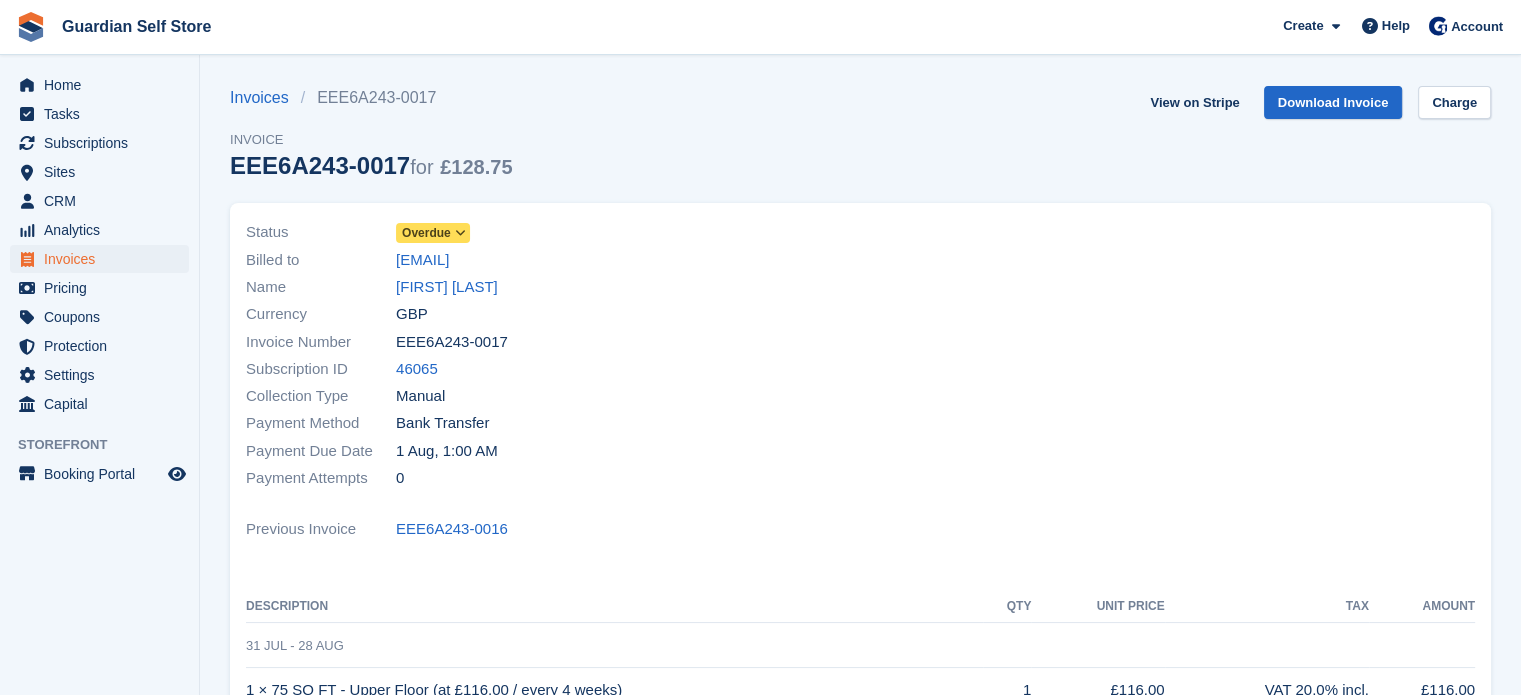 click on "Overdue" at bounding box center (426, 233) 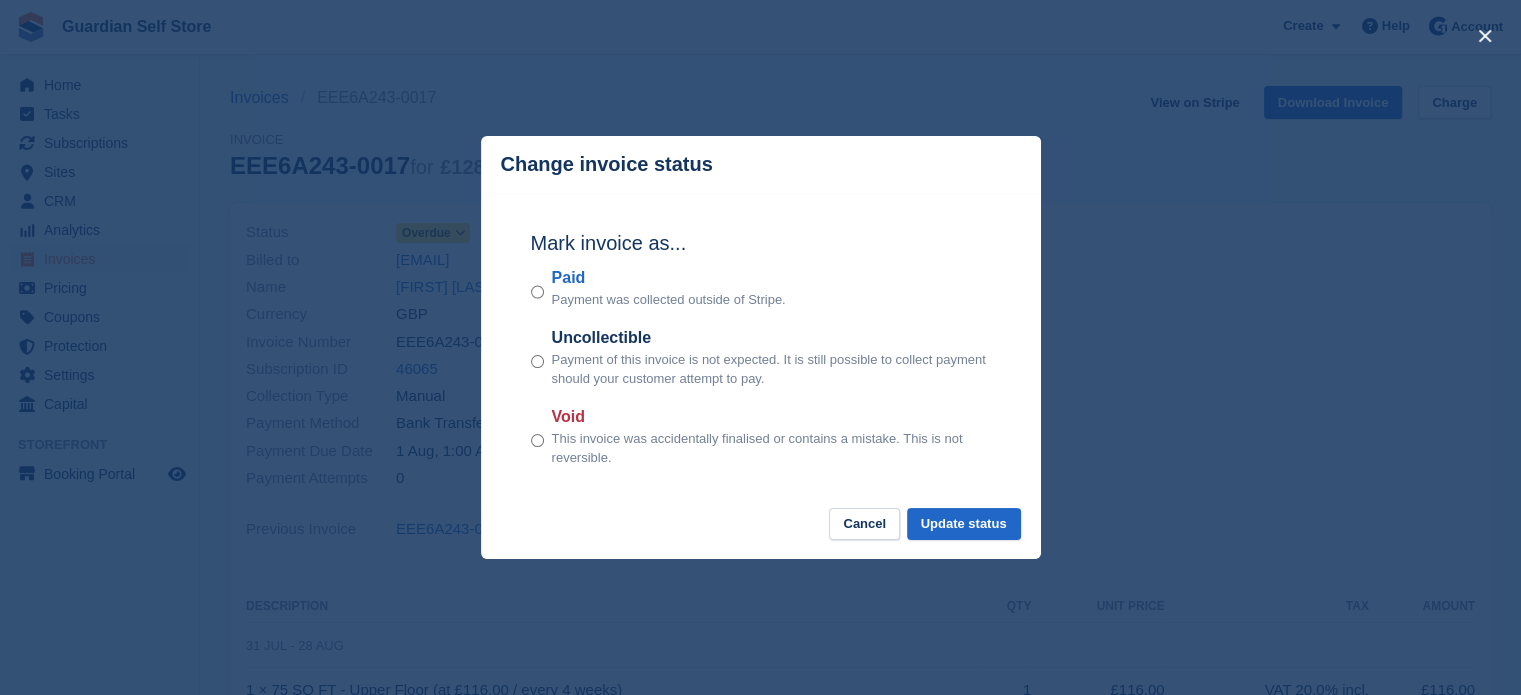 drag, startPoint x: 559, startPoint y: 271, endPoint x: 569, endPoint y: 277, distance: 11.661903 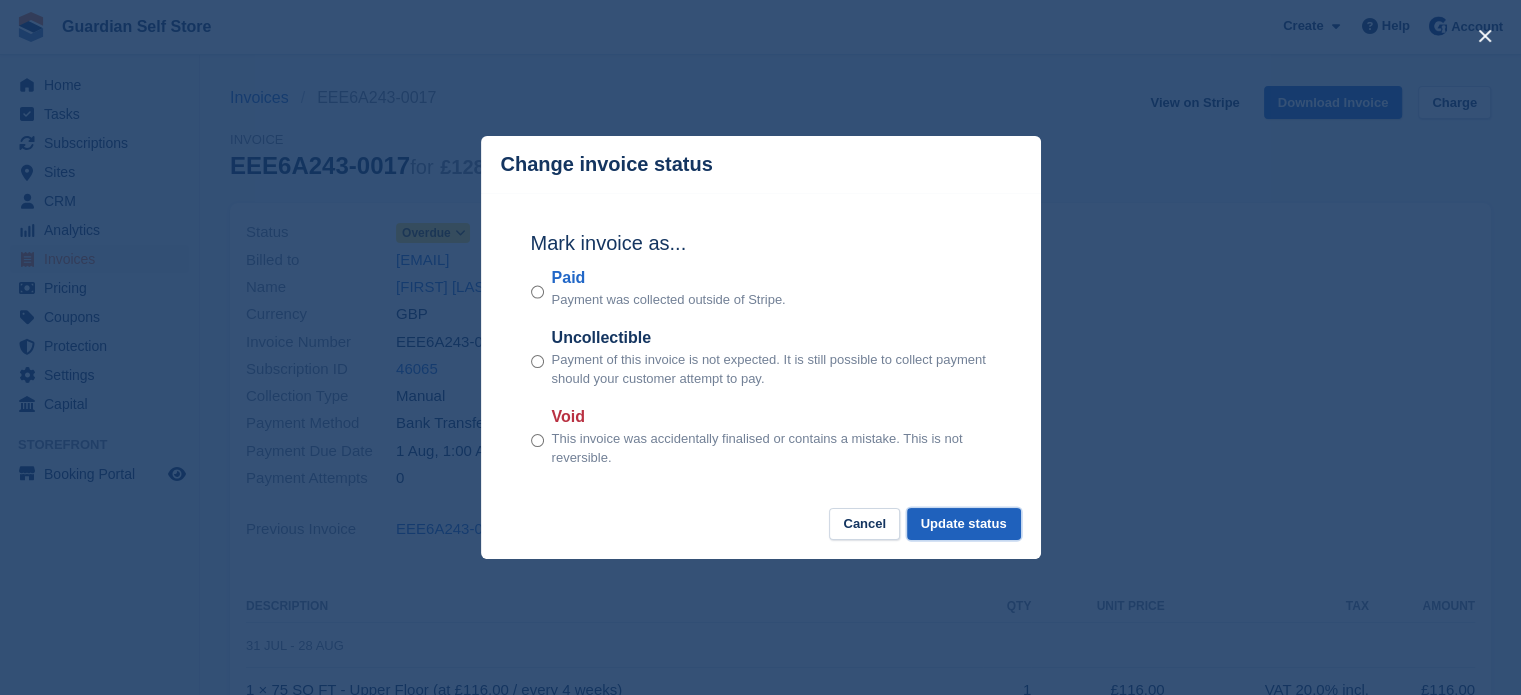 click on "Update status" at bounding box center [964, 524] 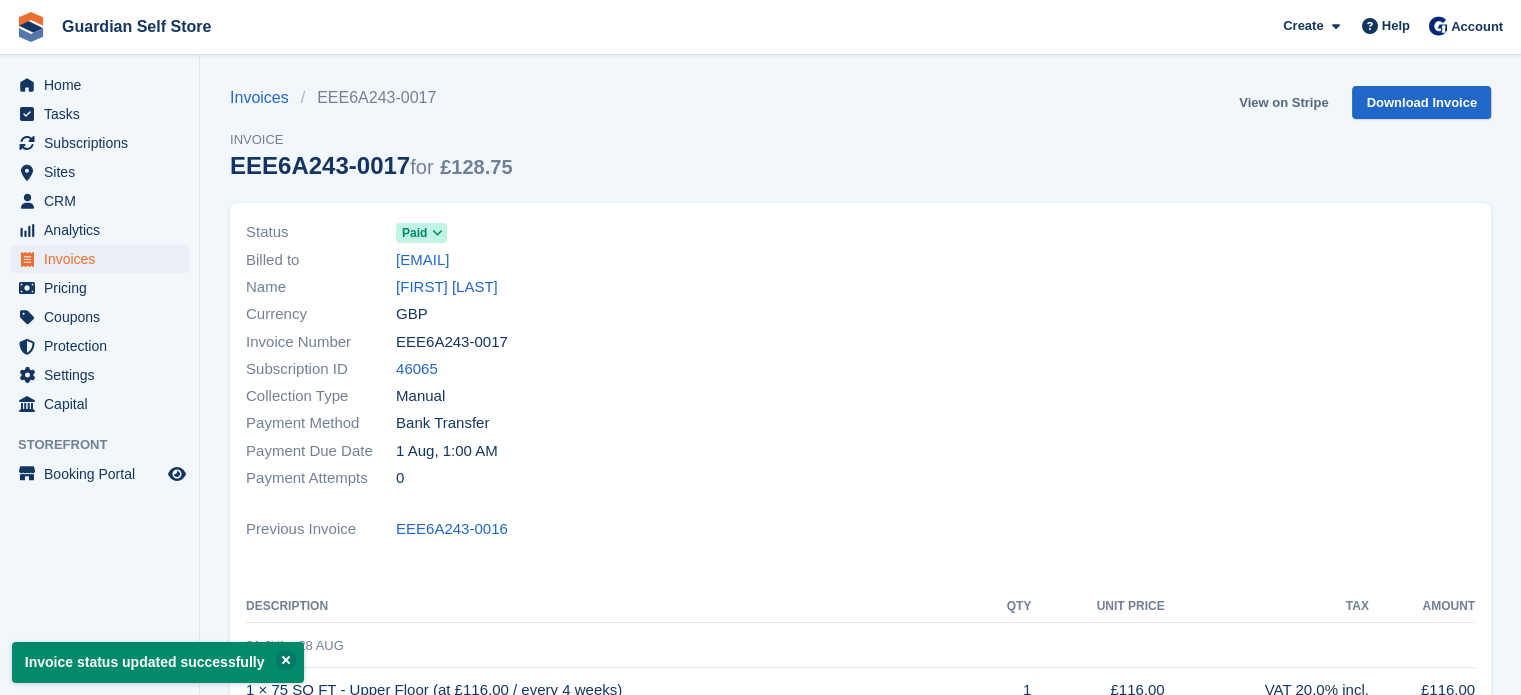 click on "View on Stripe" at bounding box center [1283, 102] 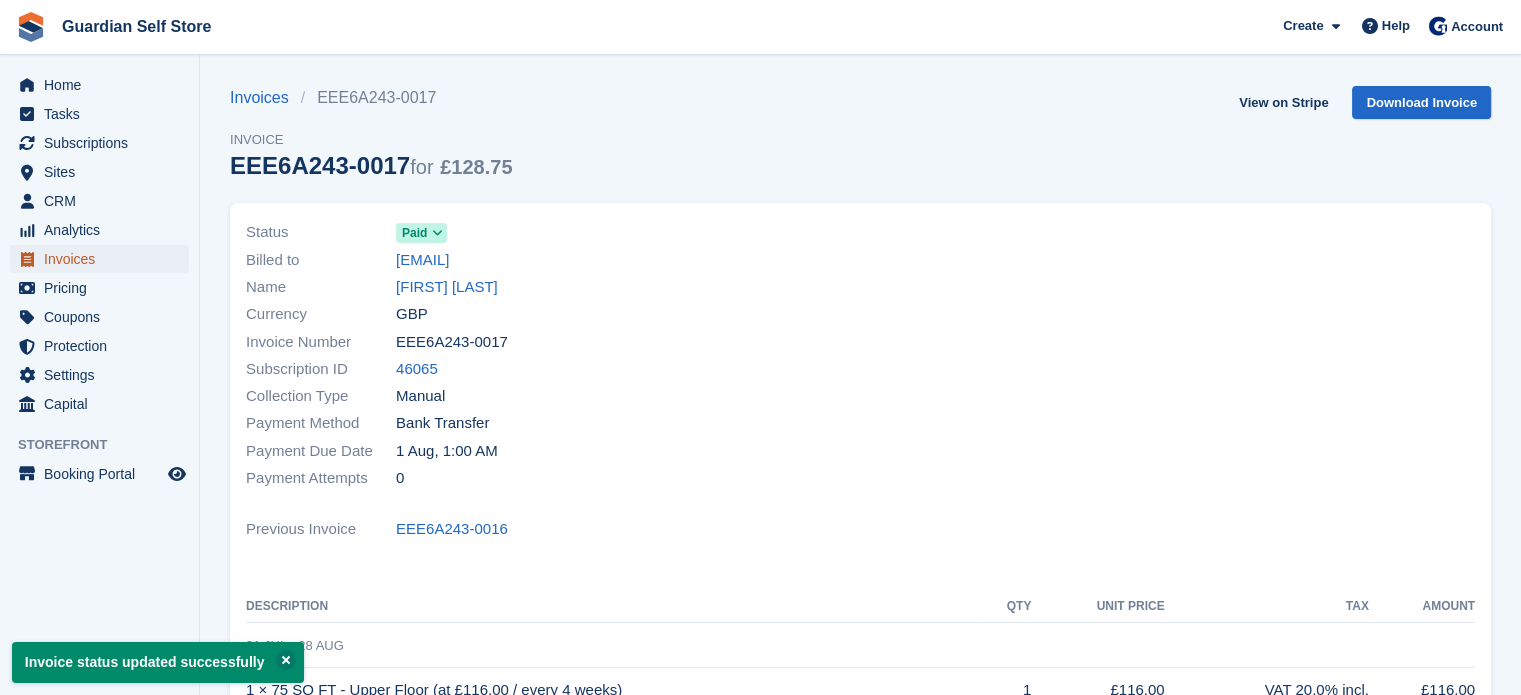 click on "Invoices" at bounding box center (104, 259) 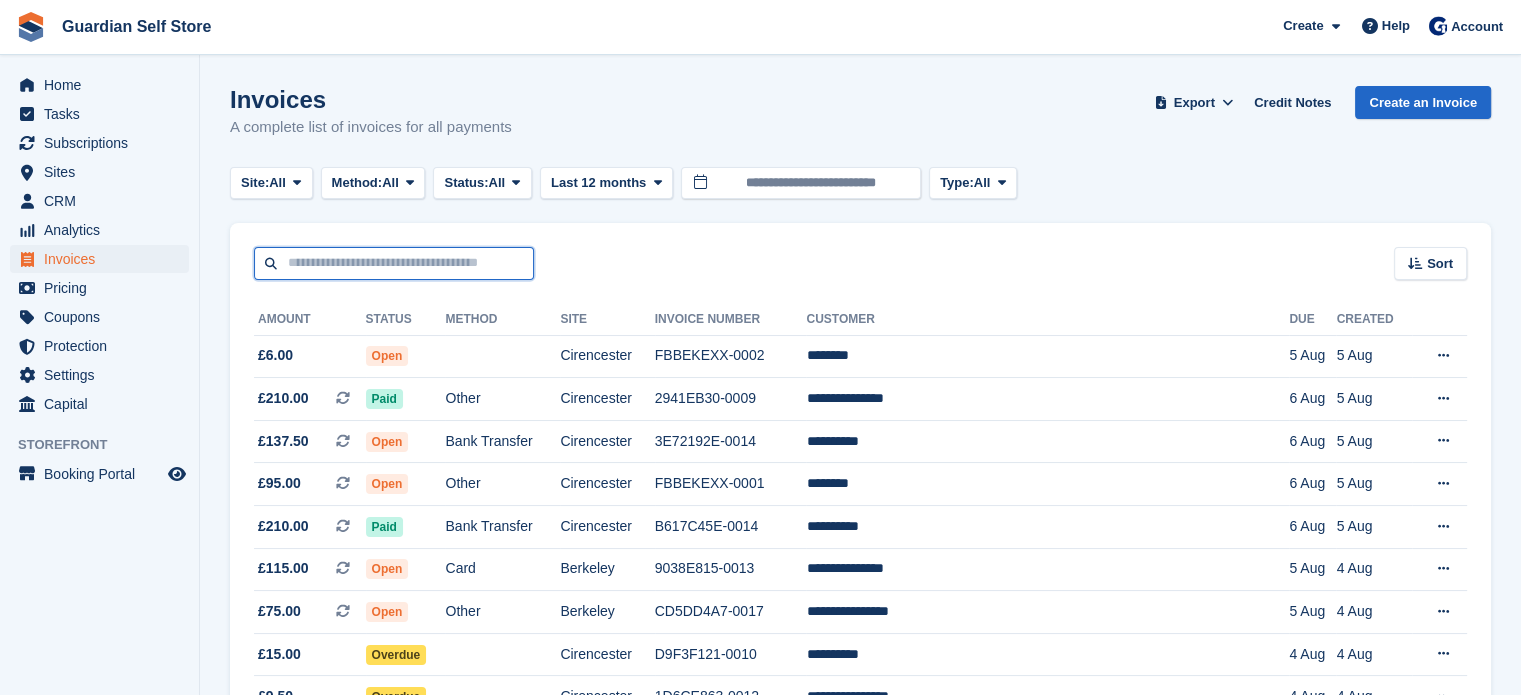 click at bounding box center [394, 263] 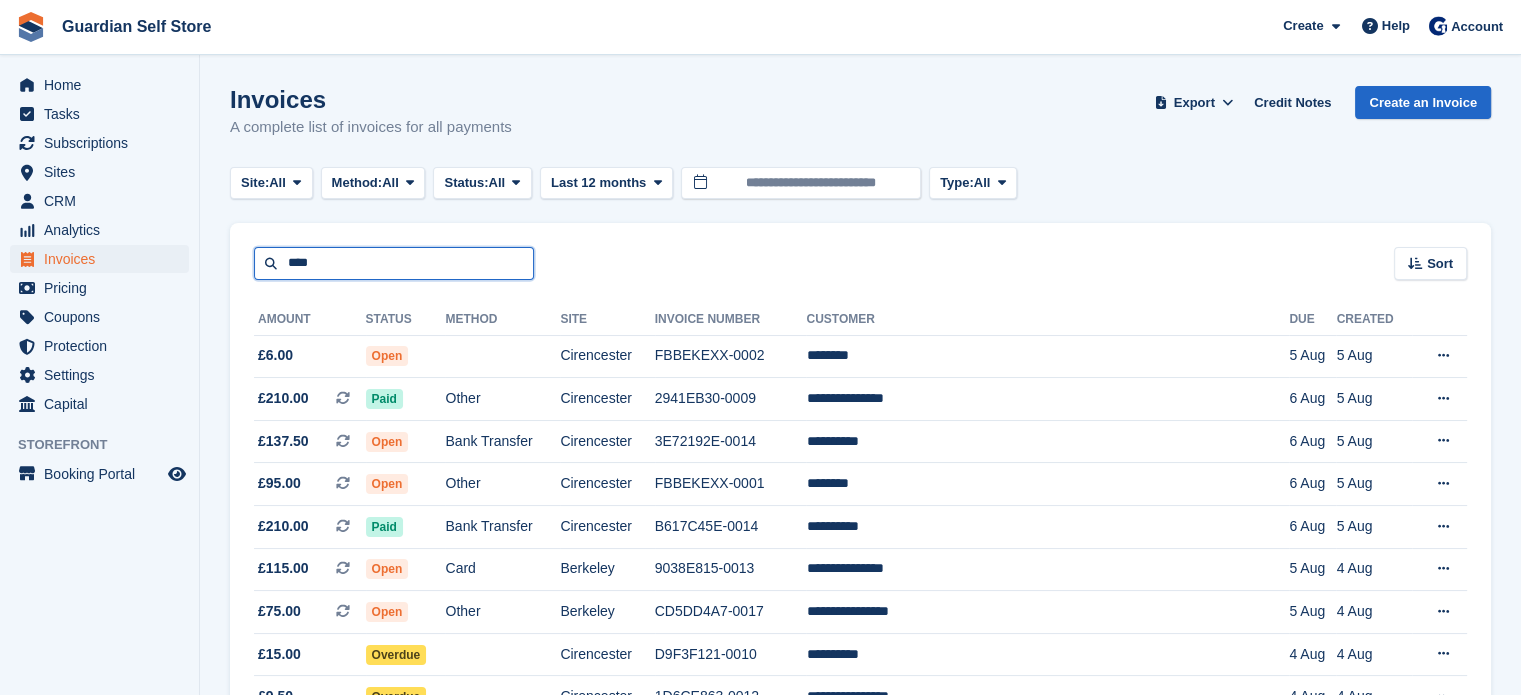 type on "****" 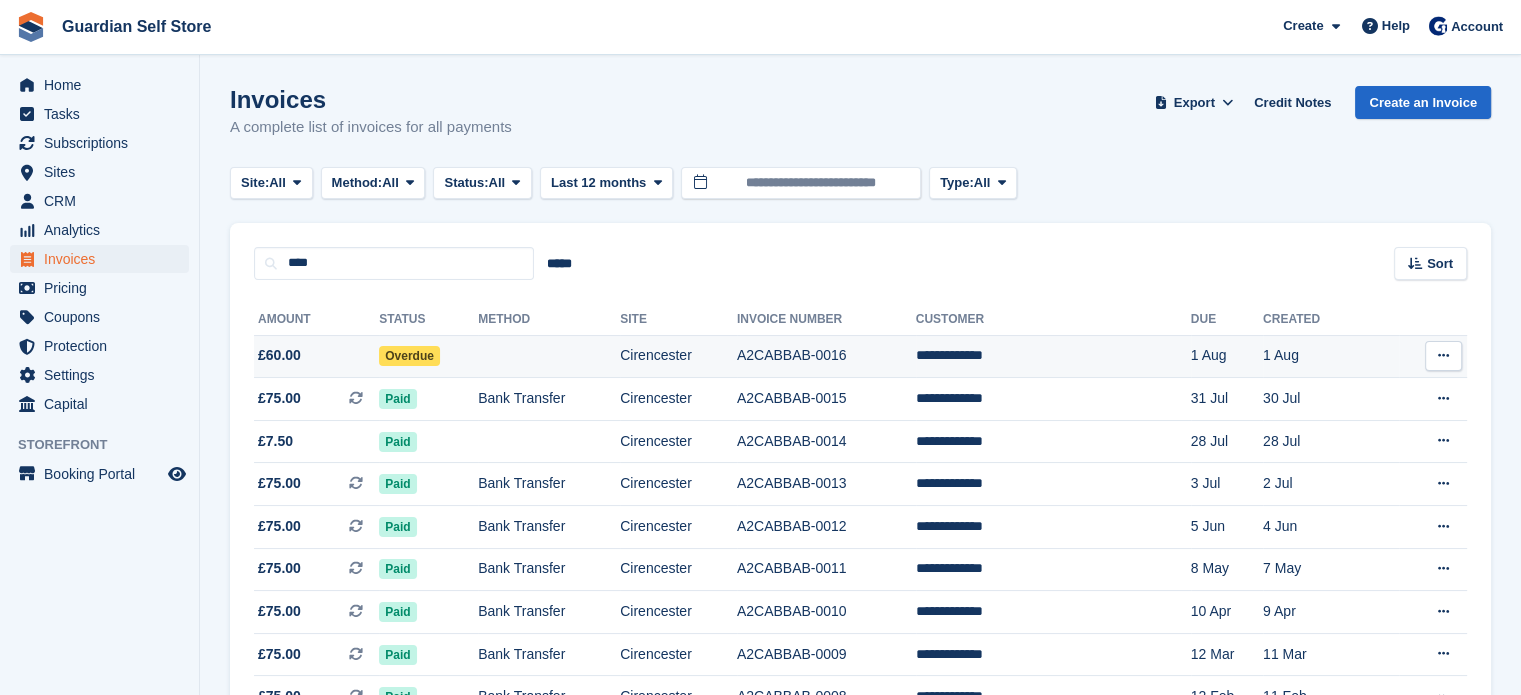 click on "£60.00" at bounding box center (316, 355) 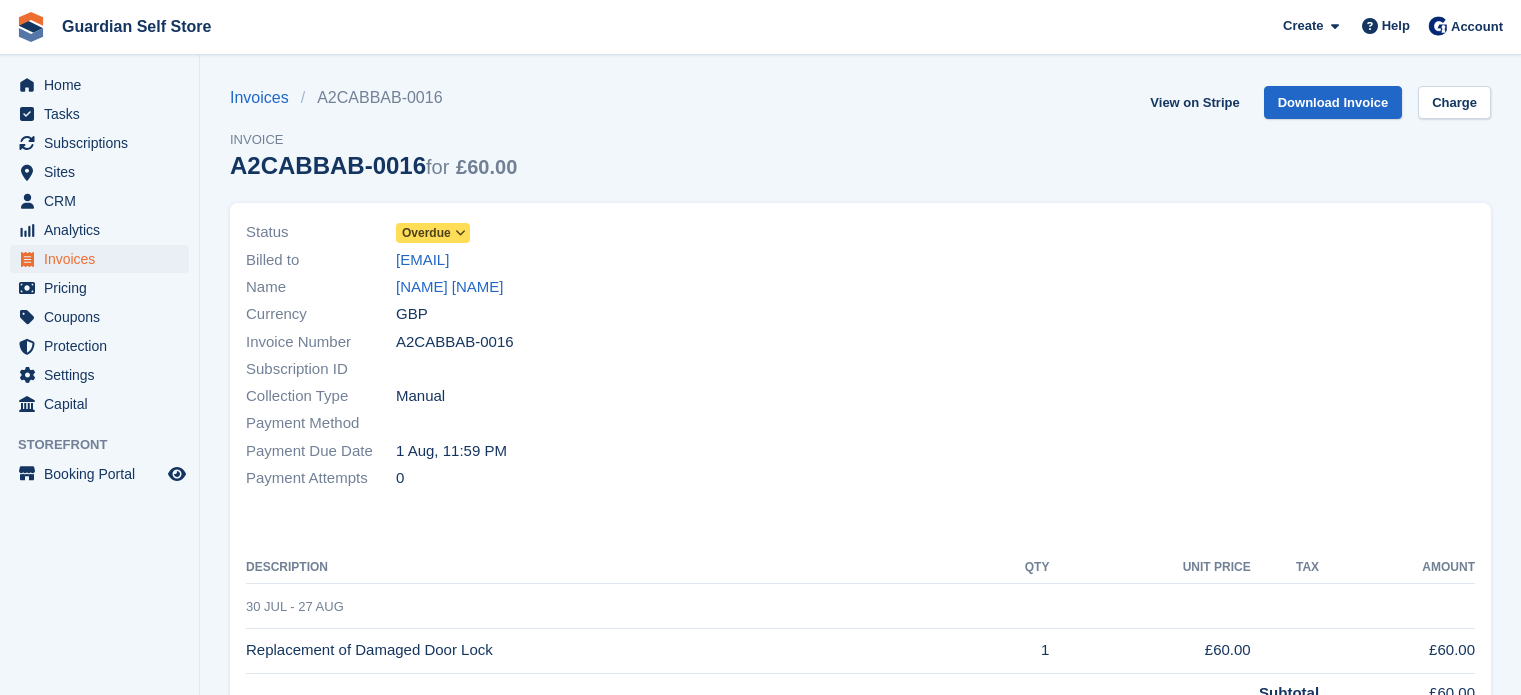 scroll, scrollTop: 0, scrollLeft: 0, axis: both 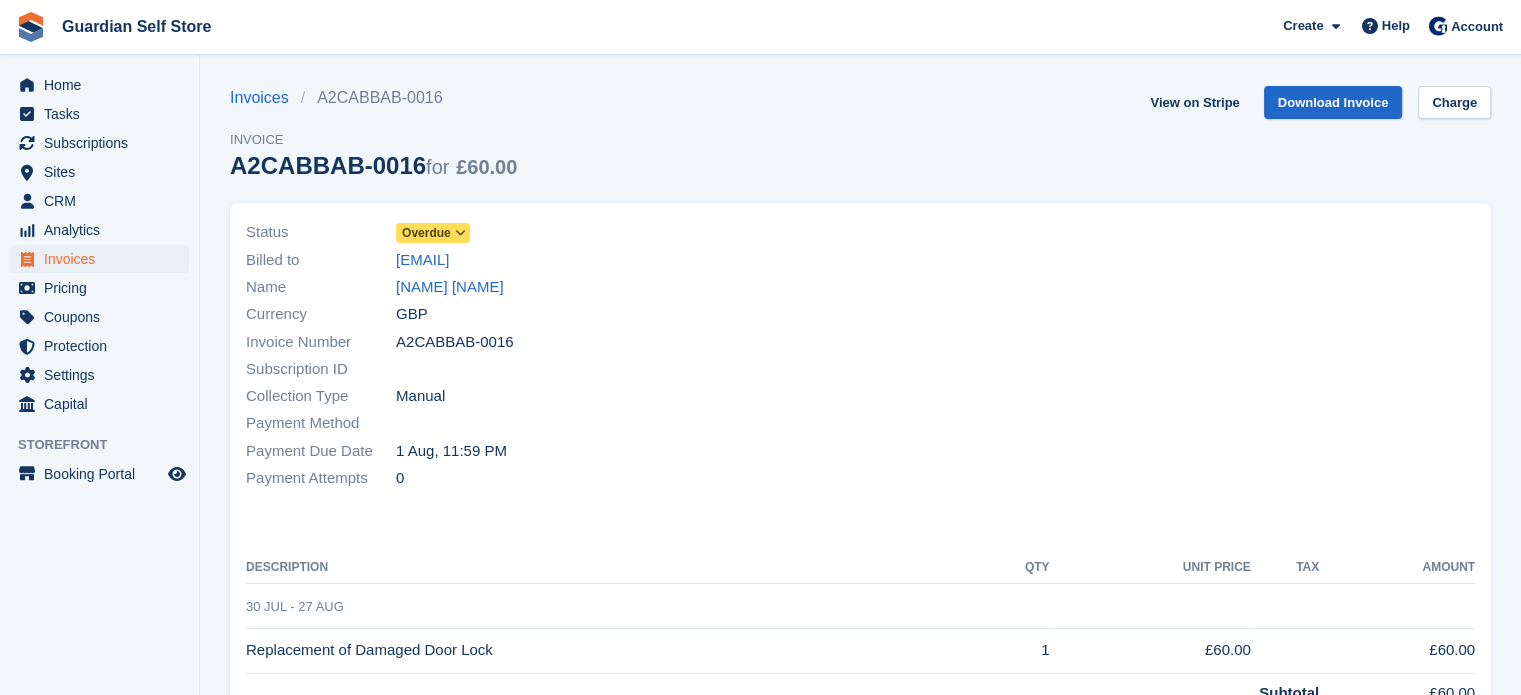 click on "Overdue" at bounding box center (426, 233) 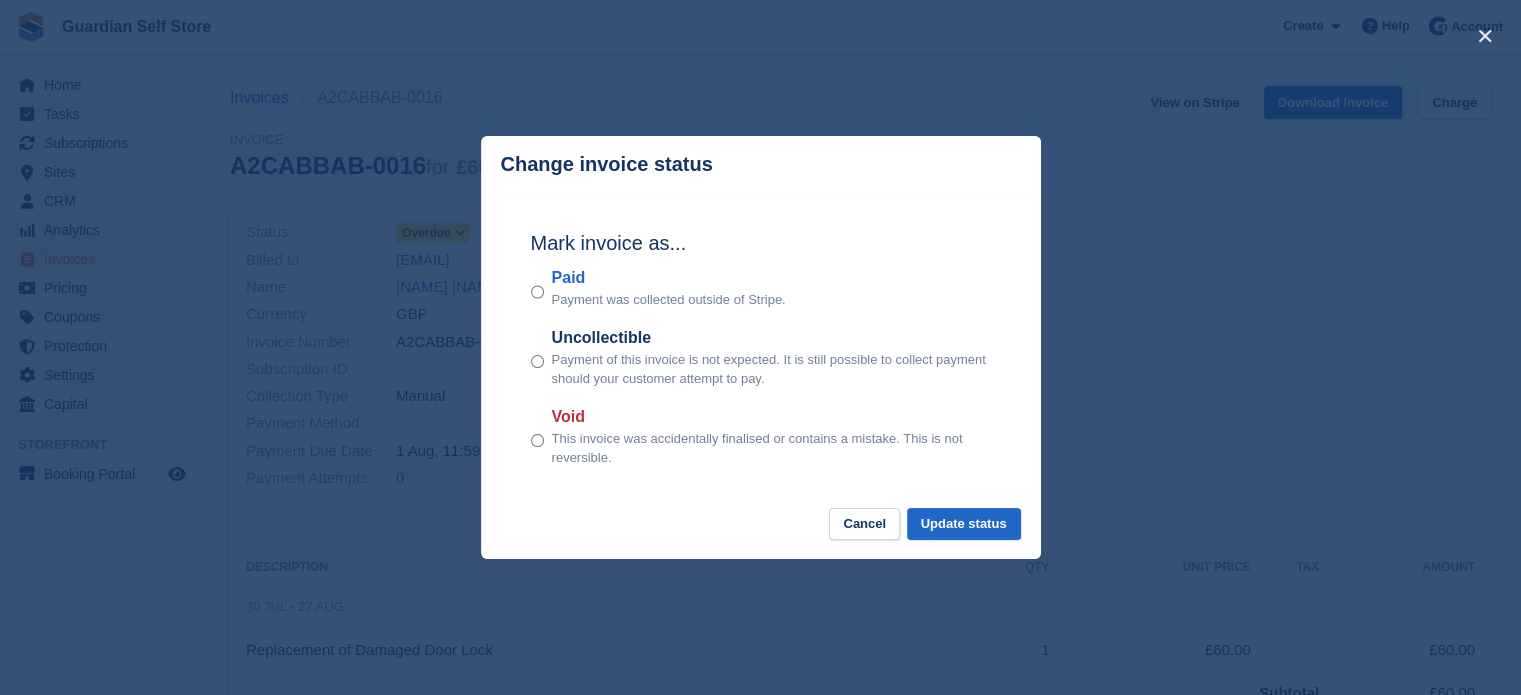 click on "Paid" at bounding box center [669, 278] 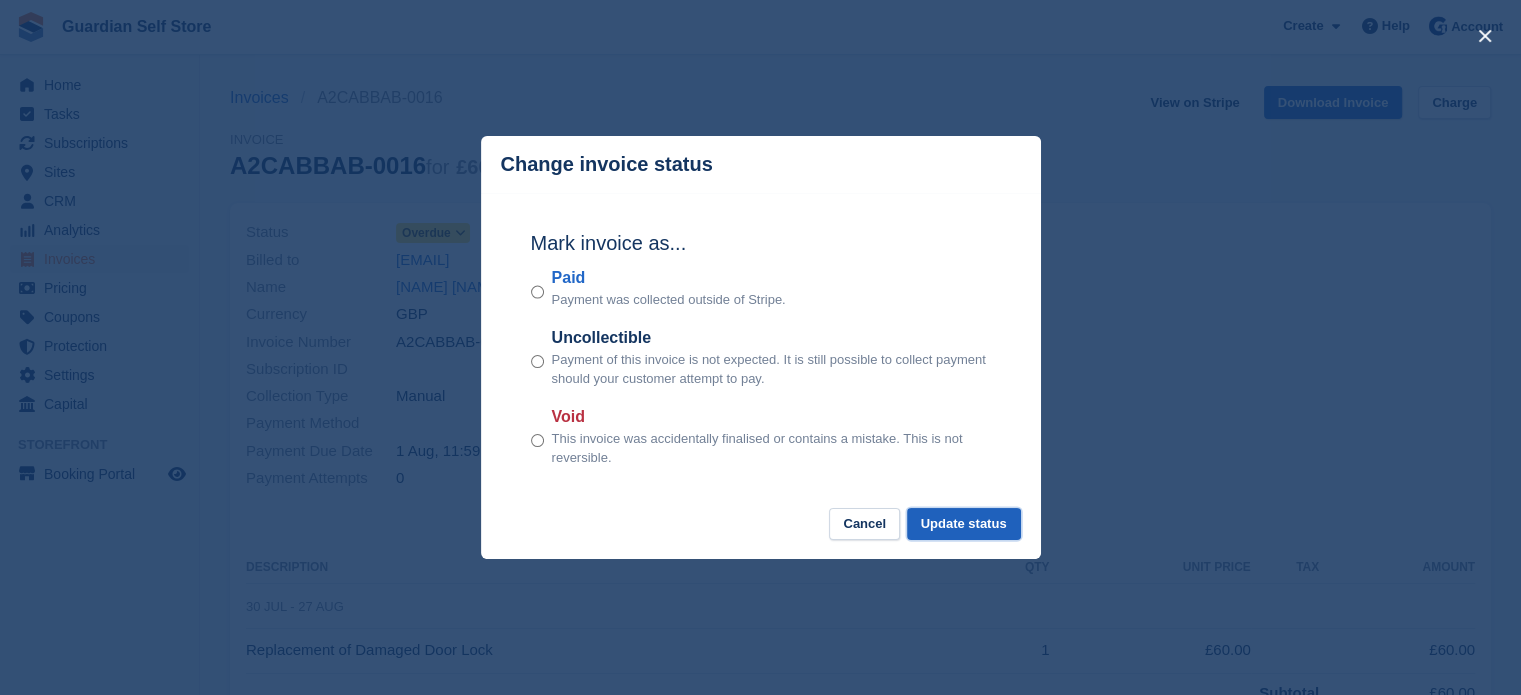 click on "Update status" at bounding box center (964, 524) 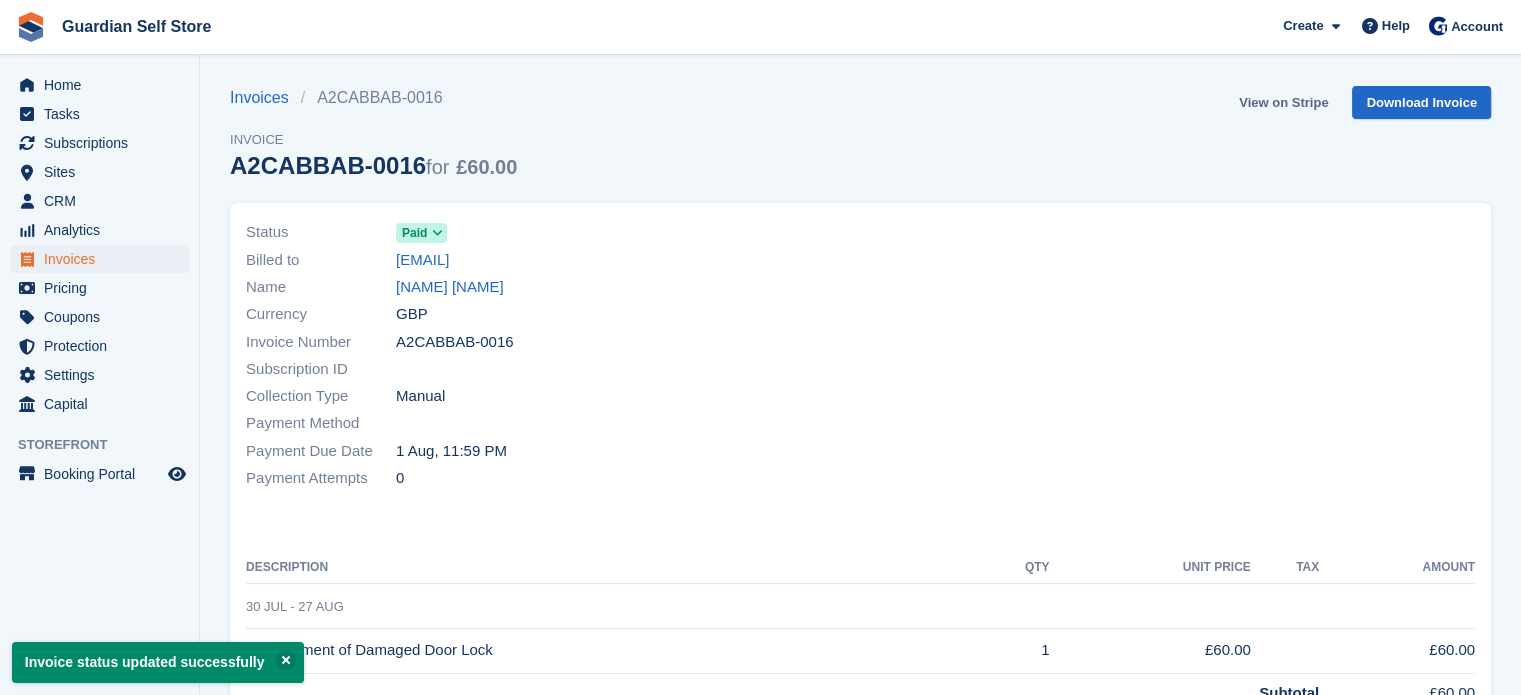 click on "View on Stripe" at bounding box center (1283, 102) 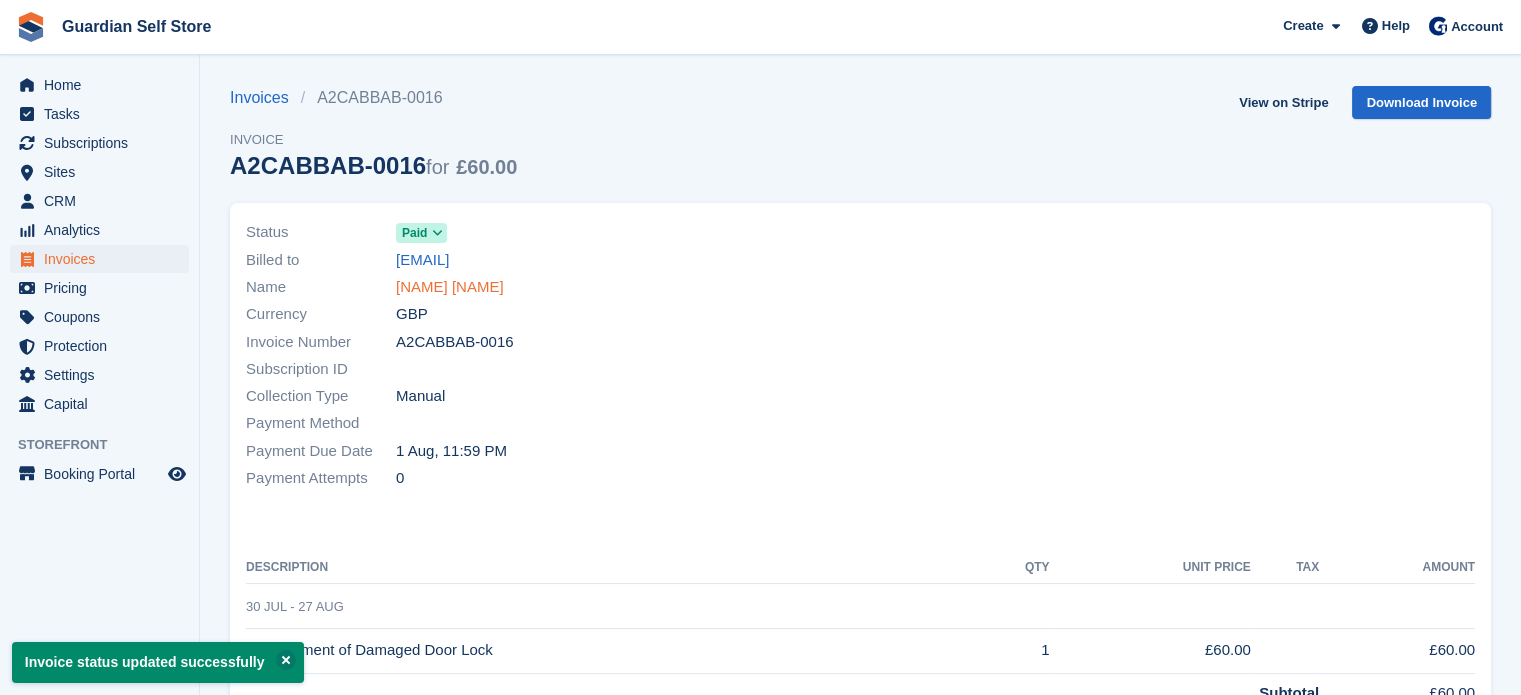 click on "[NAME] [NAME]" at bounding box center (450, 287) 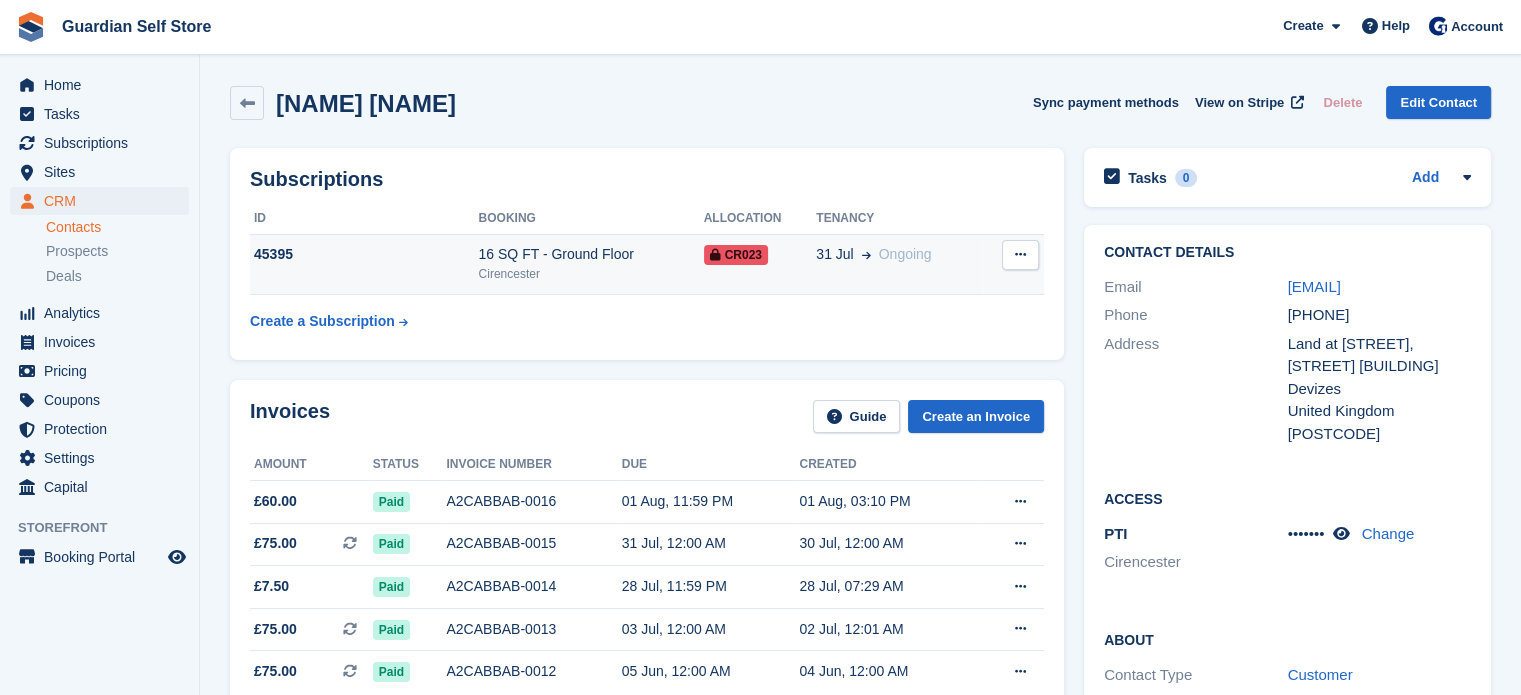 click on "CR023" at bounding box center [760, 264] 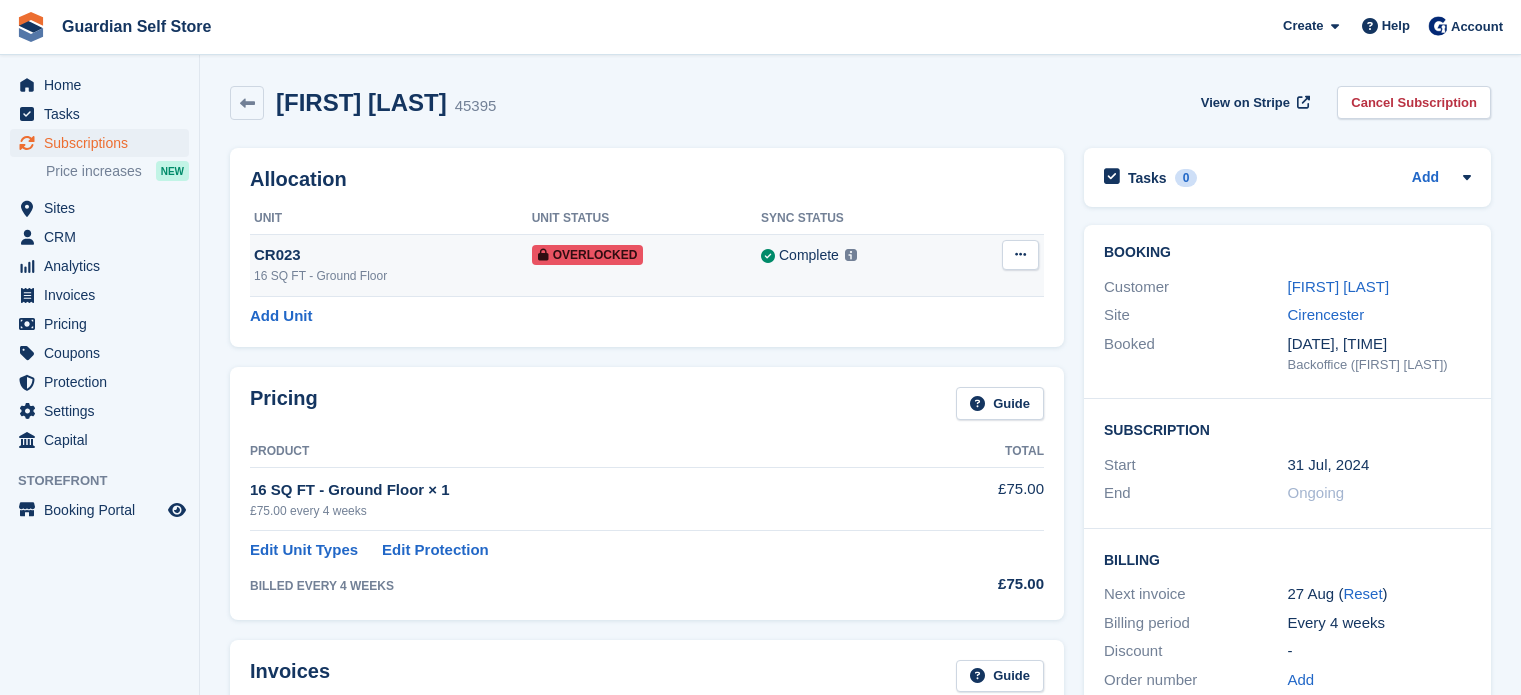 scroll, scrollTop: 0, scrollLeft: 0, axis: both 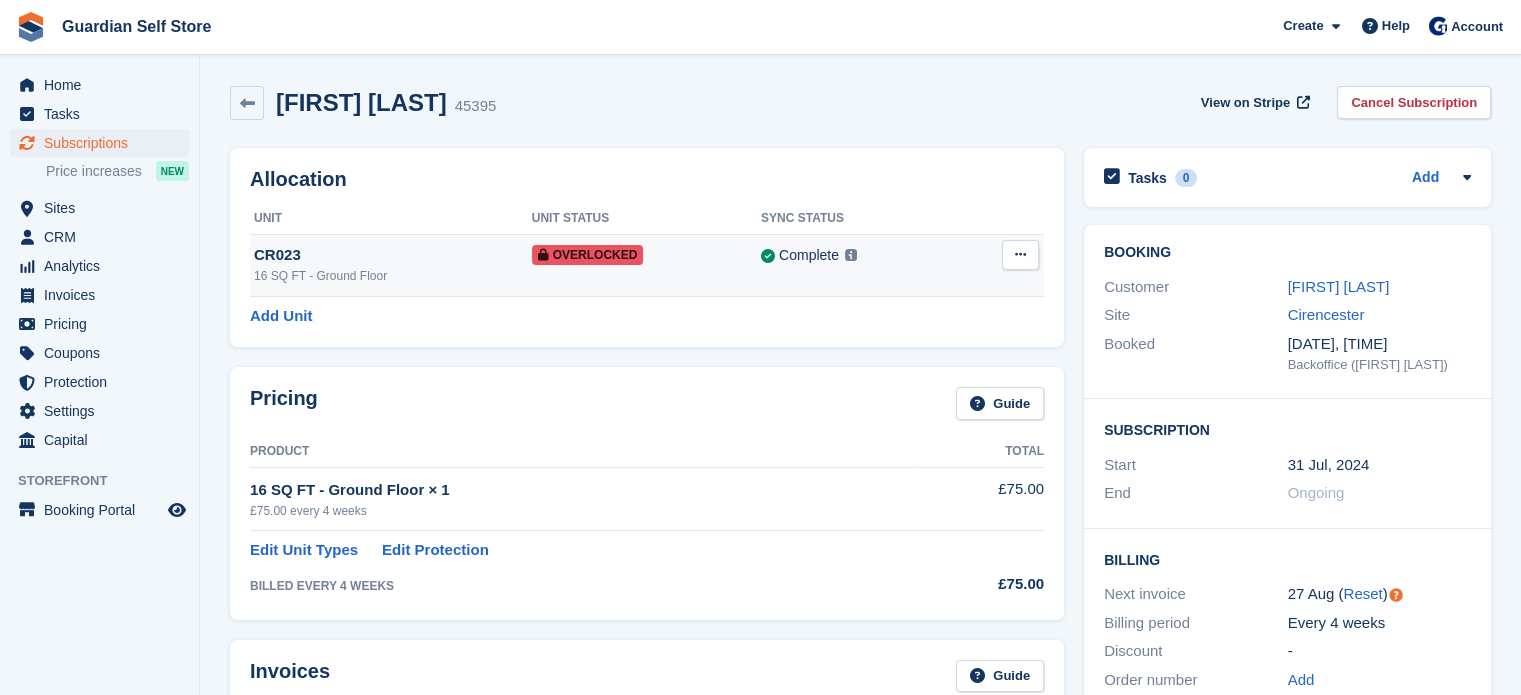 click at bounding box center (1020, 255) 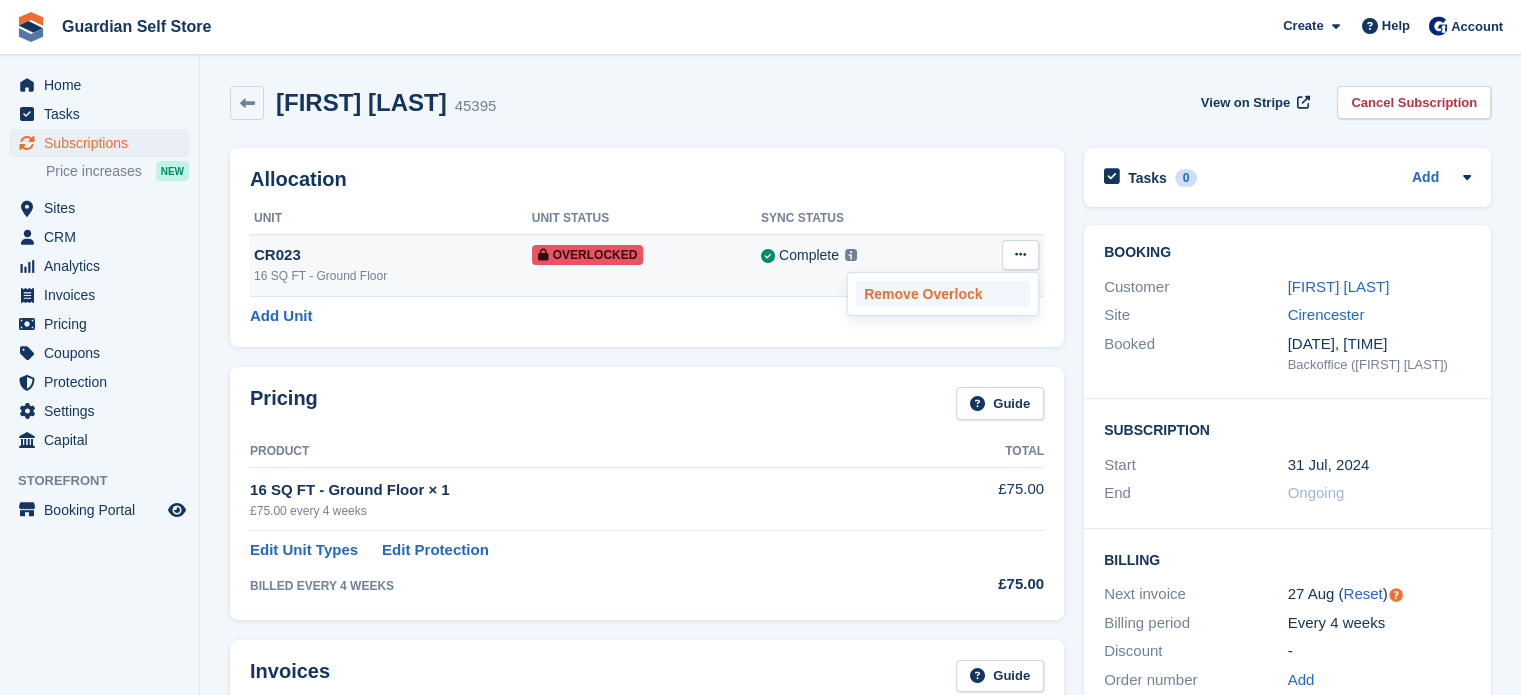 click on "Remove Overlock" at bounding box center (943, 294) 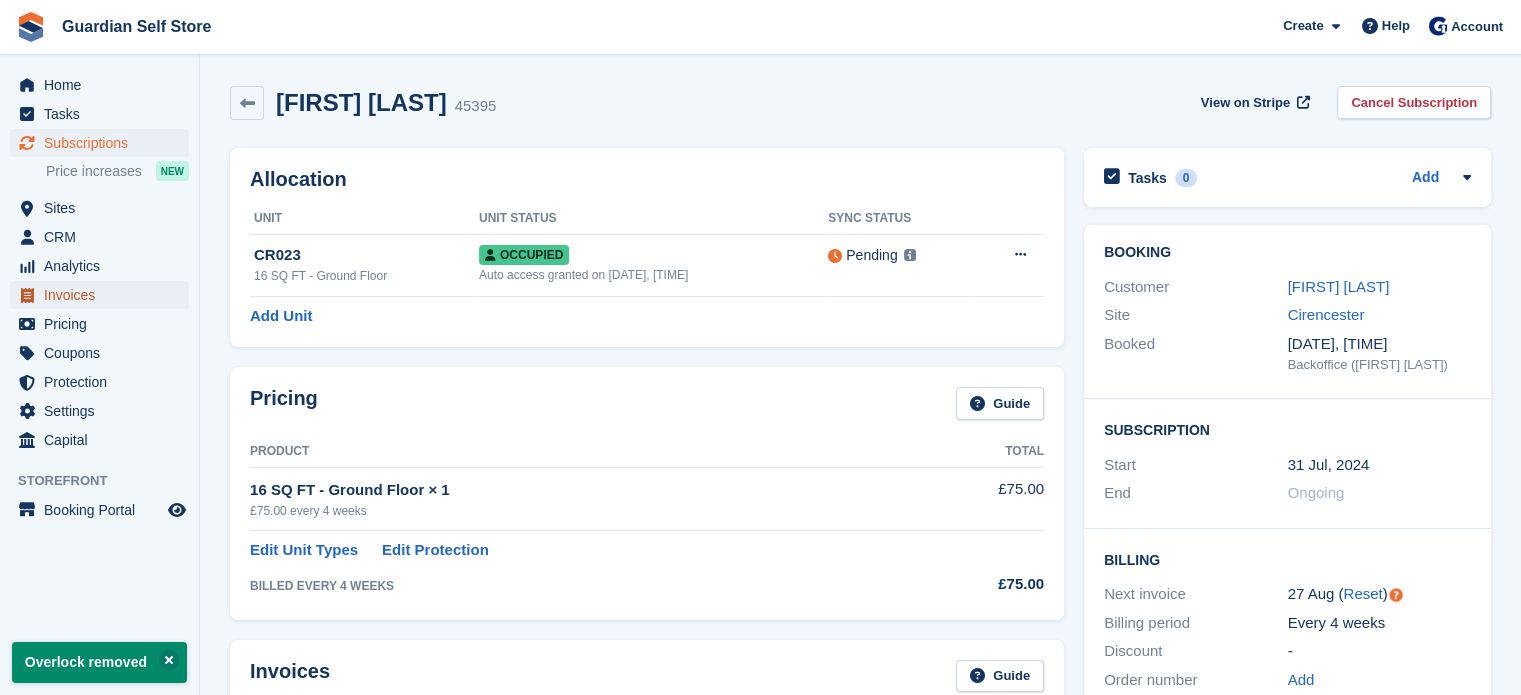 click on "Invoices" at bounding box center (104, 295) 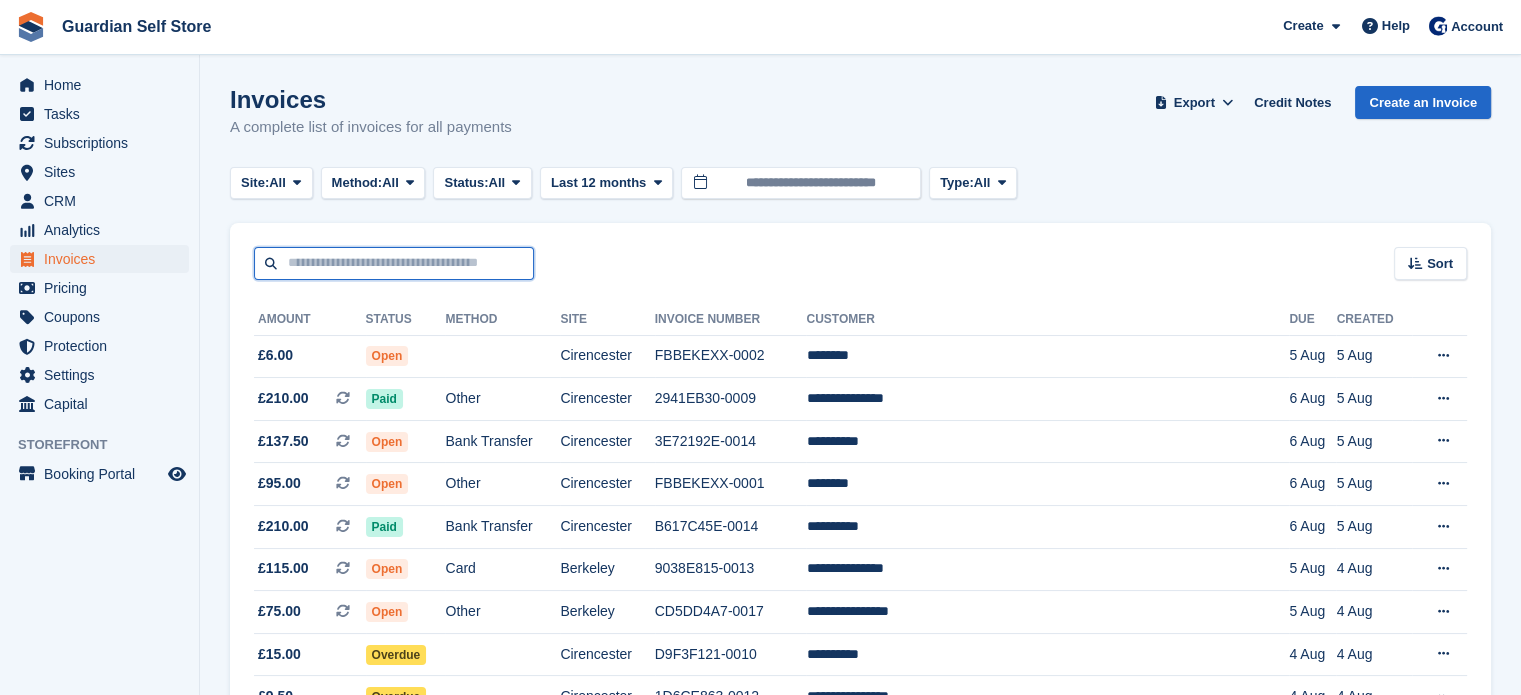 click at bounding box center [394, 263] 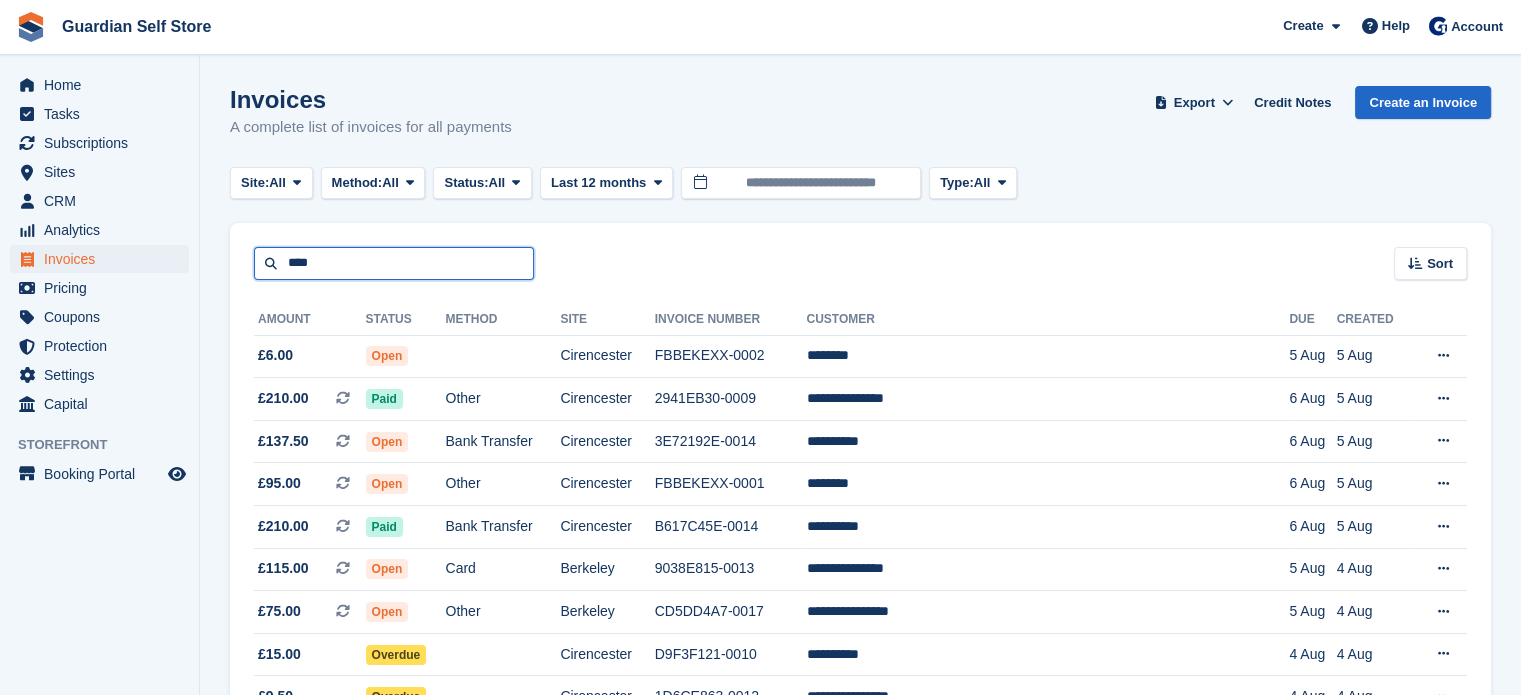 type on "****" 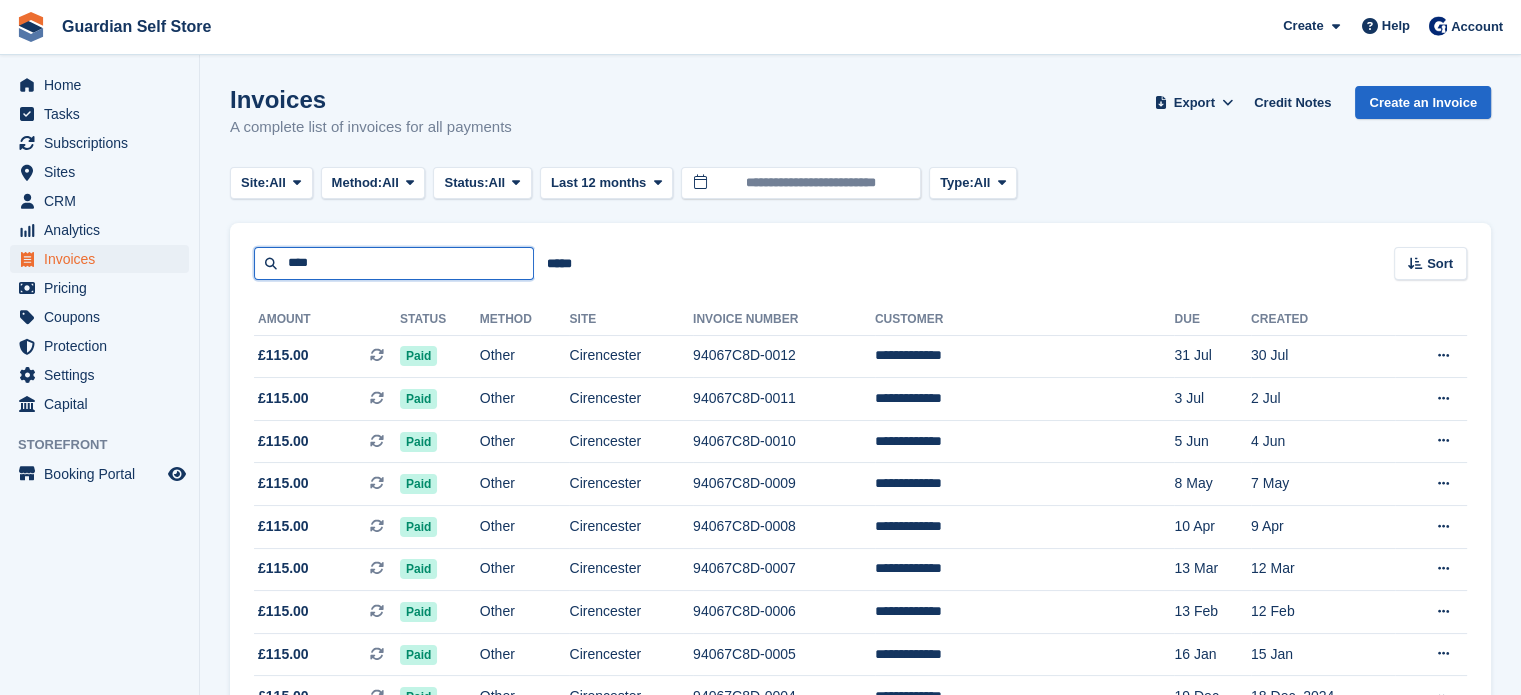 drag, startPoint x: 325, startPoint y: 265, endPoint x: 191, endPoint y: 260, distance: 134.09325 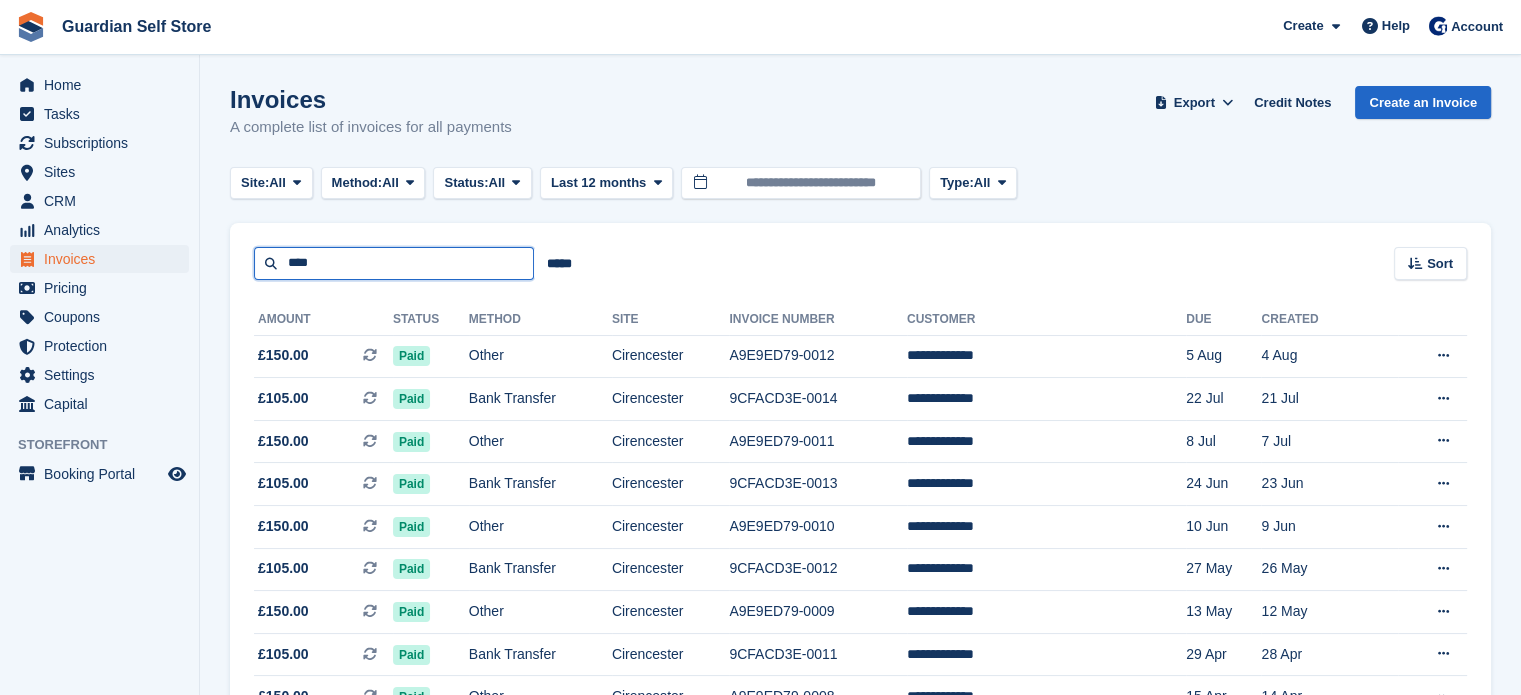 drag, startPoint x: 323, startPoint y: 266, endPoint x: 214, endPoint y: 247, distance: 110.64357 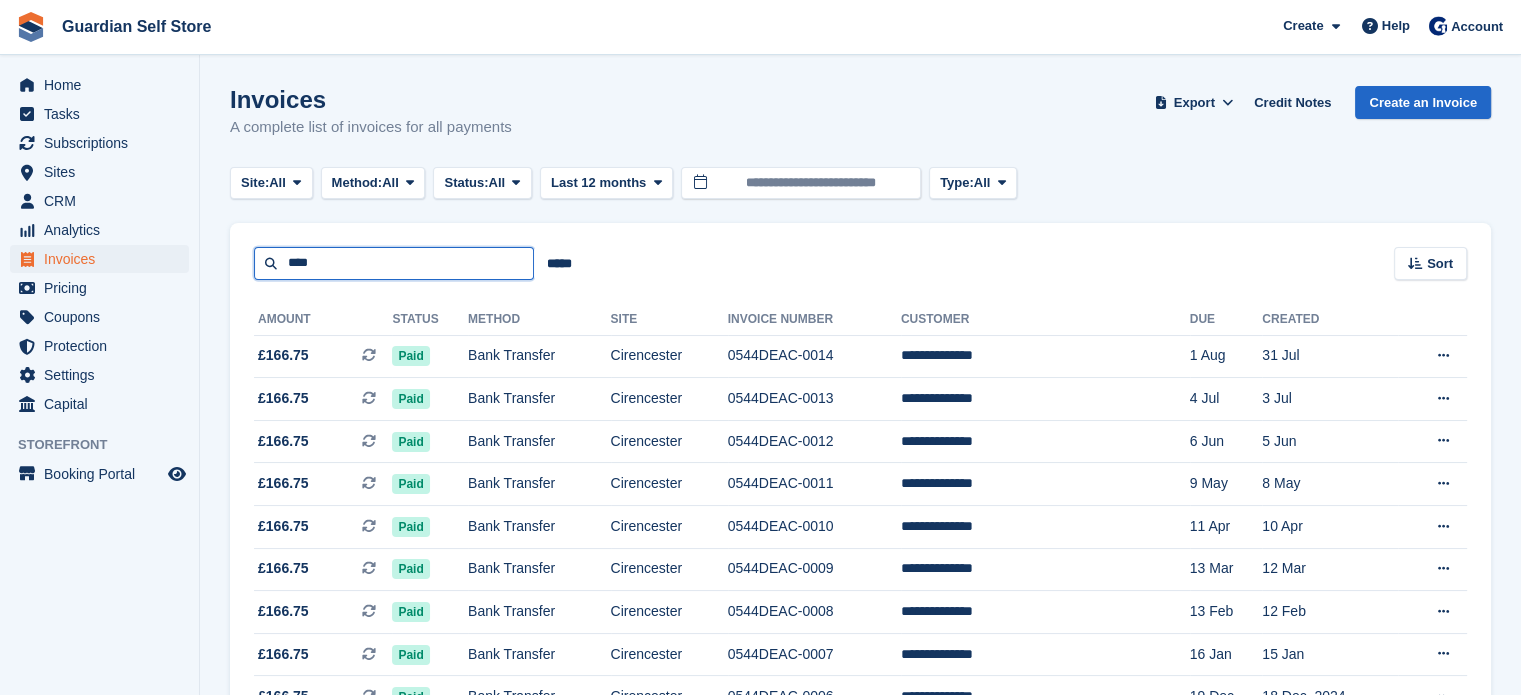 drag, startPoint x: 327, startPoint y: 275, endPoint x: 246, endPoint y: 266, distance: 81.49847 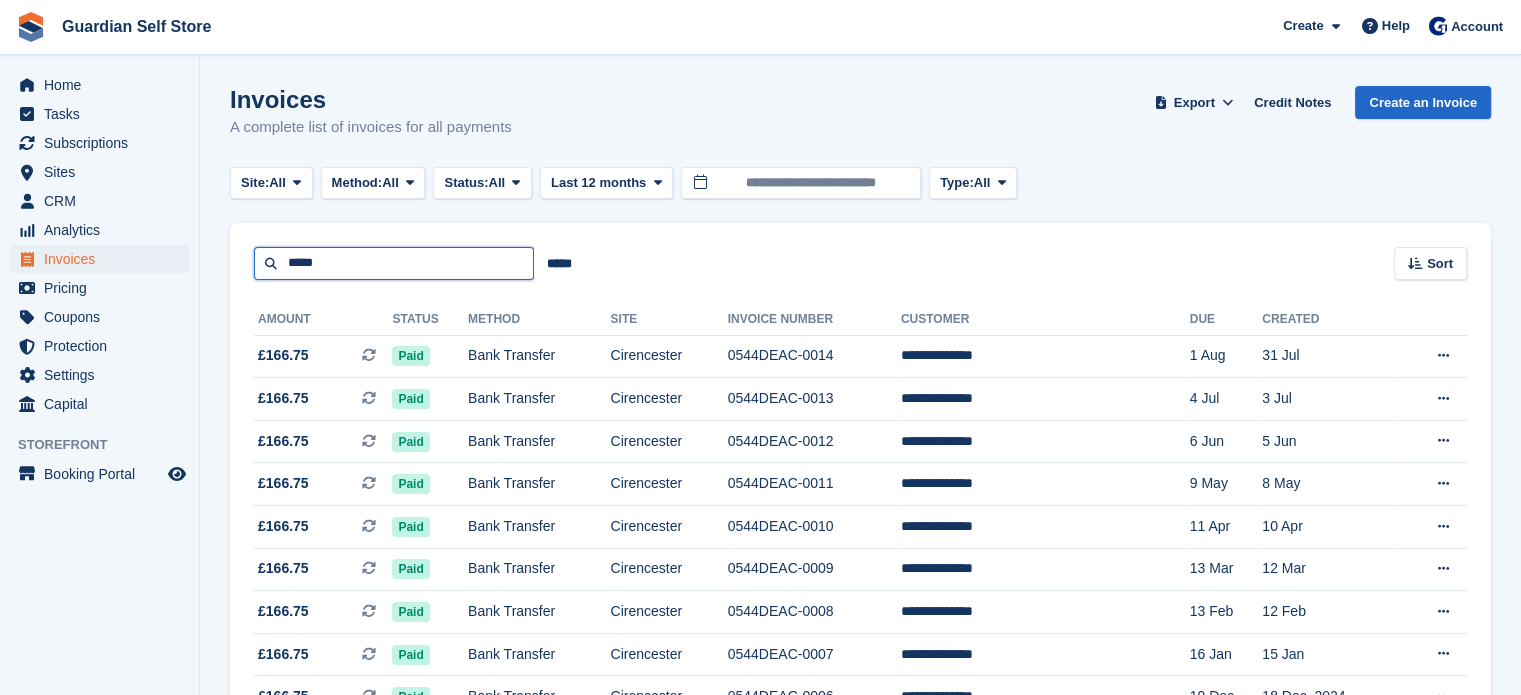 type on "*****" 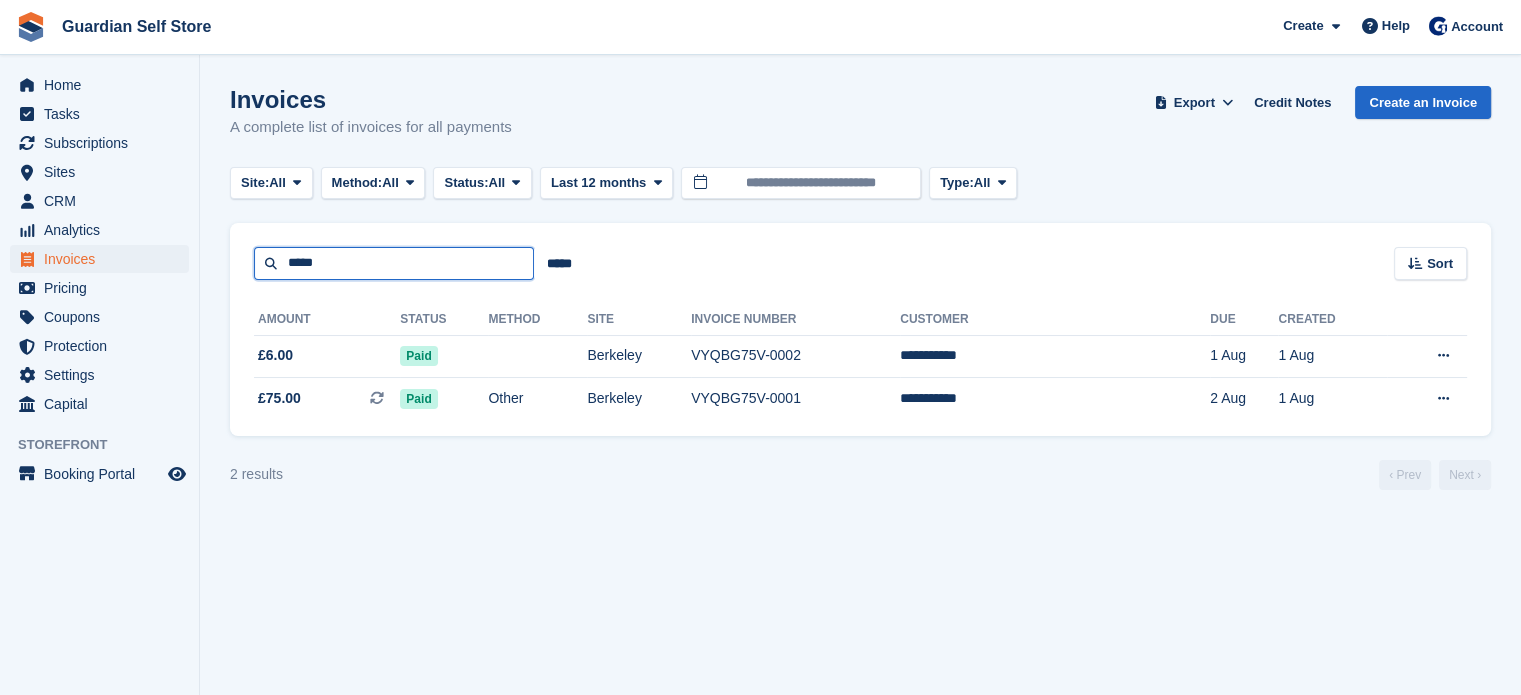 drag, startPoint x: 324, startPoint y: 259, endPoint x: 196, endPoint y: 246, distance: 128.65846 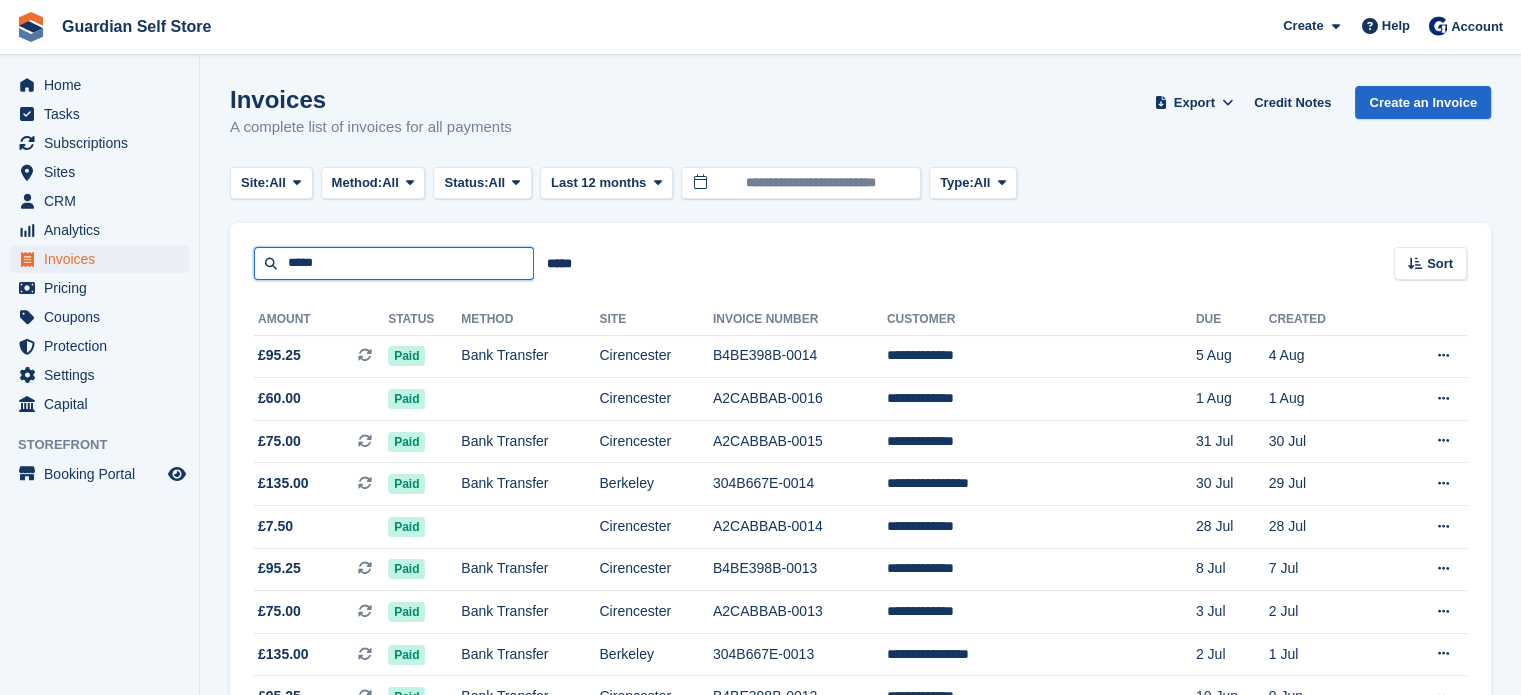 drag, startPoint x: 275, startPoint y: 265, endPoint x: 204, endPoint y: 252, distance: 72.18033 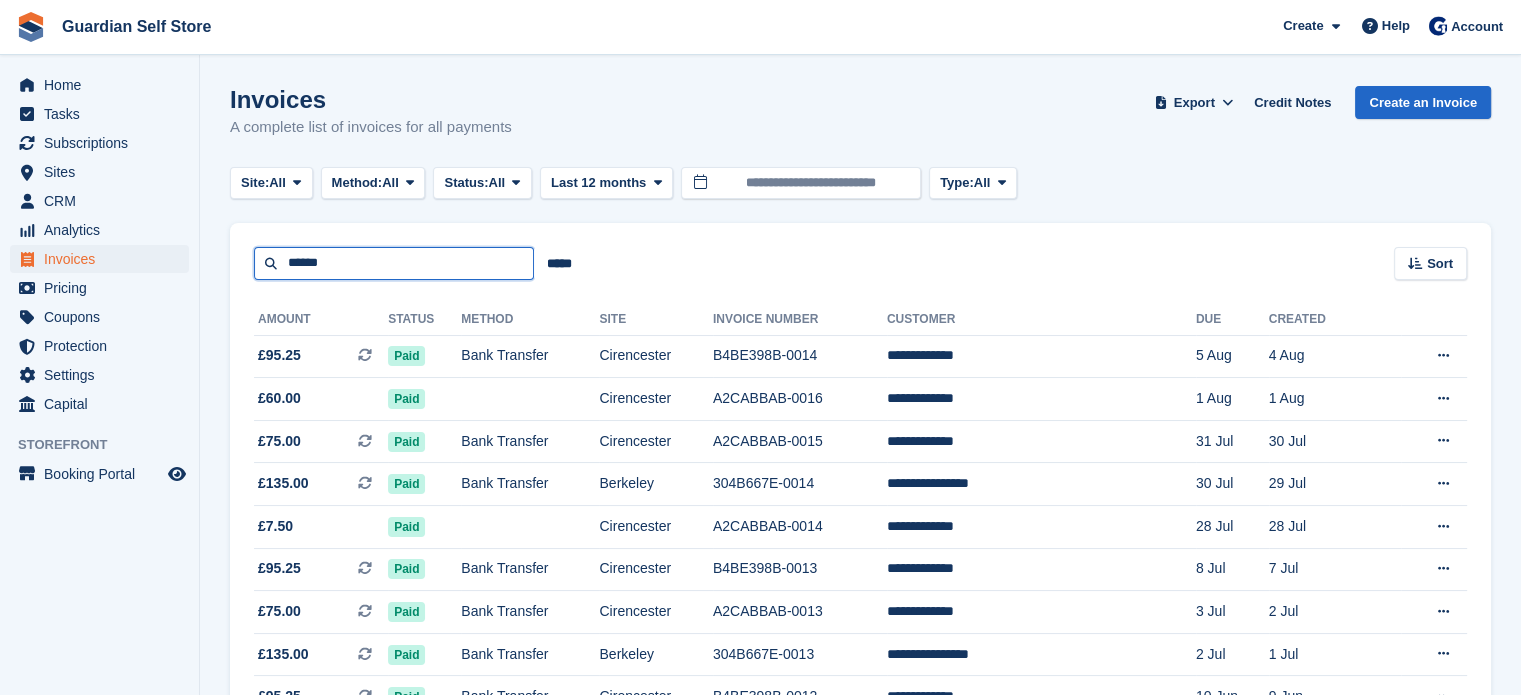 type on "******" 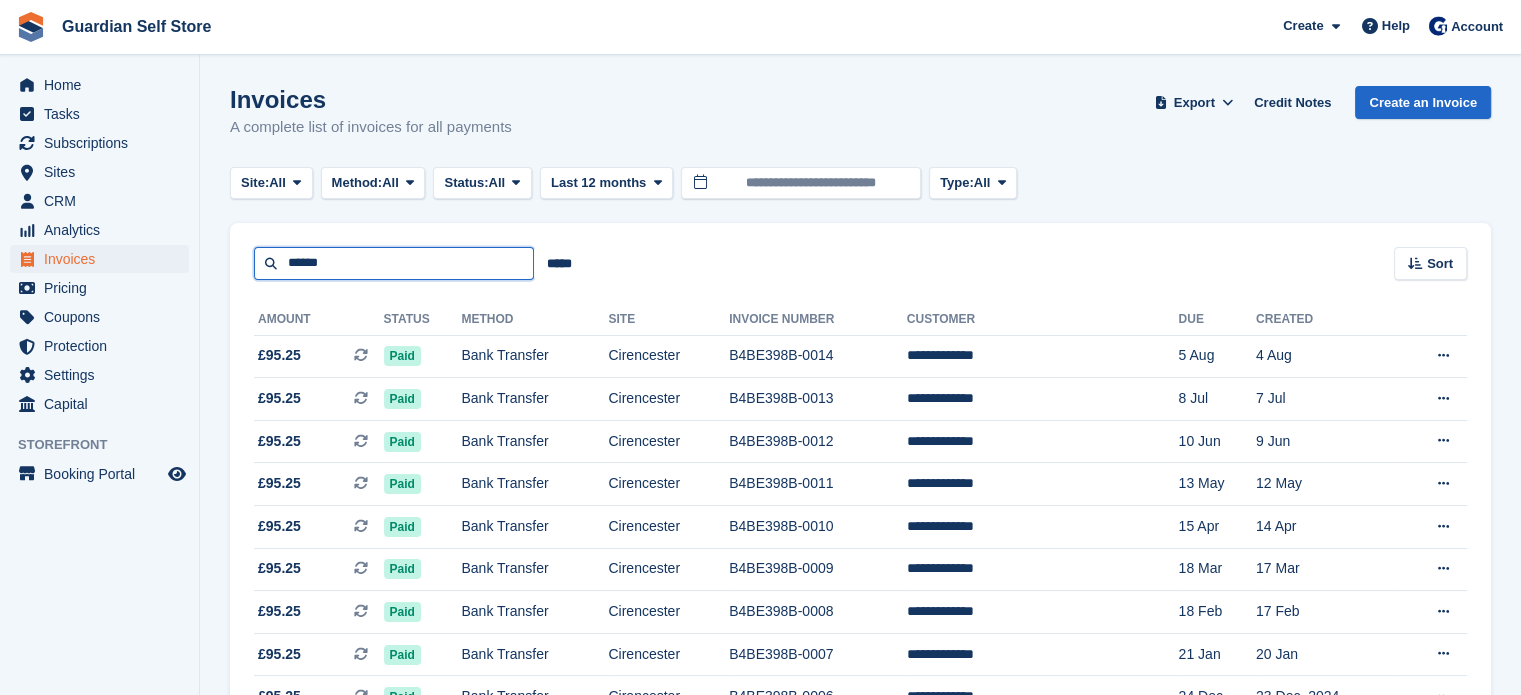 drag, startPoint x: 244, startPoint y: 246, endPoint x: 225, endPoint y: 240, distance: 19.924858 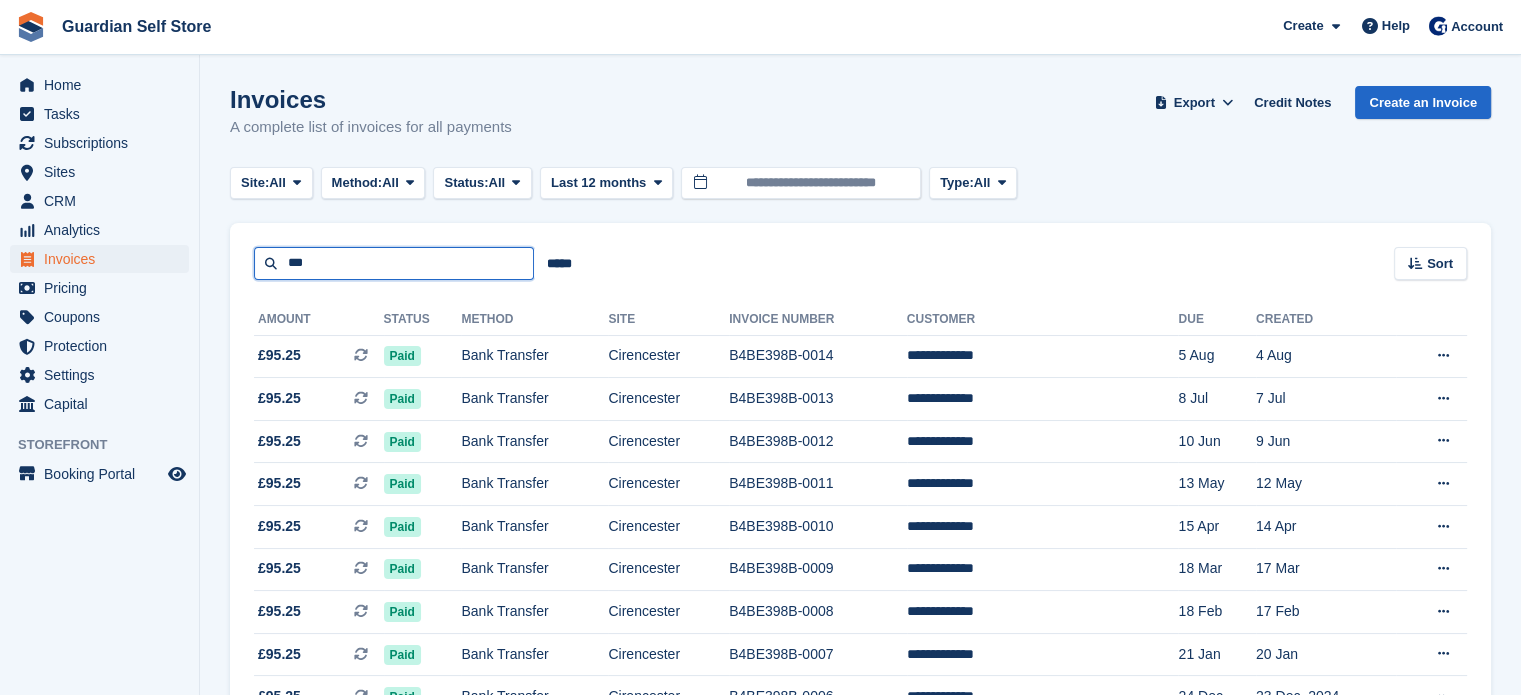 type on "***" 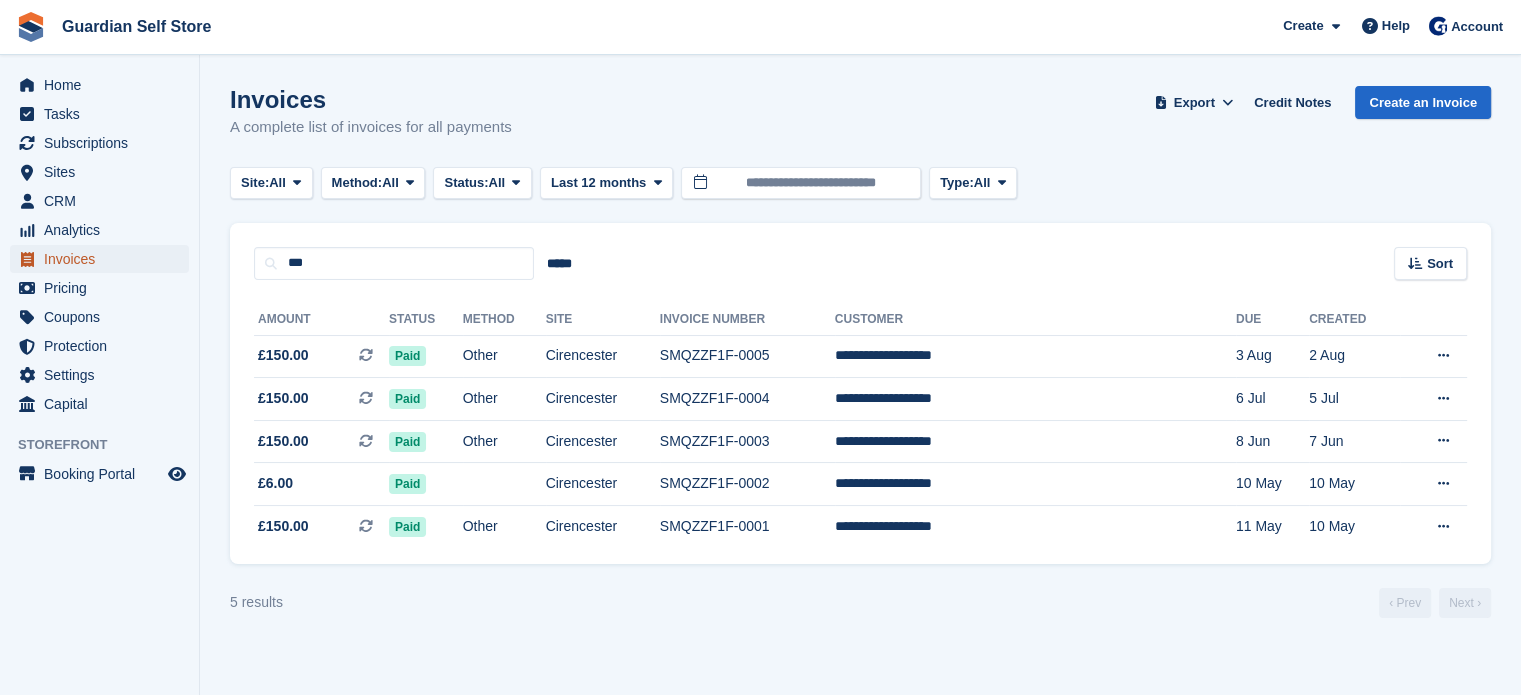 click on "Invoices" at bounding box center [104, 259] 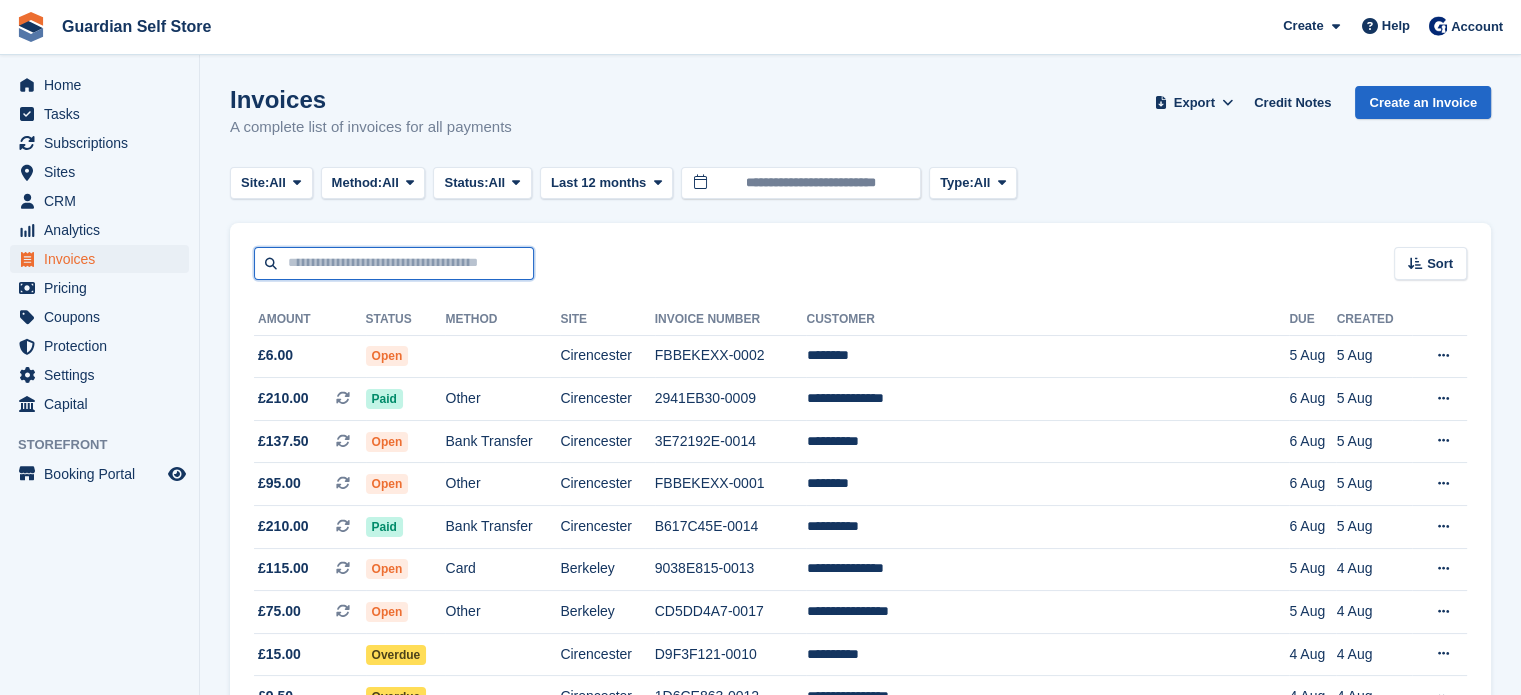 click at bounding box center (394, 263) 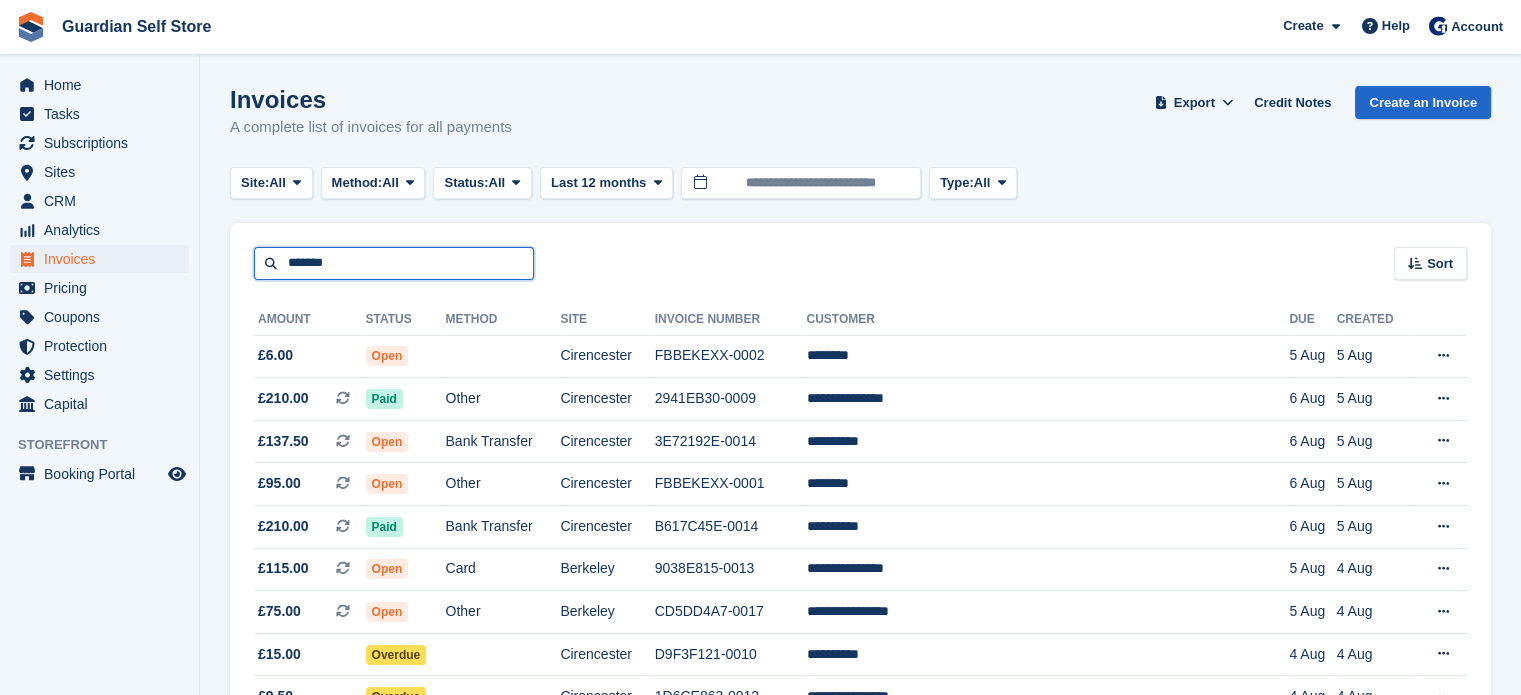 type on "*******" 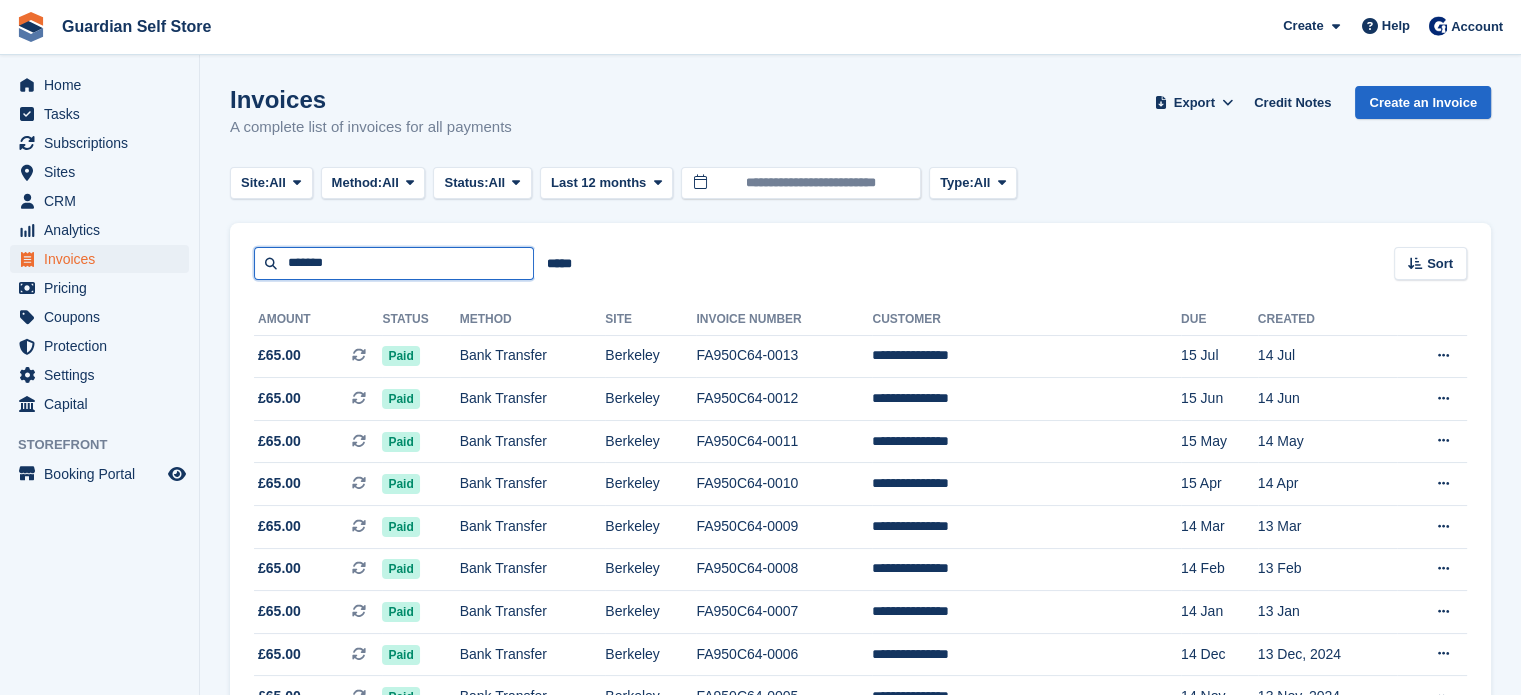 drag, startPoint x: 329, startPoint y: 255, endPoint x: 224, endPoint y: 245, distance: 105.47511 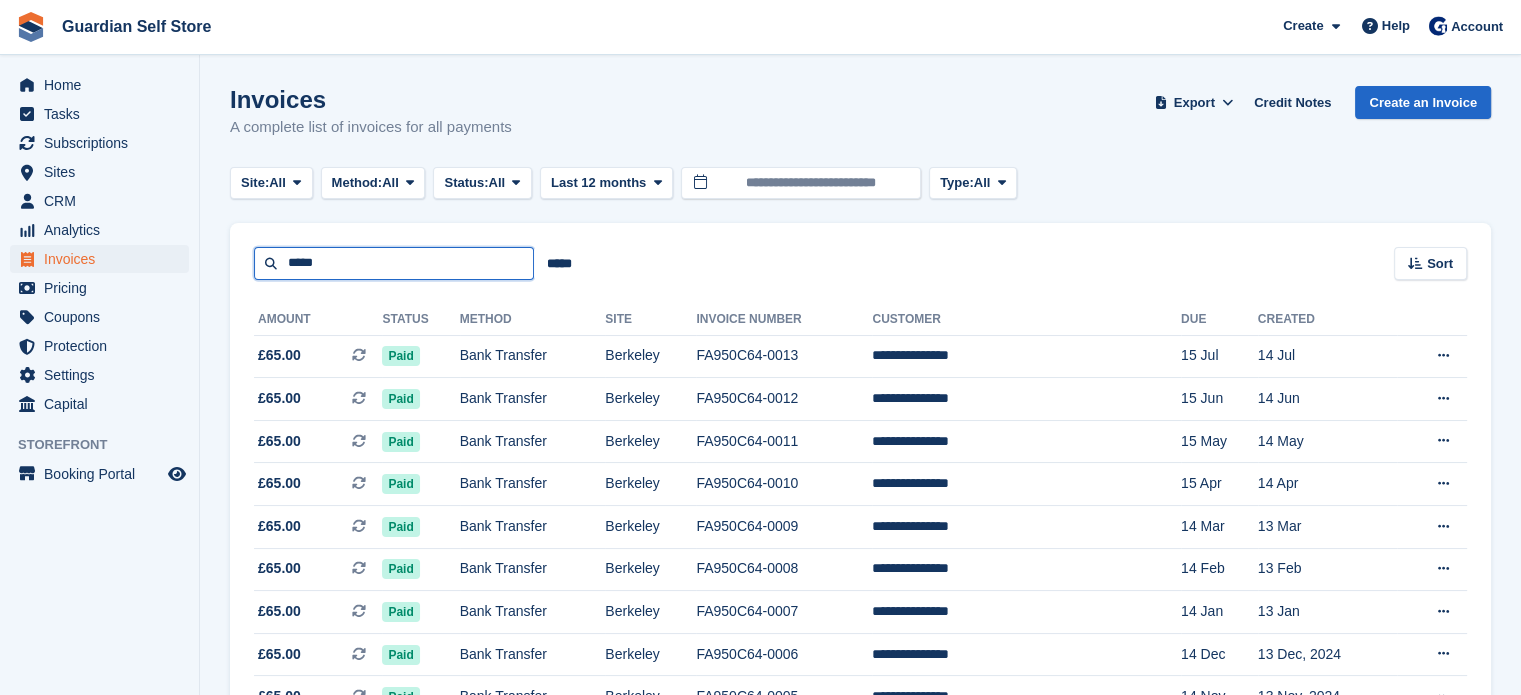 type on "*****" 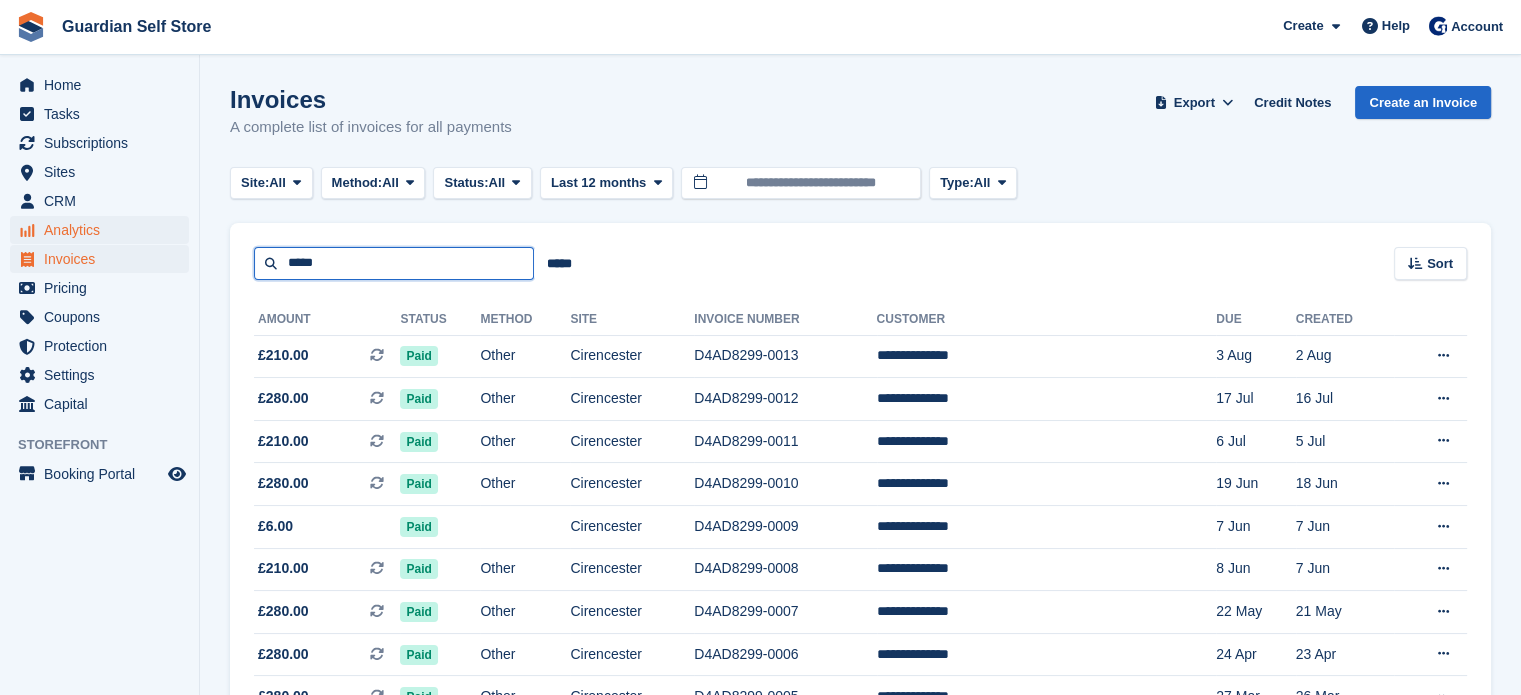 drag, startPoint x: 351, startPoint y: 249, endPoint x: 186, endPoint y: 241, distance: 165.19383 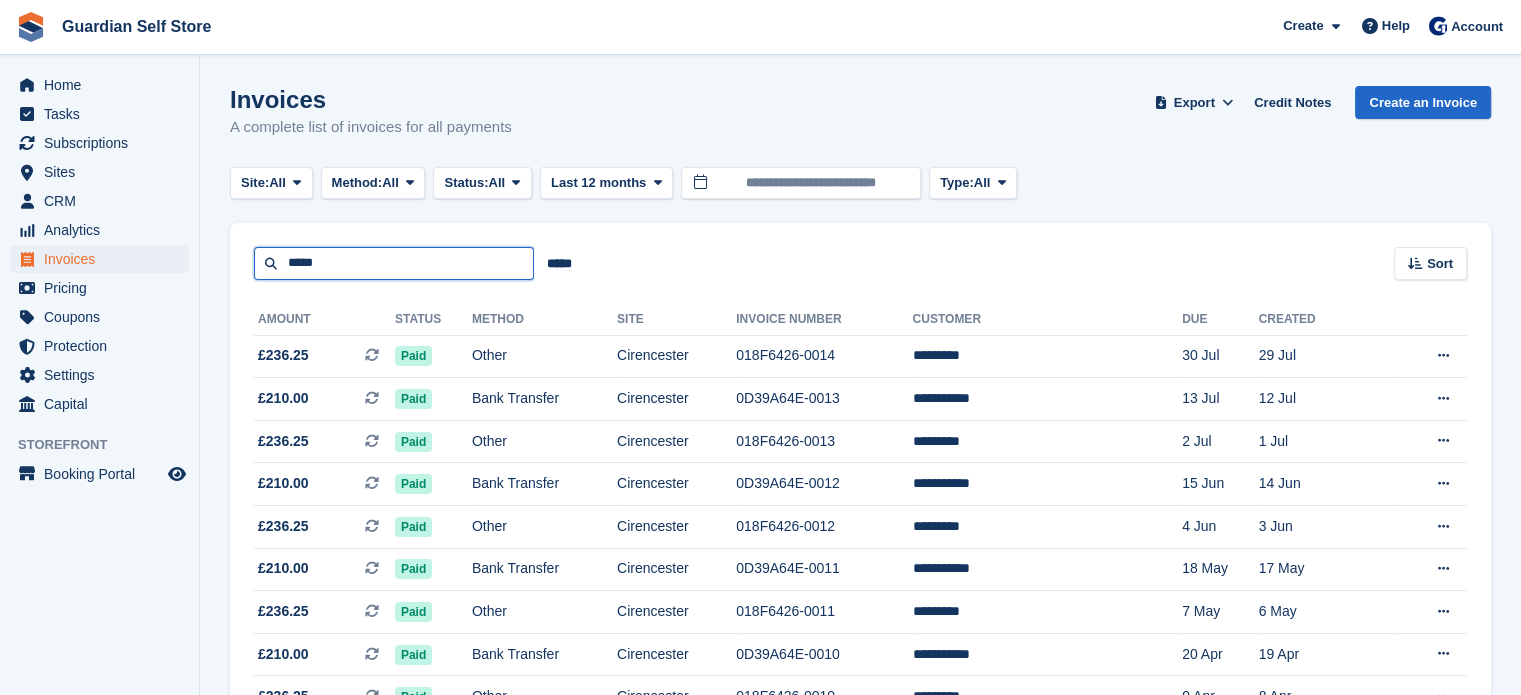 drag, startPoint x: 404, startPoint y: 263, endPoint x: 207, endPoint y: 243, distance: 198.01262 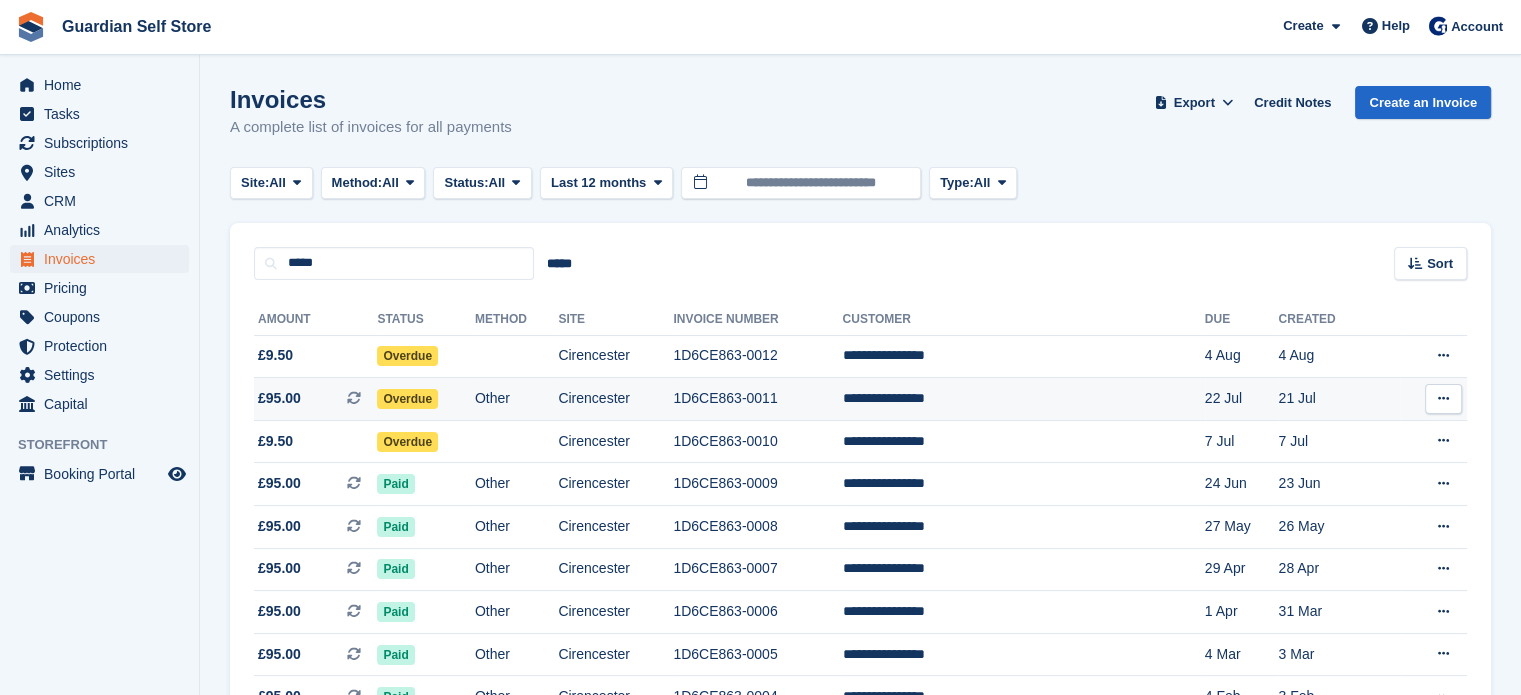 click on "£95.00
This is a recurring subscription invoice." at bounding box center [315, 398] 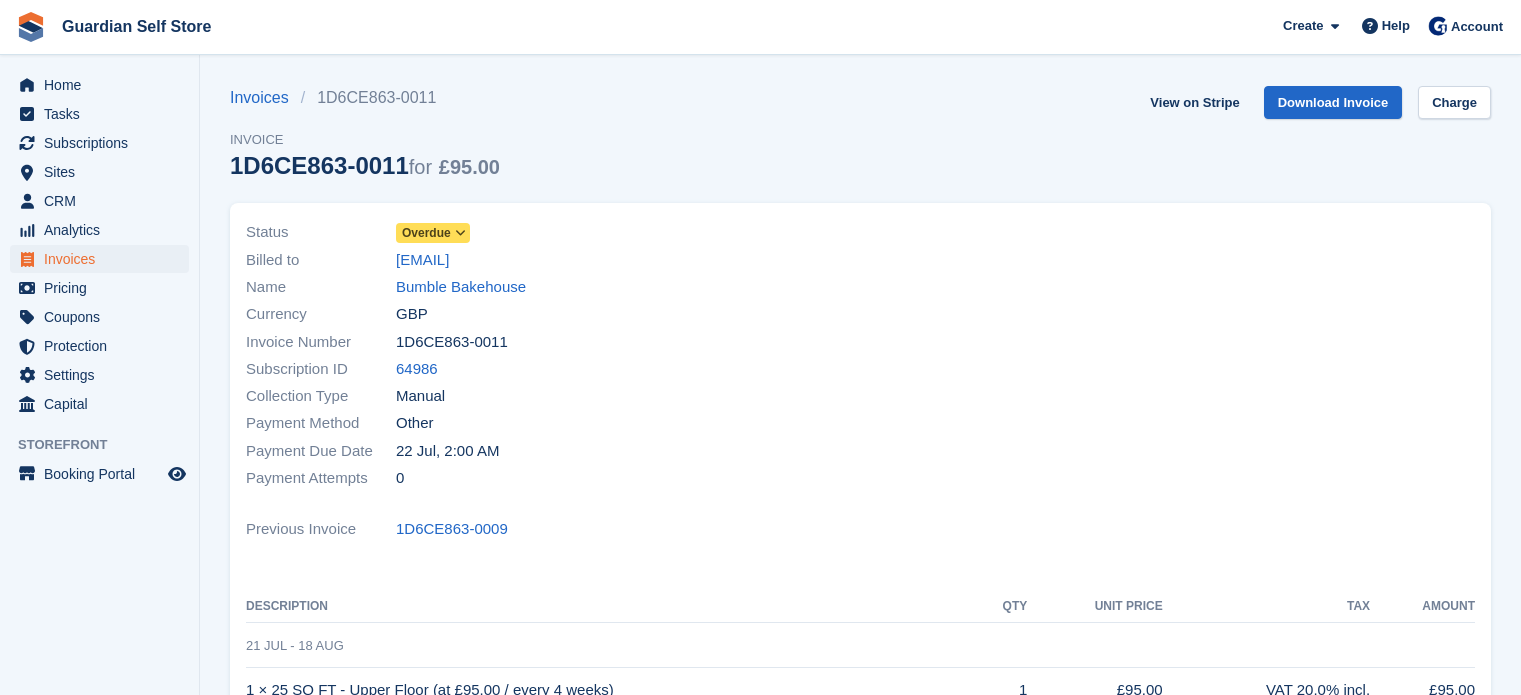 scroll, scrollTop: 0, scrollLeft: 0, axis: both 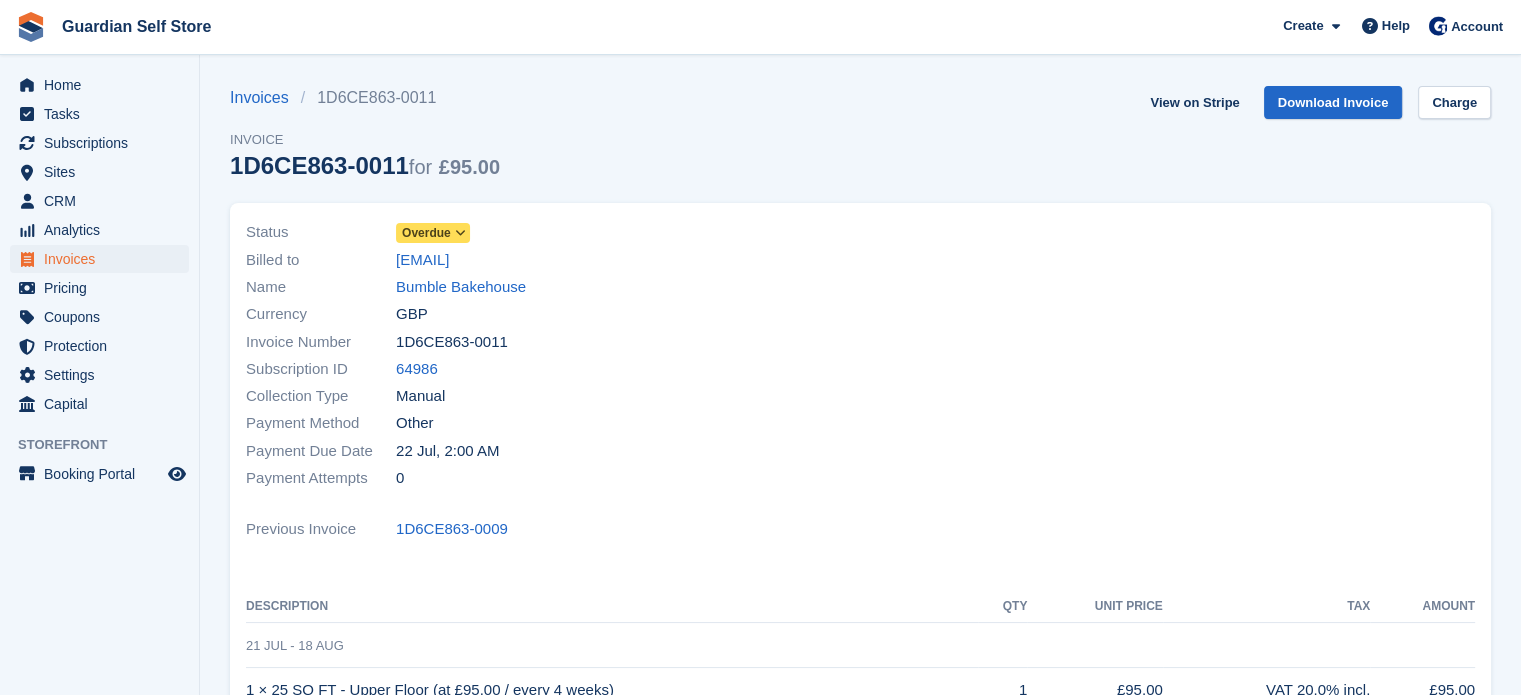 click on "Overdue" at bounding box center (426, 233) 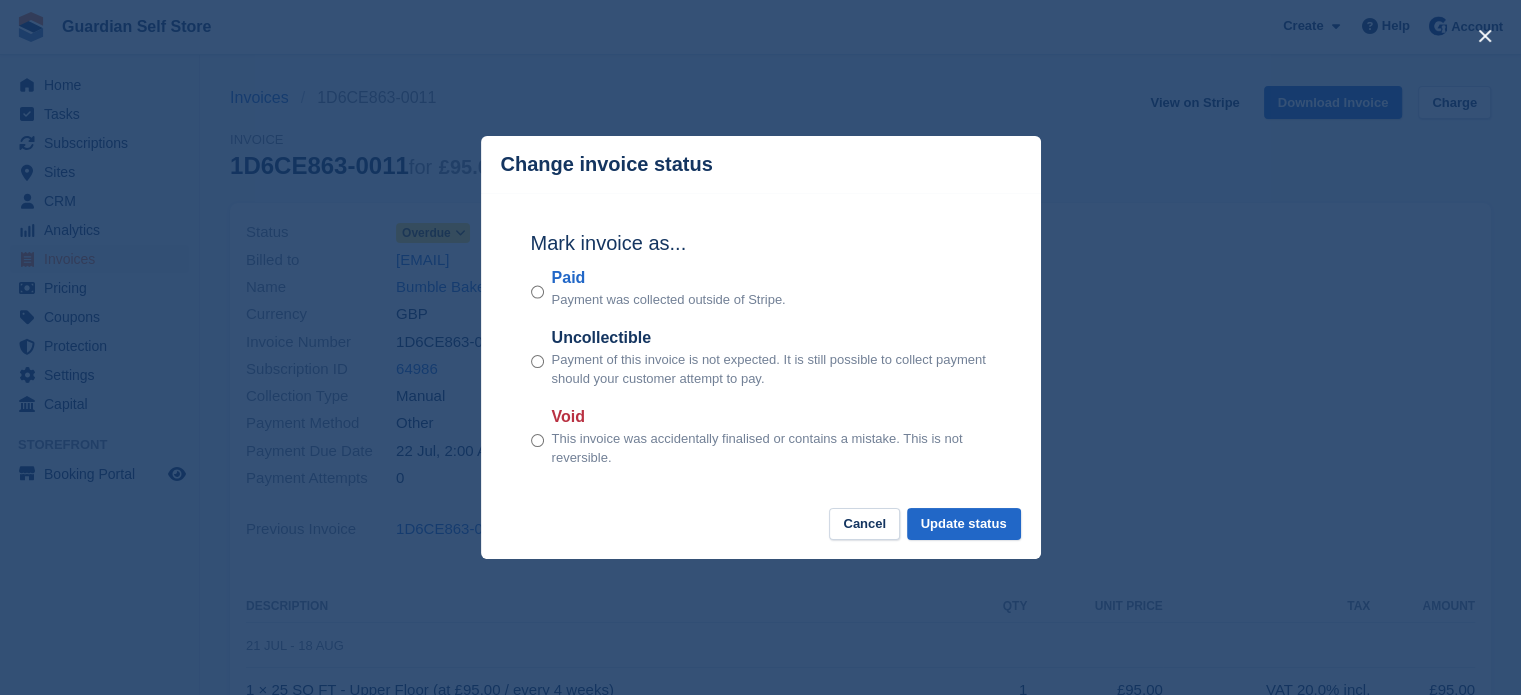 click on "Paid" at bounding box center [669, 278] 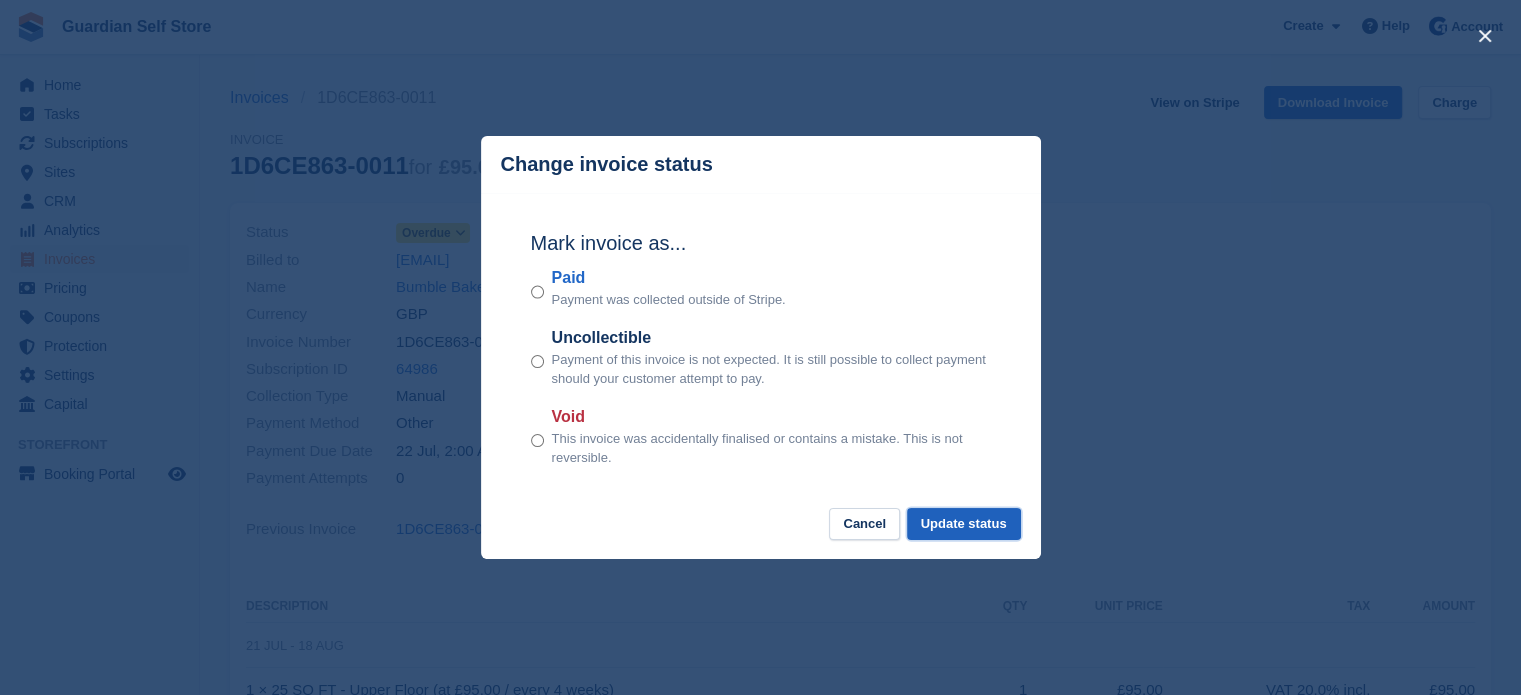 click on "Update status" at bounding box center (964, 524) 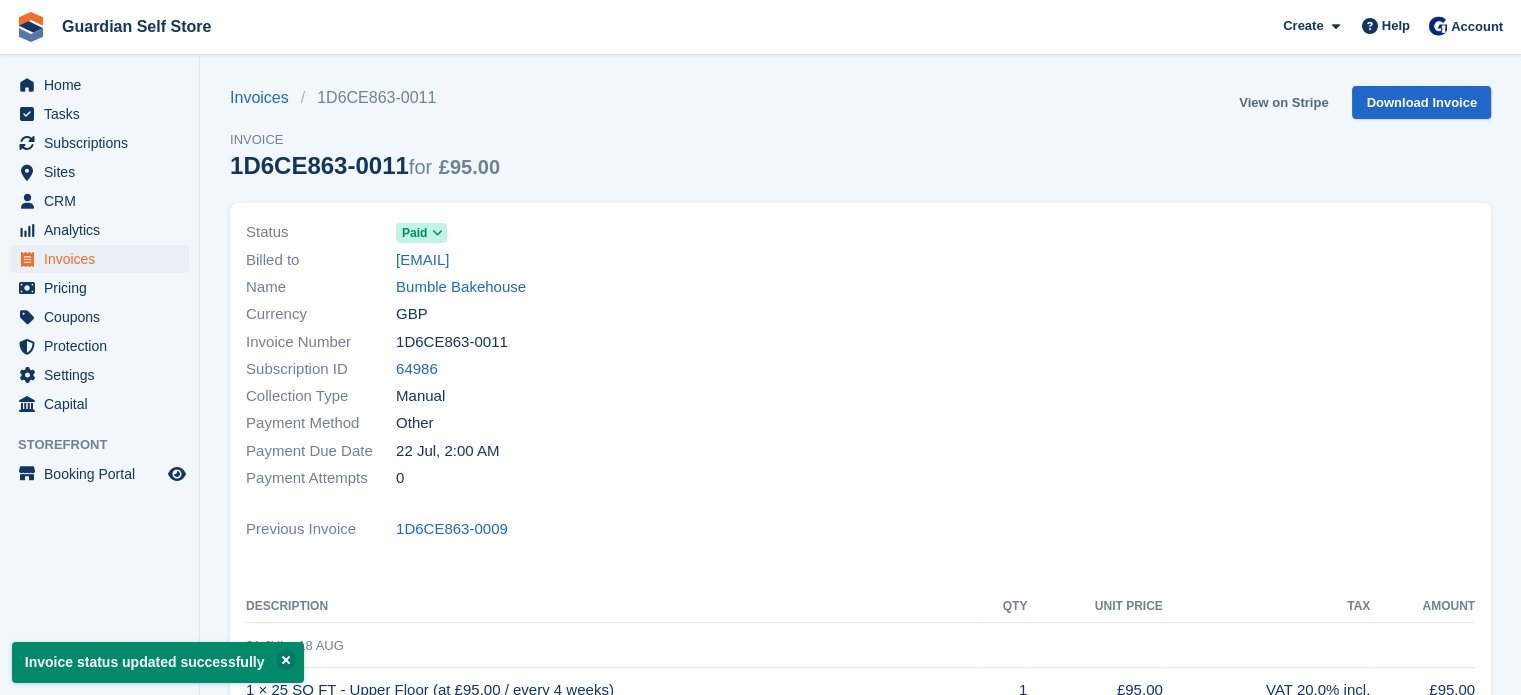 click on "View on Stripe" at bounding box center [1283, 102] 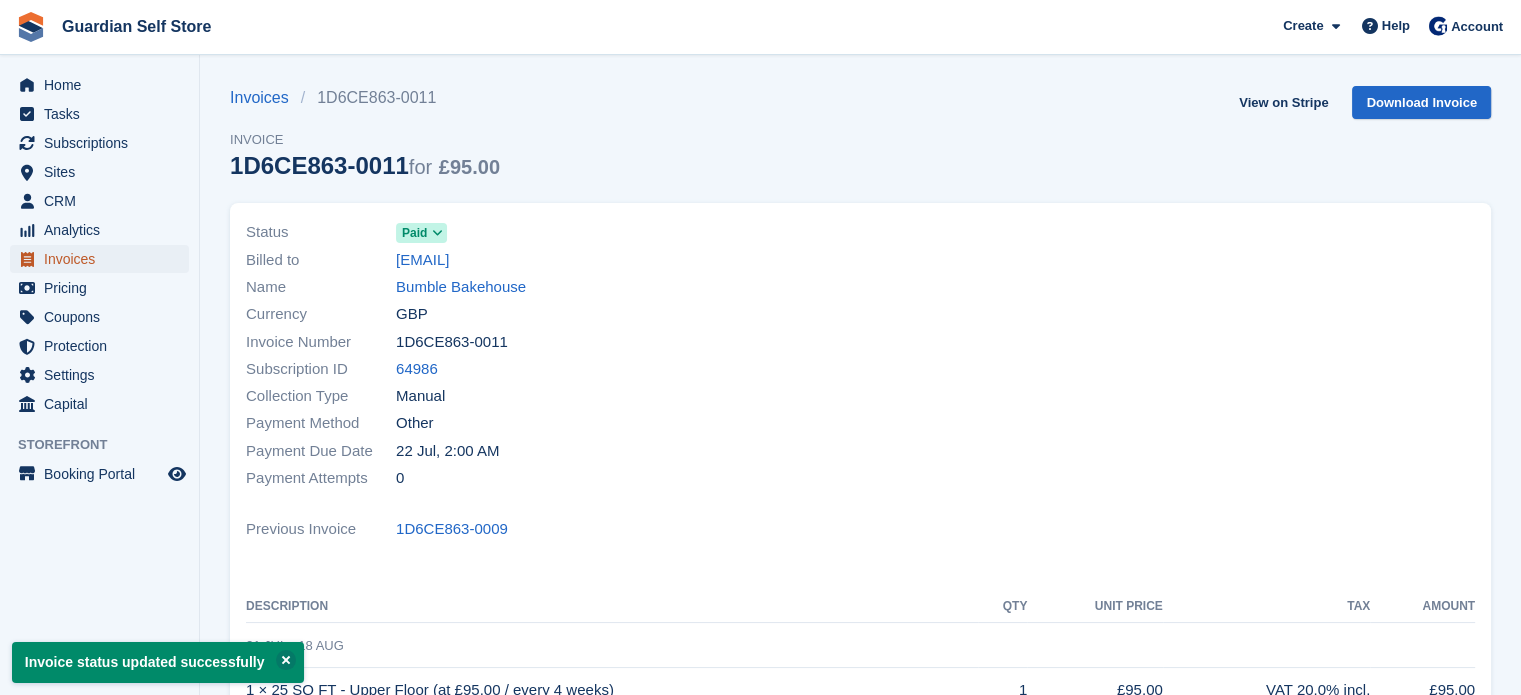 click on "Invoices" at bounding box center [104, 259] 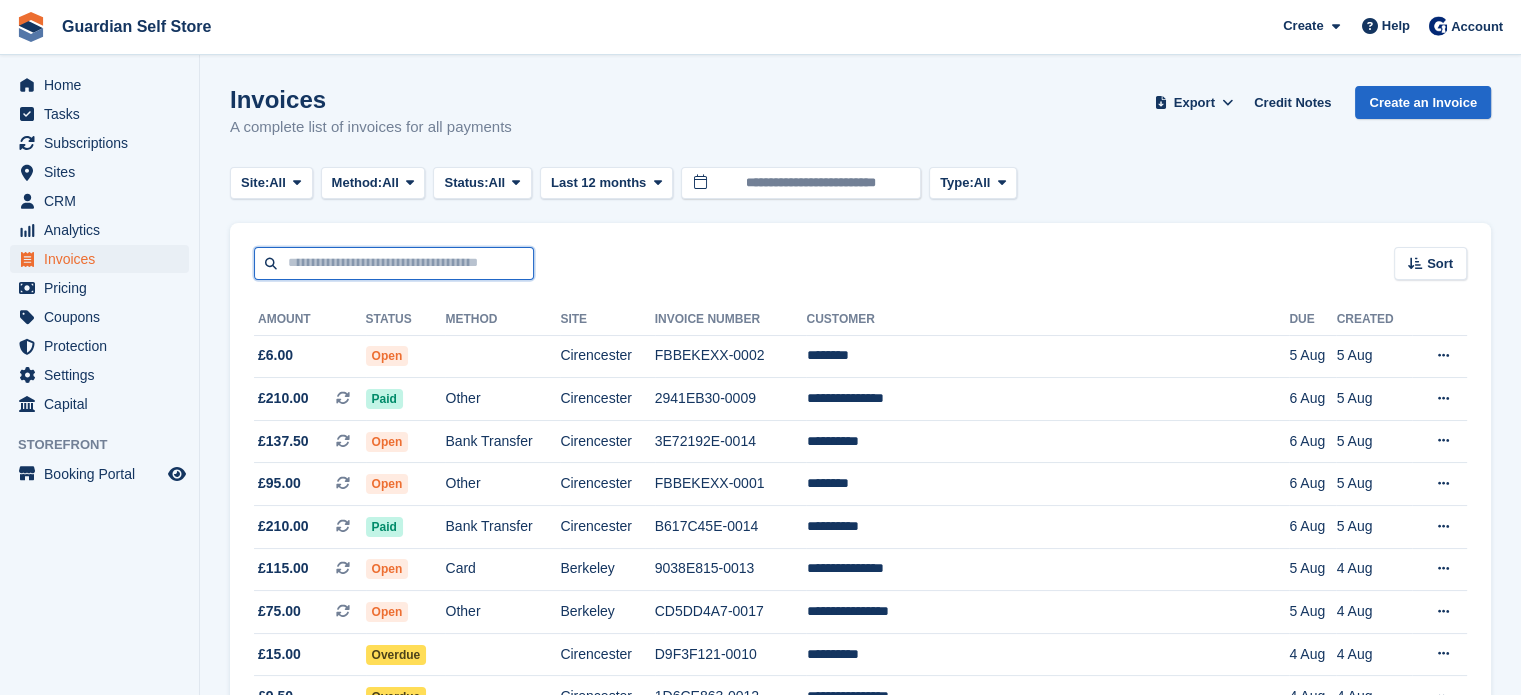 click at bounding box center [394, 263] 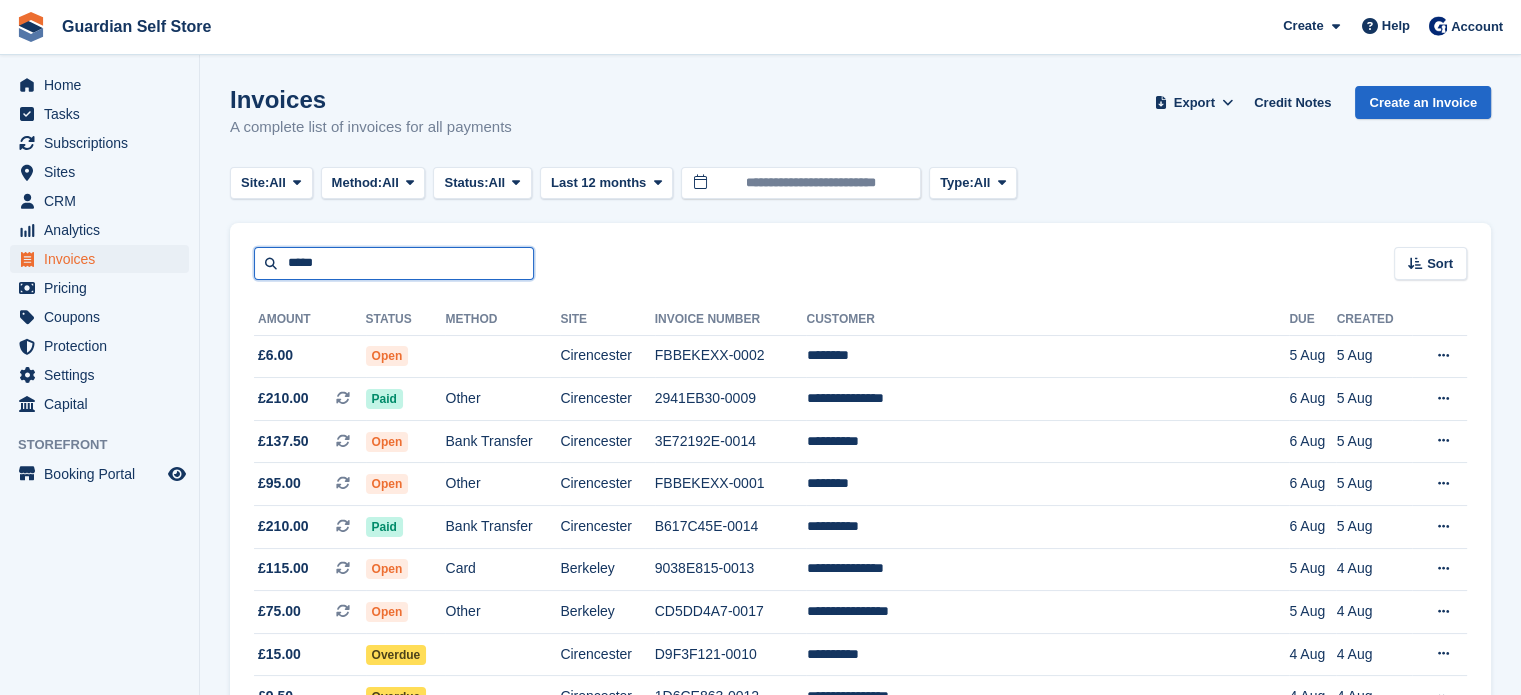 type on "*****" 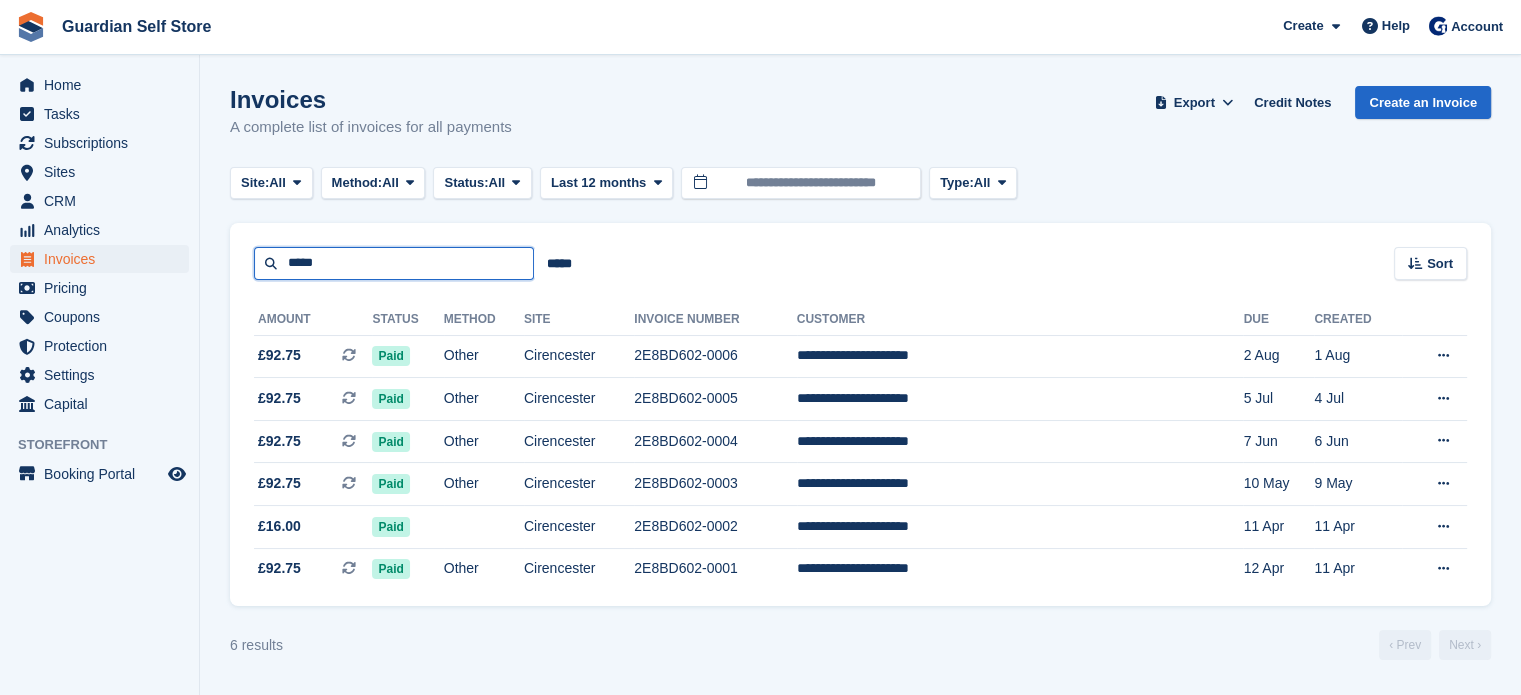 drag, startPoint x: 345, startPoint y: 267, endPoint x: 223, endPoint y: 247, distance: 123.62848 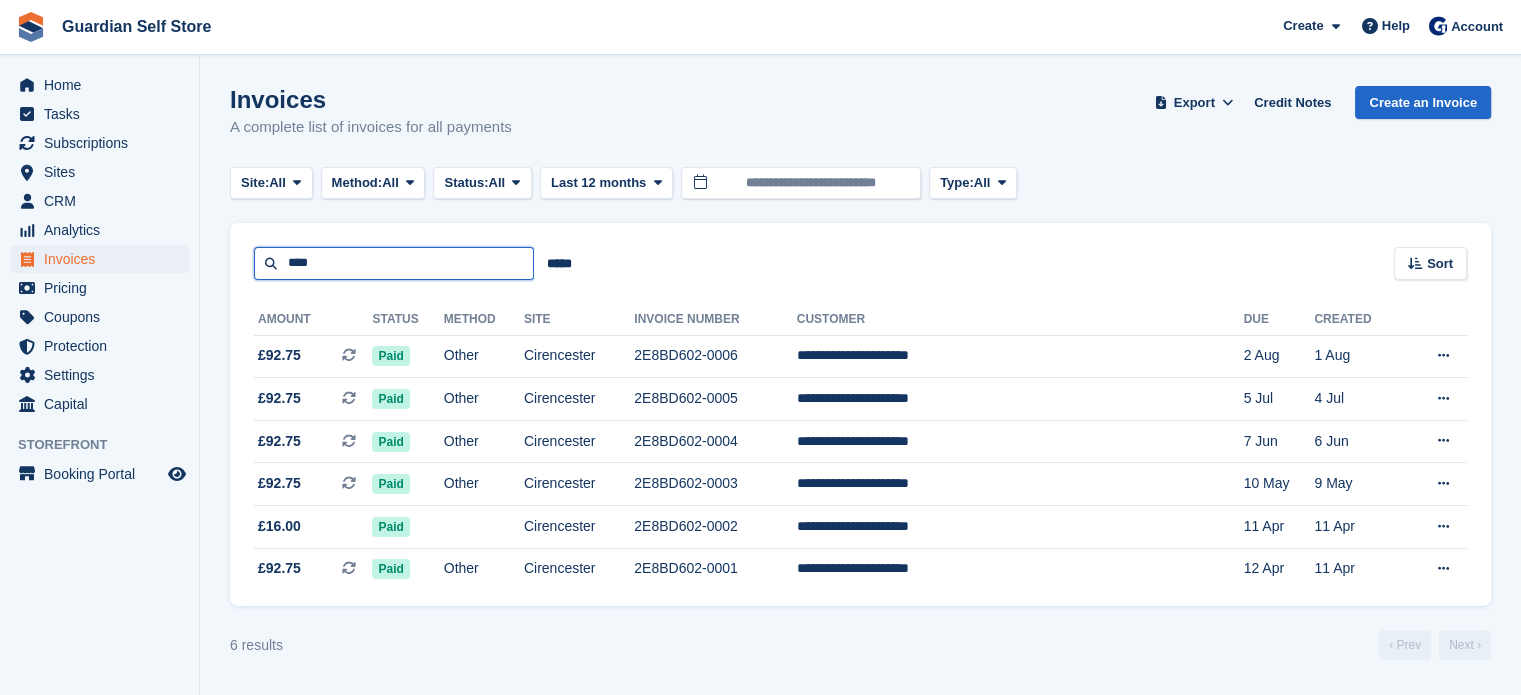 type on "****" 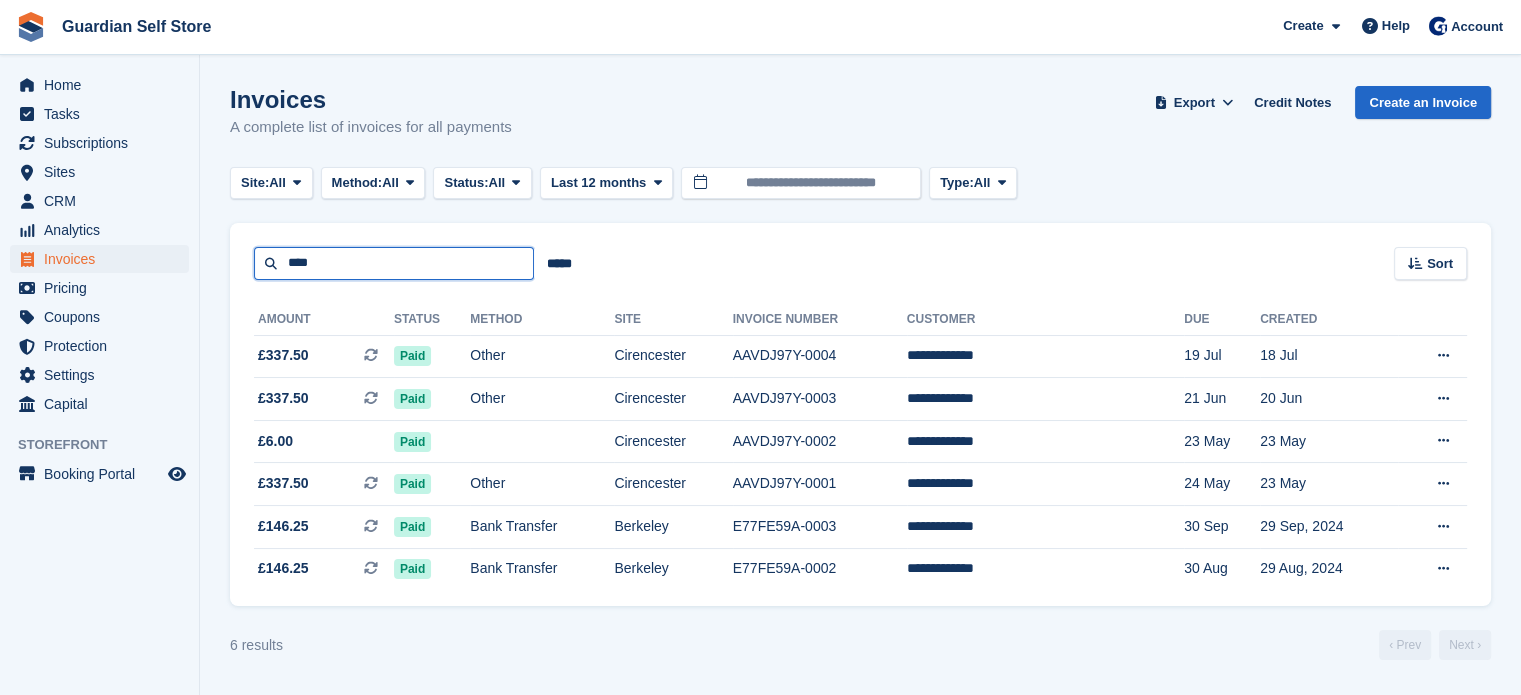 drag, startPoint x: 316, startPoint y: 261, endPoint x: 257, endPoint y: 250, distance: 60.016663 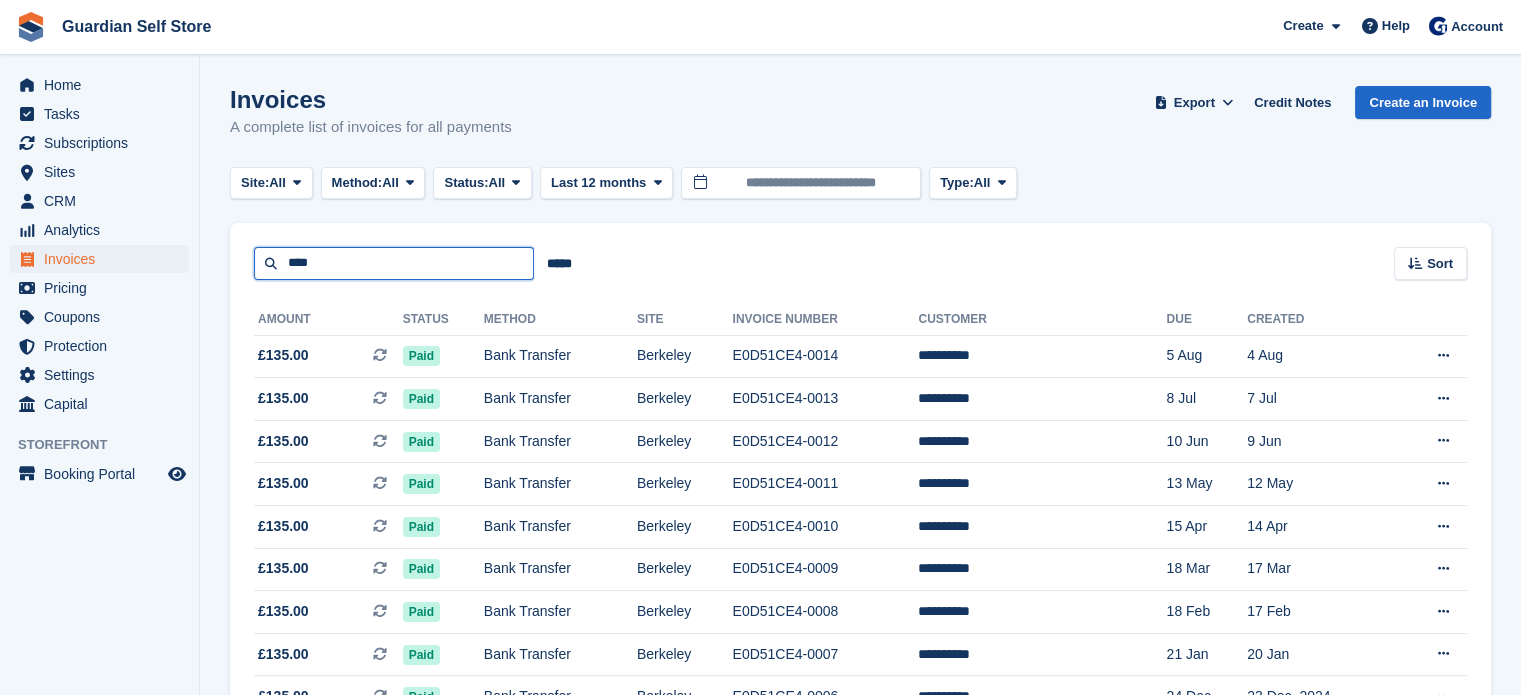 drag, startPoint x: 334, startPoint y: 270, endPoint x: 222, endPoint y: 246, distance: 114.54257 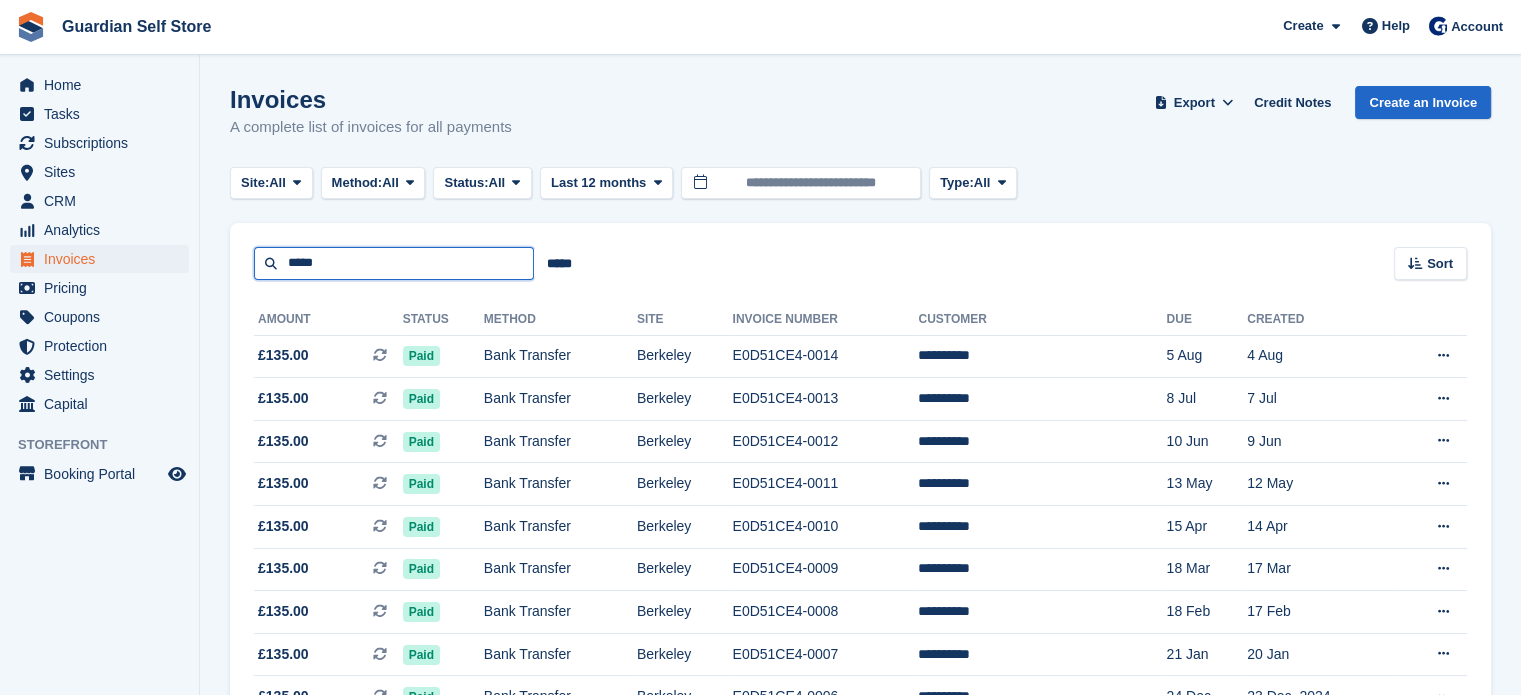 type on "*****" 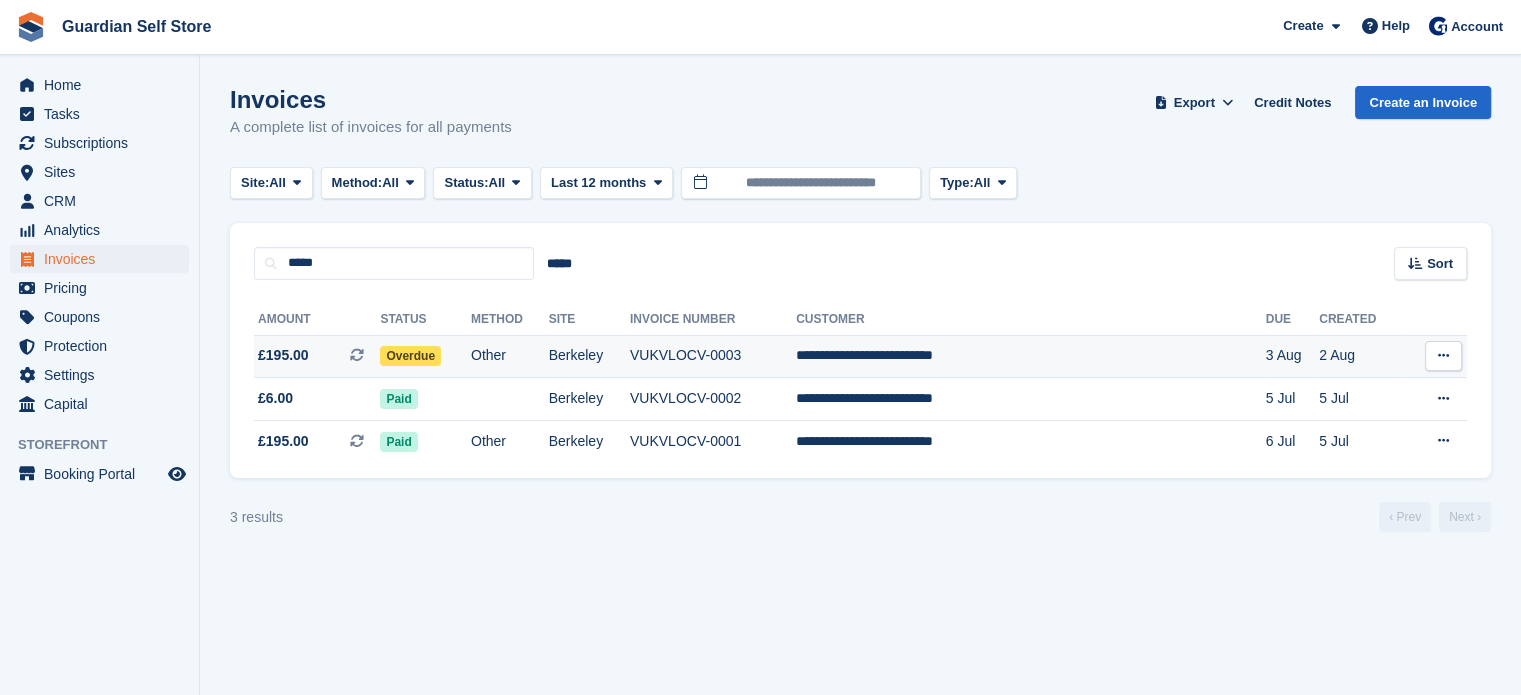 click on "£195.00
This is a recurring subscription invoice." at bounding box center [317, 355] 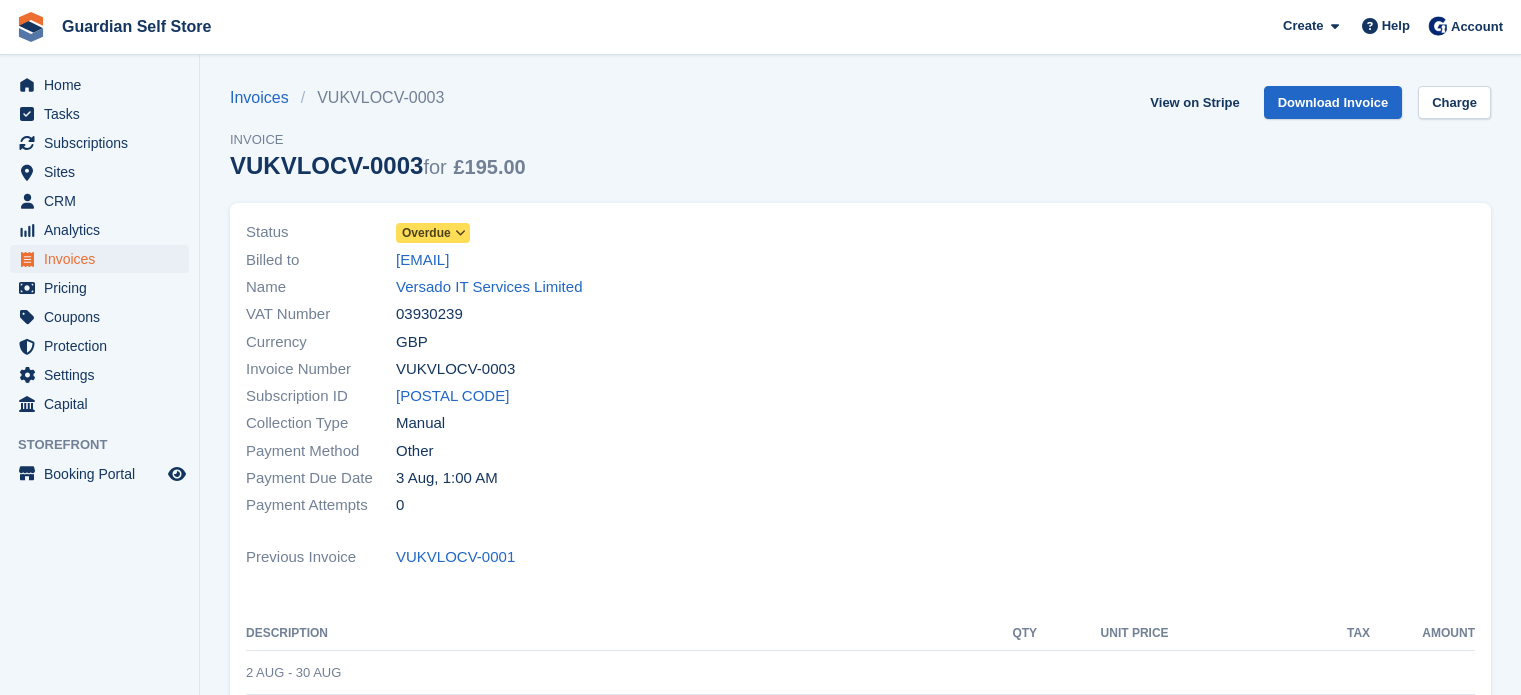 scroll, scrollTop: 0, scrollLeft: 0, axis: both 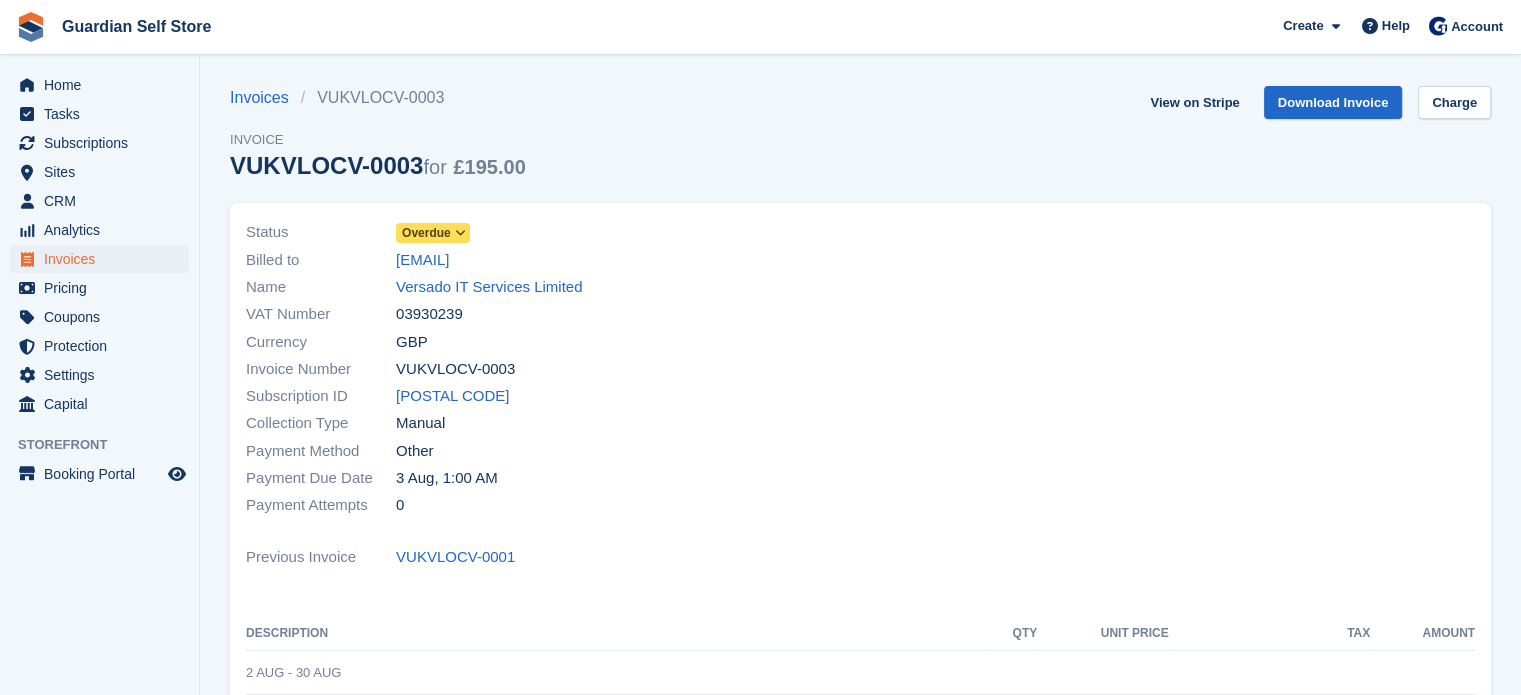 click on "Overdue" at bounding box center [426, 233] 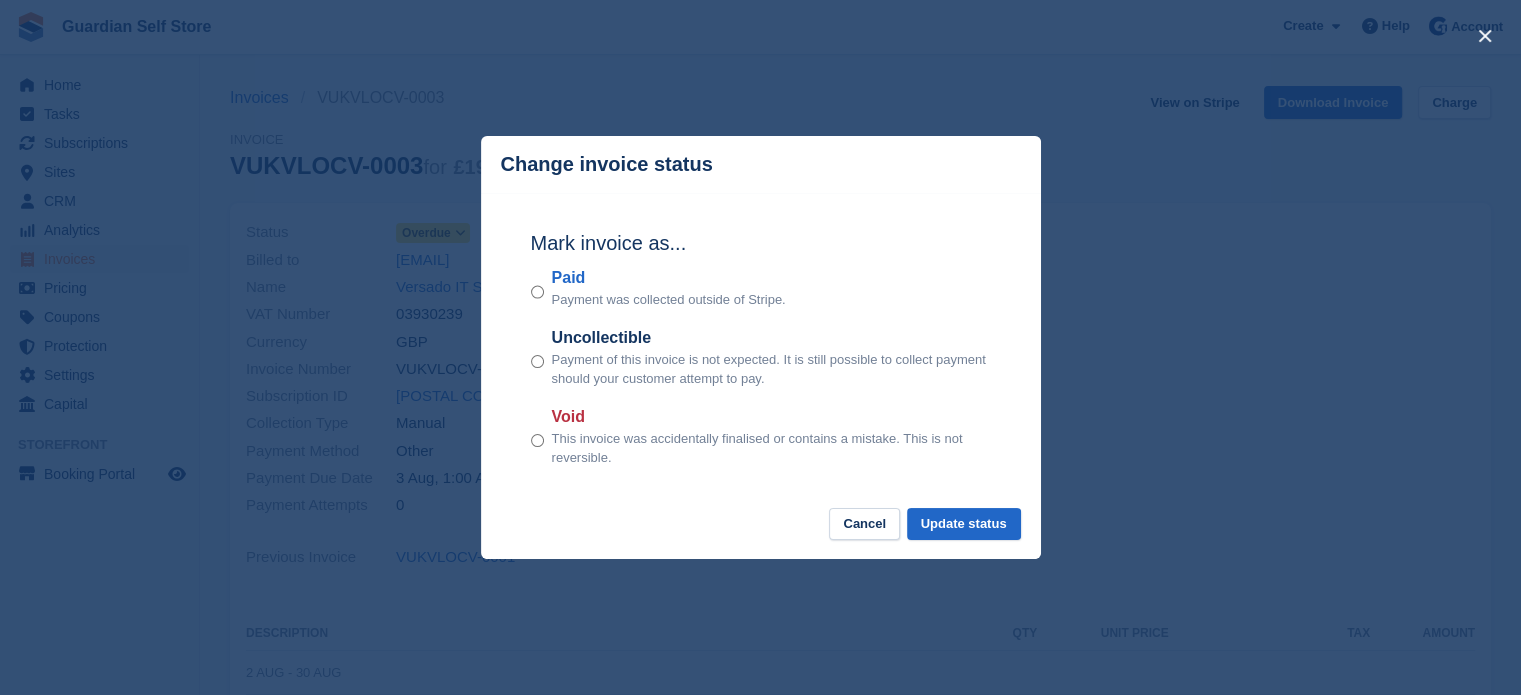 click on "Paid" at bounding box center [669, 278] 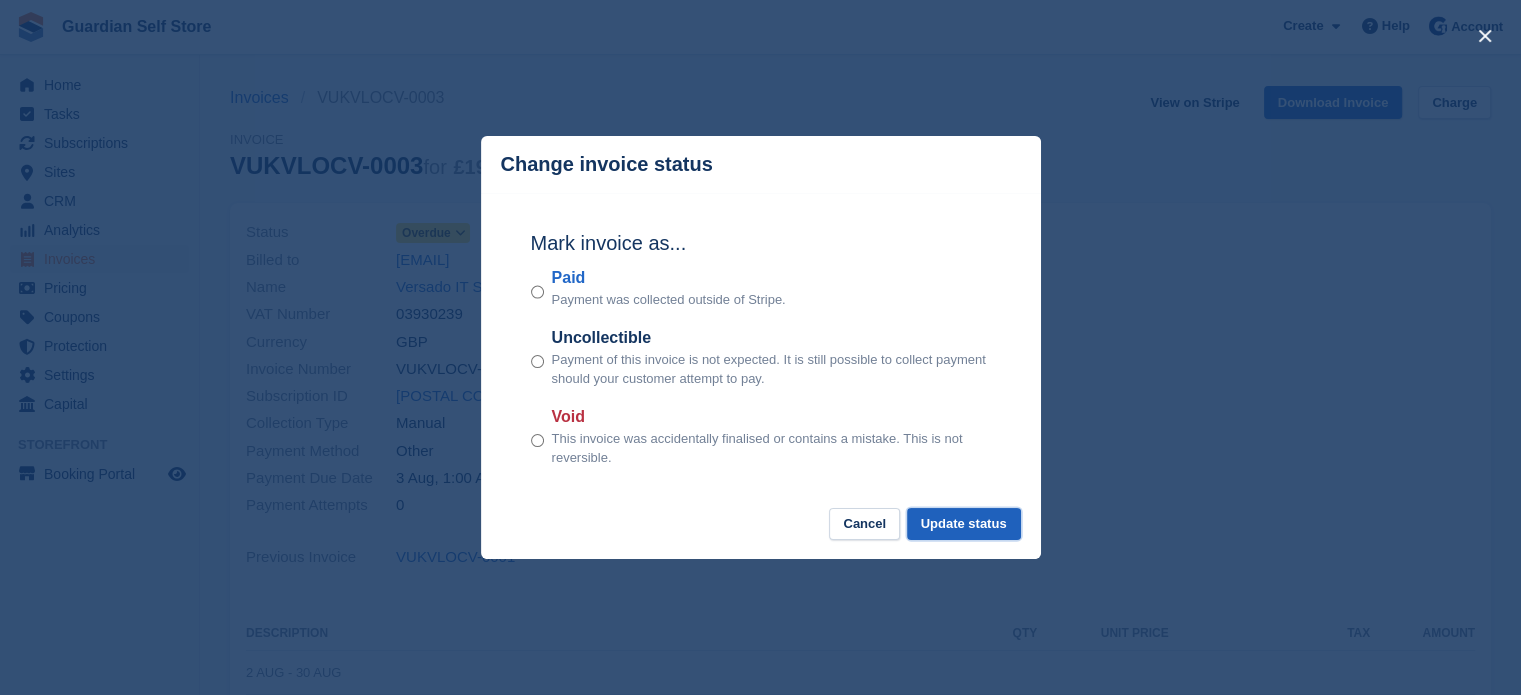 click on "Update status" at bounding box center [964, 524] 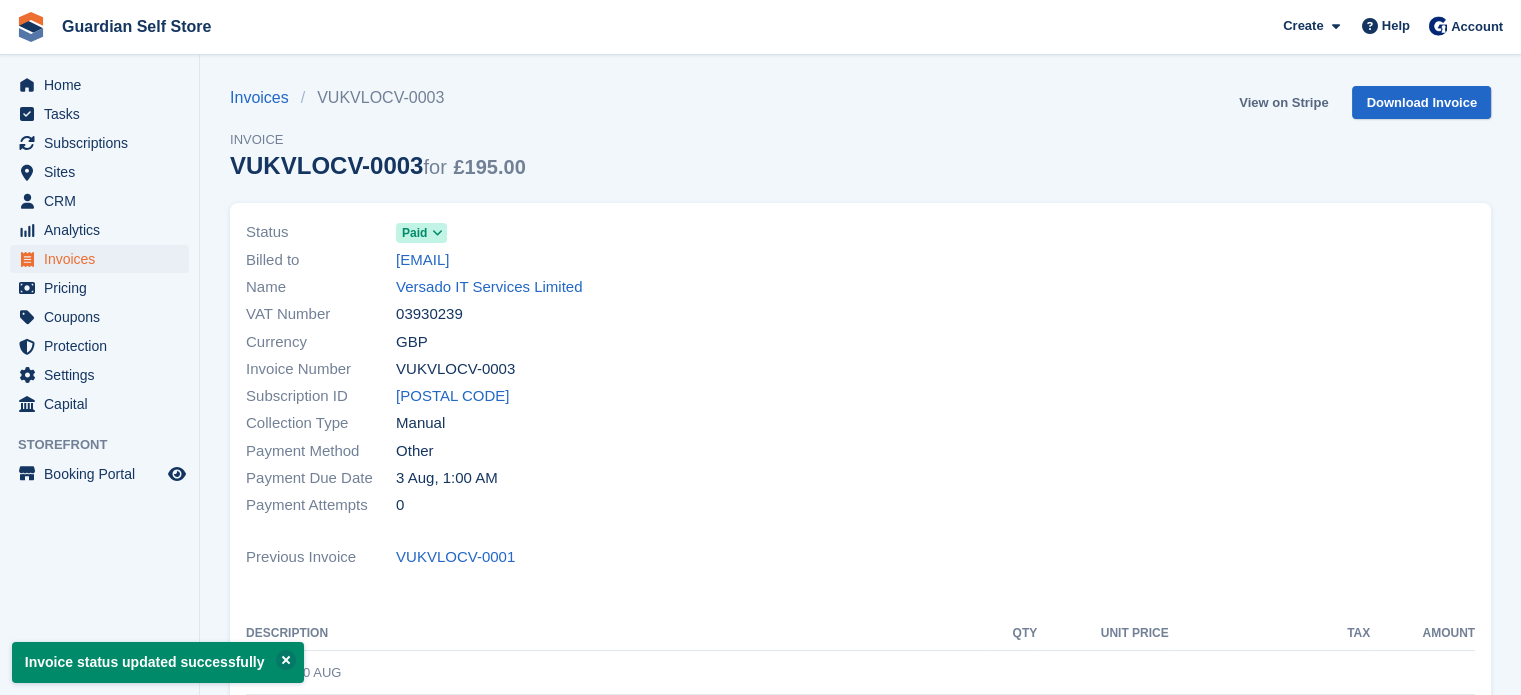 click on "View on Stripe" at bounding box center [1283, 102] 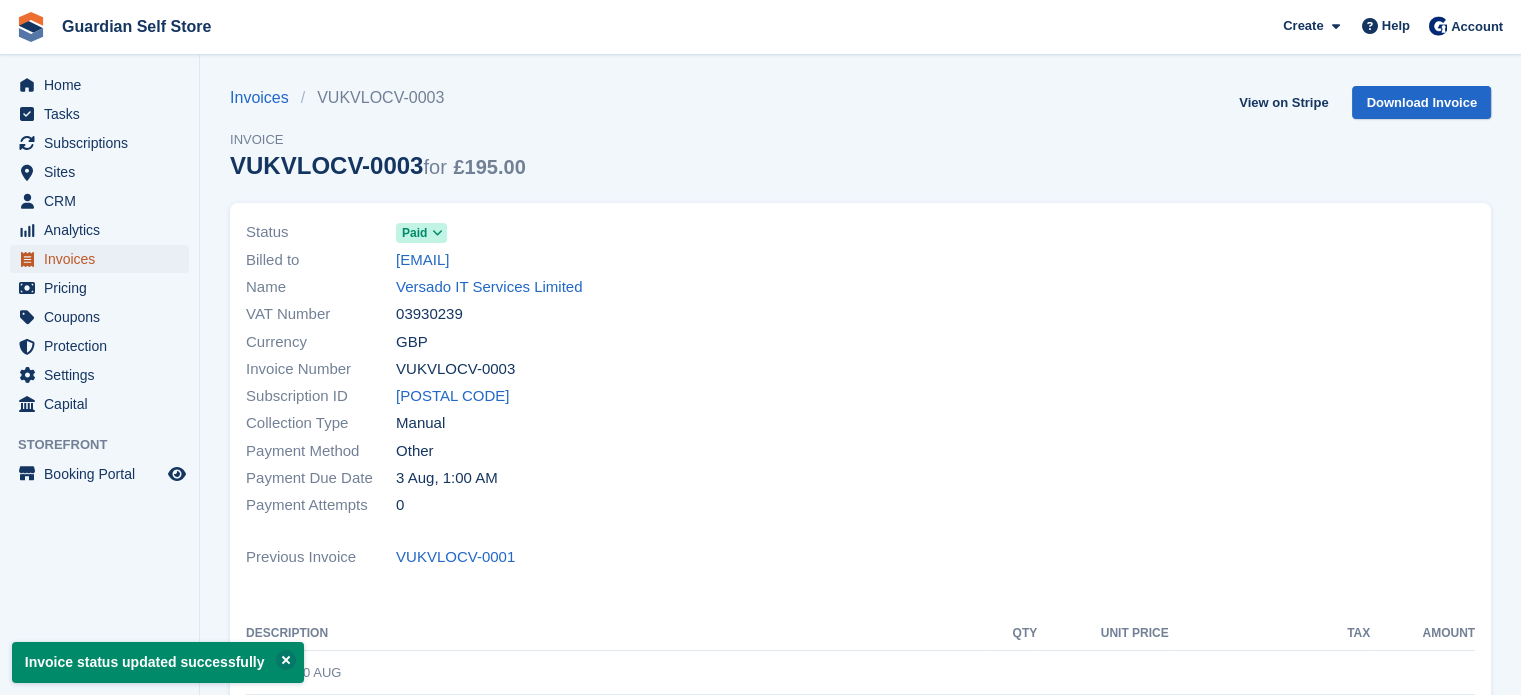 click on "Invoices" at bounding box center [104, 259] 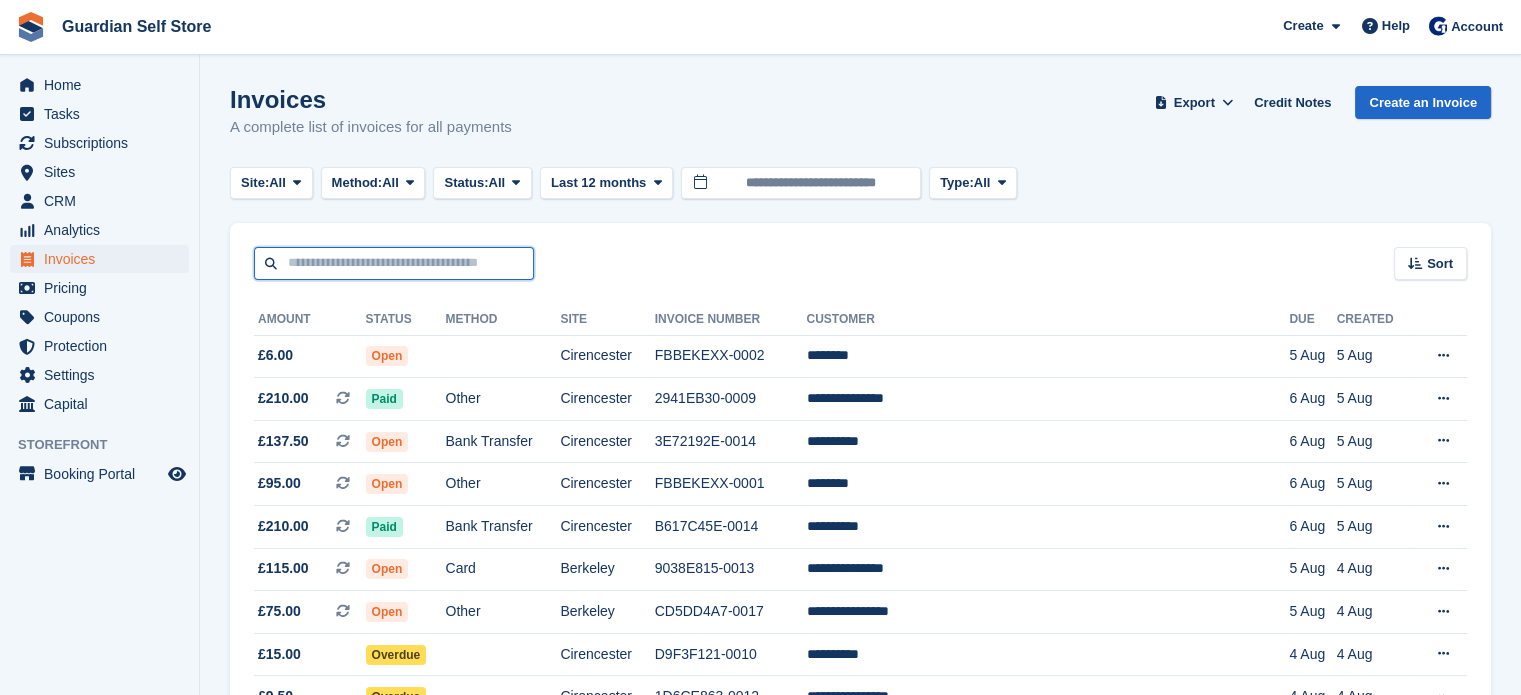 click at bounding box center [394, 263] 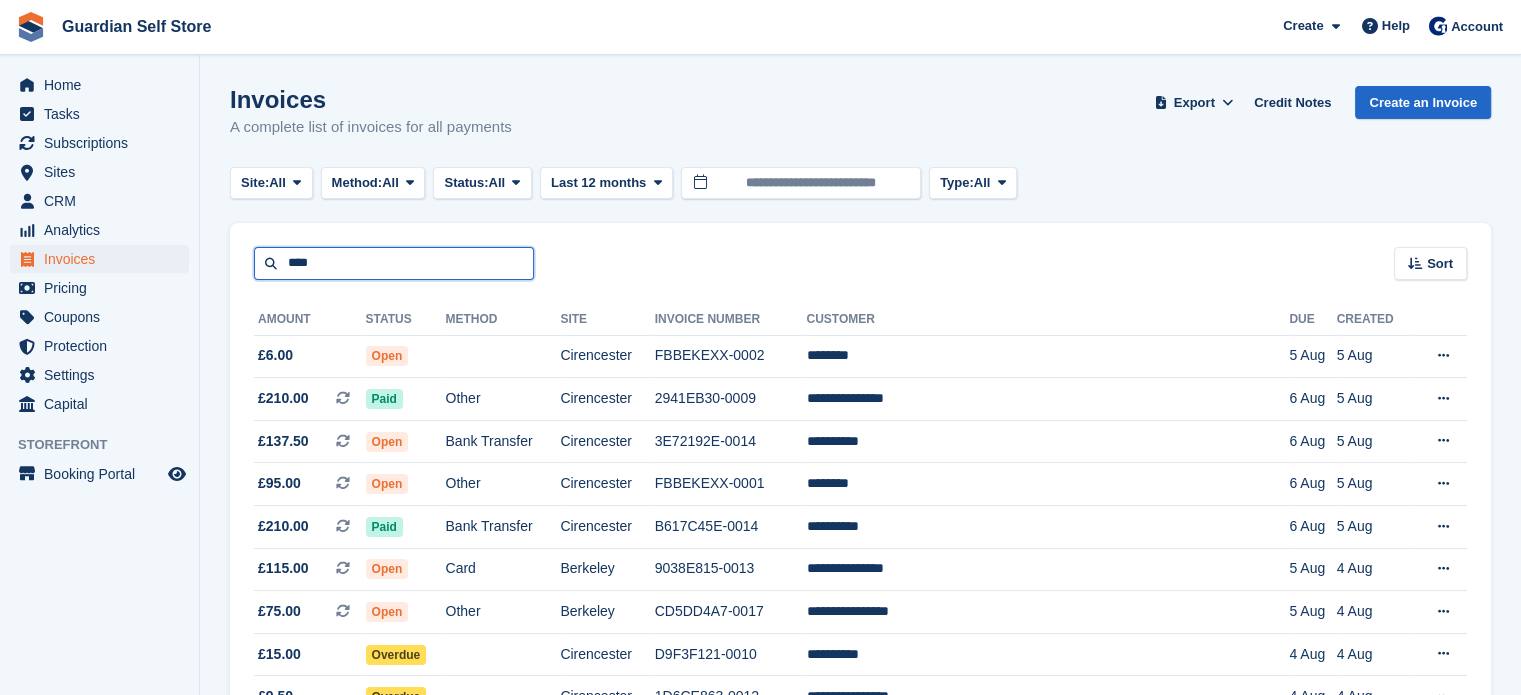 type on "****" 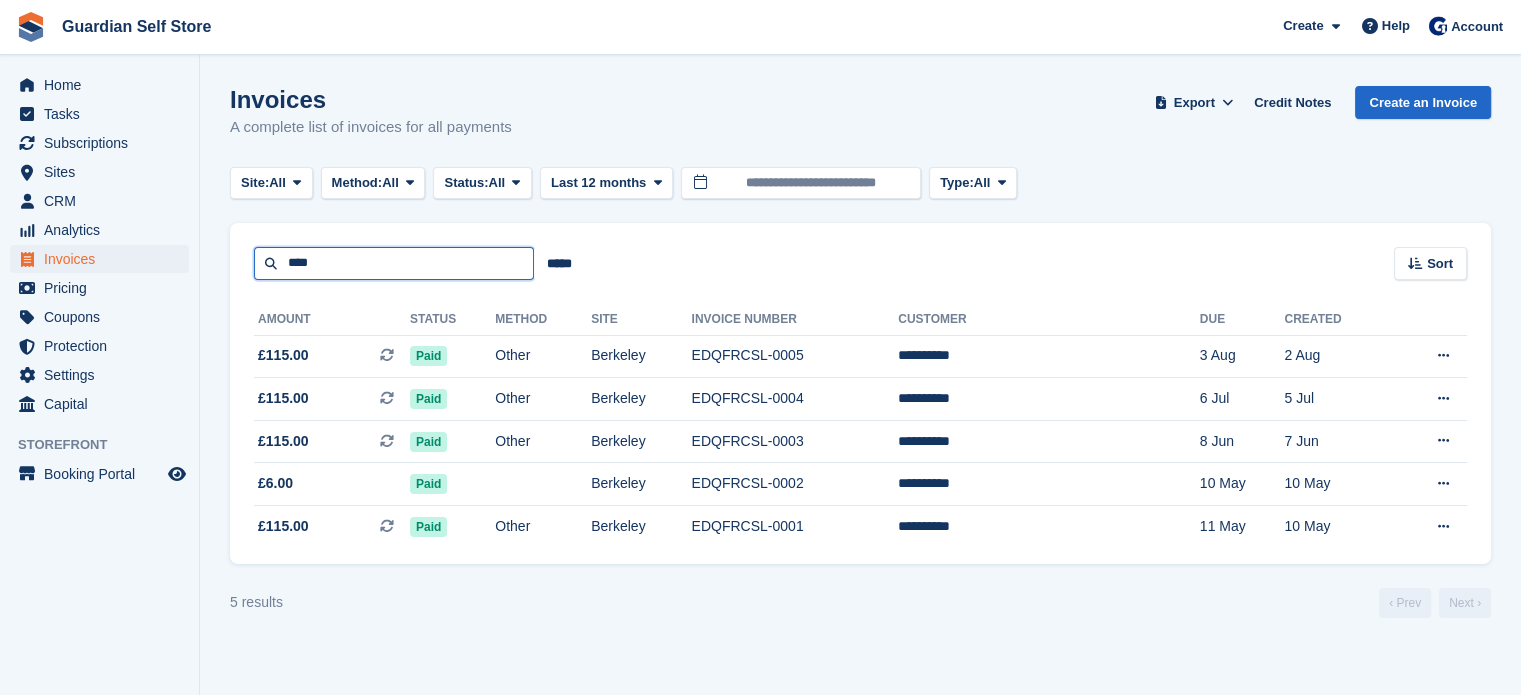 drag, startPoint x: 331, startPoint y: 266, endPoint x: 194, endPoint y: 248, distance: 138.17743 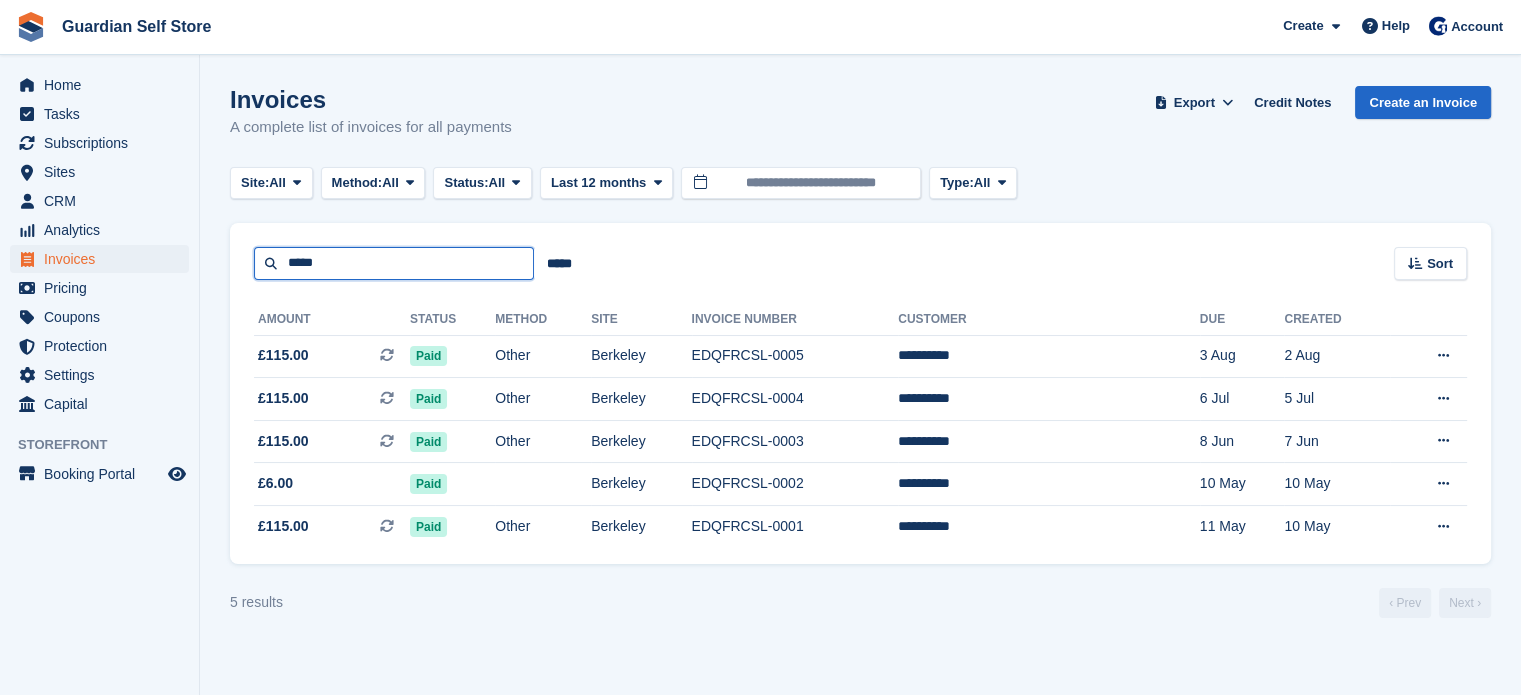 type on "*****" 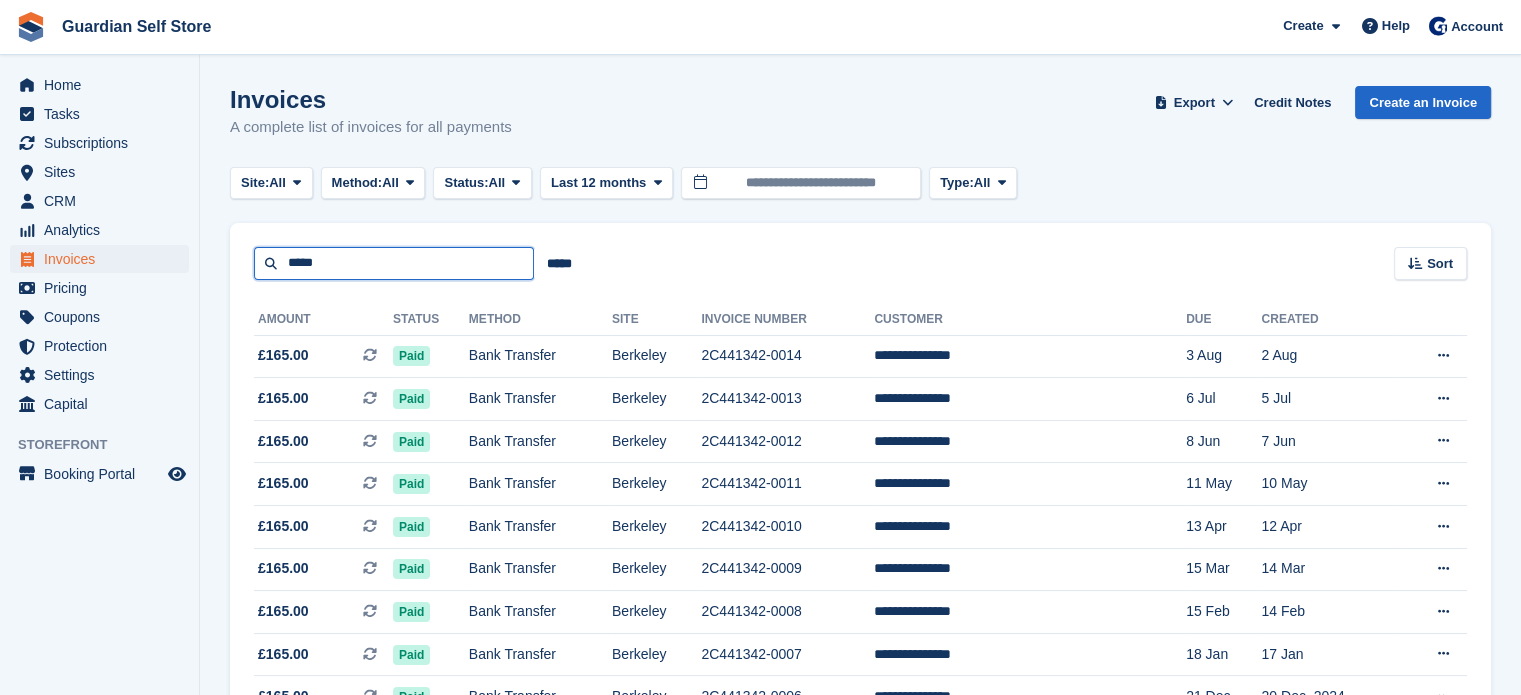 drag, startPoint x: 326, startPoint y: 270, endPoint x: 205, endPoint y: 266, distance: 121.0661 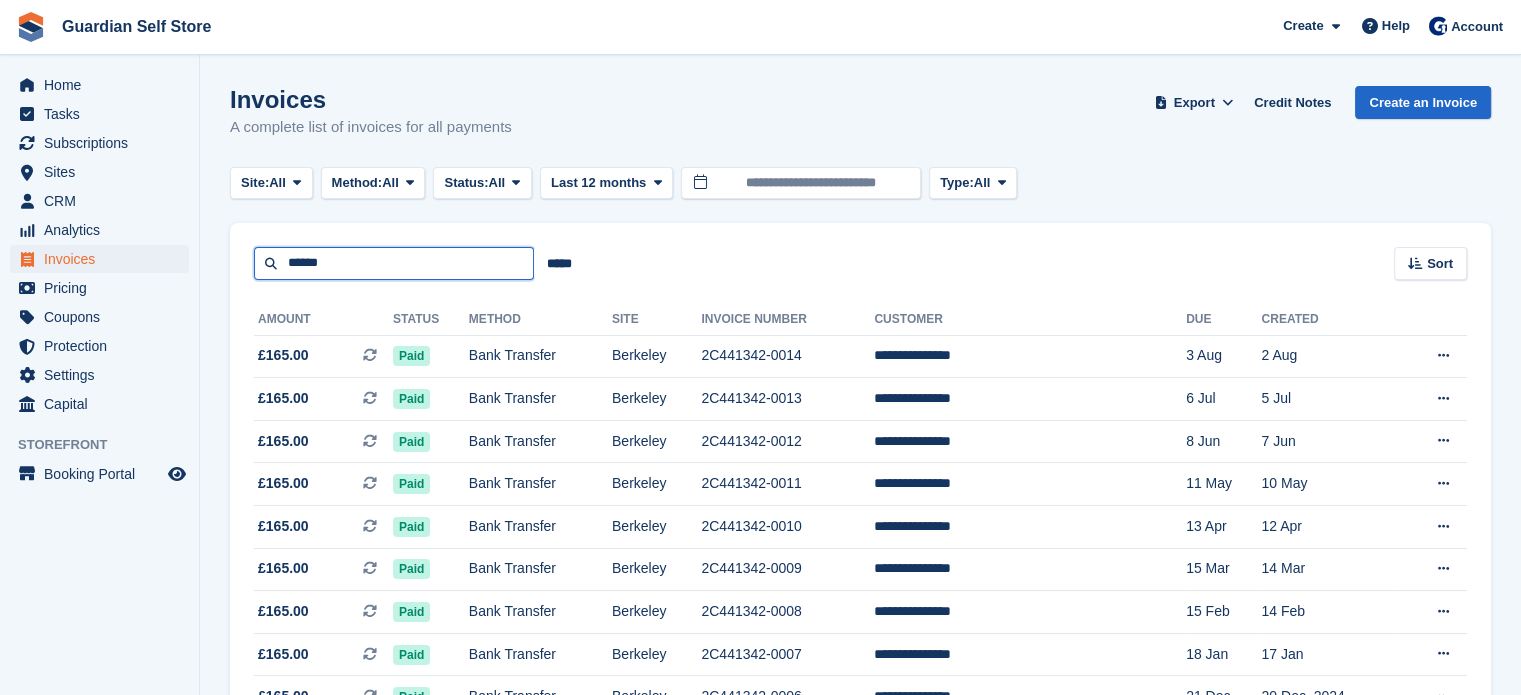 type on "******" 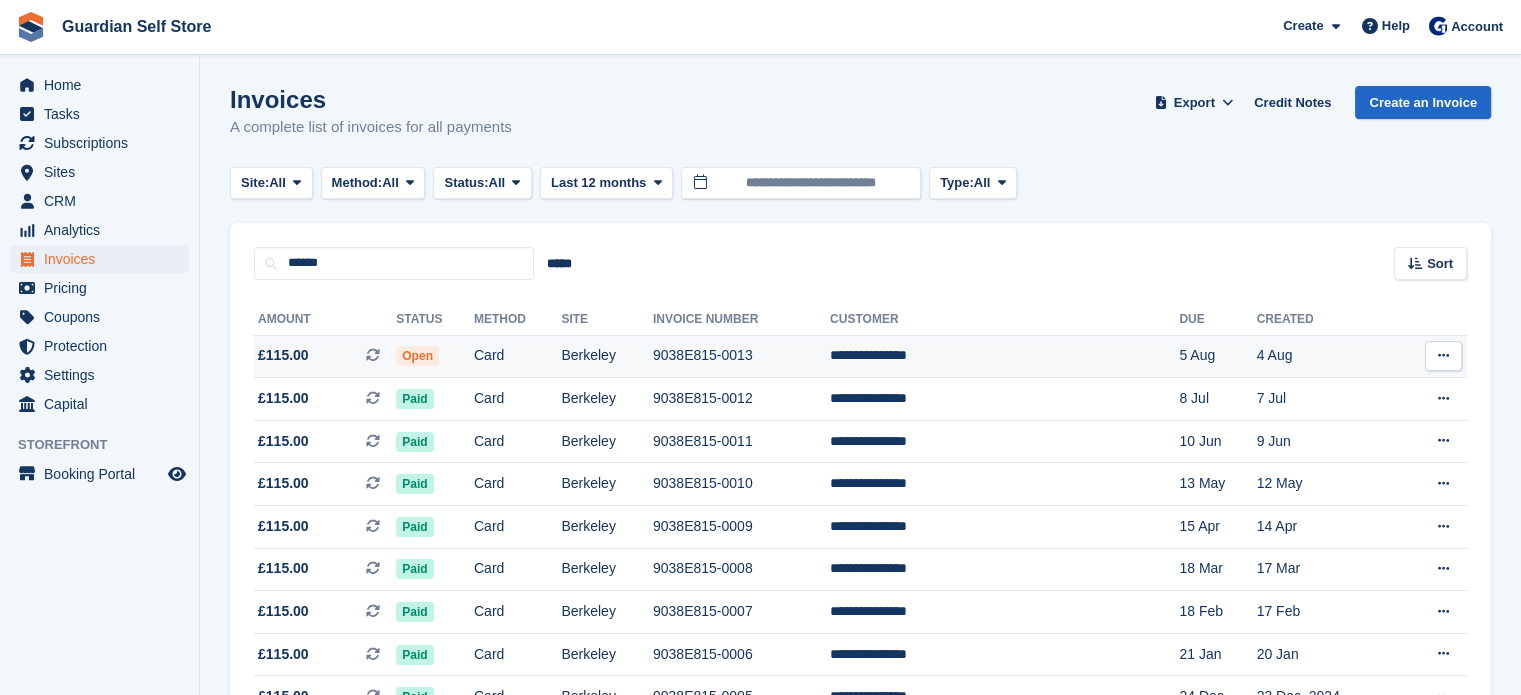 click on "£115.00
This is a recurring subscription invoice." at bounding box center (325, 356) 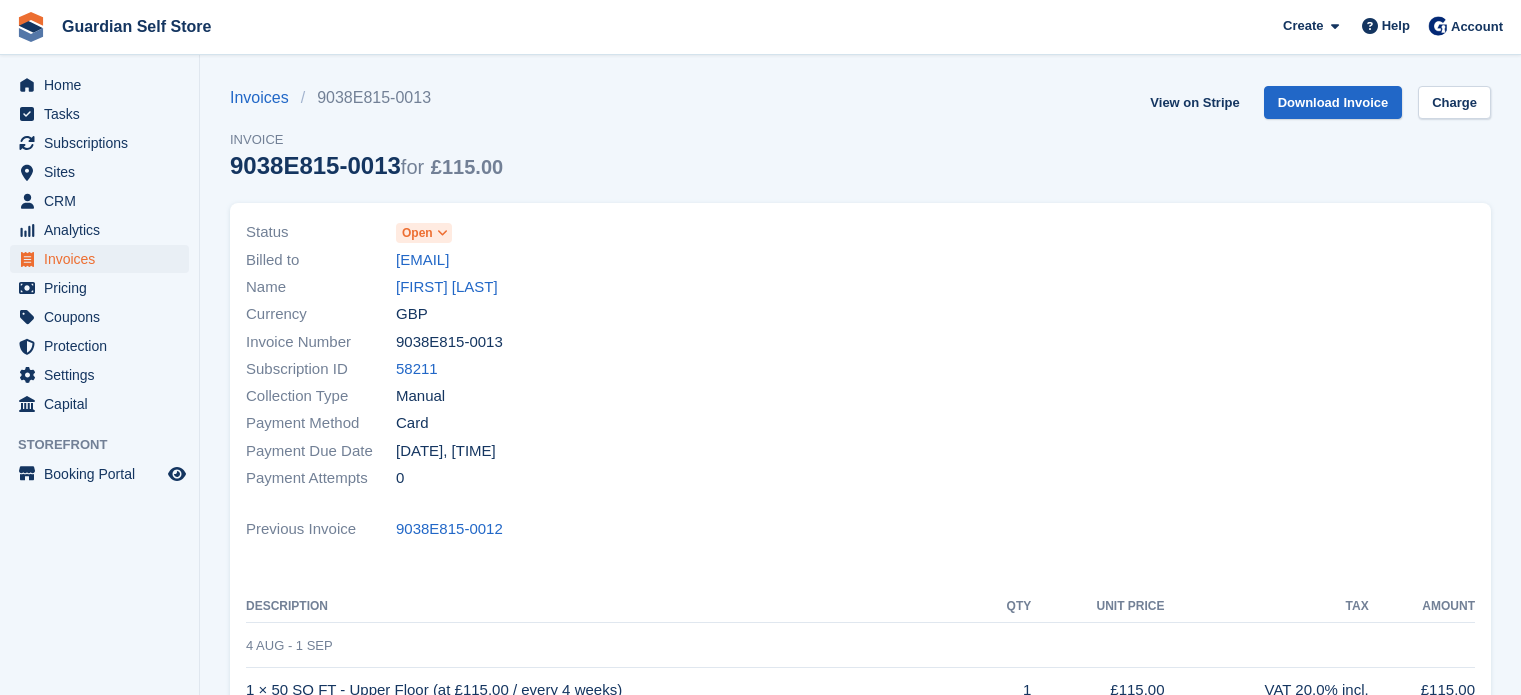 scroll, scrollTop: 0, scrollLeft: 0, axis: both 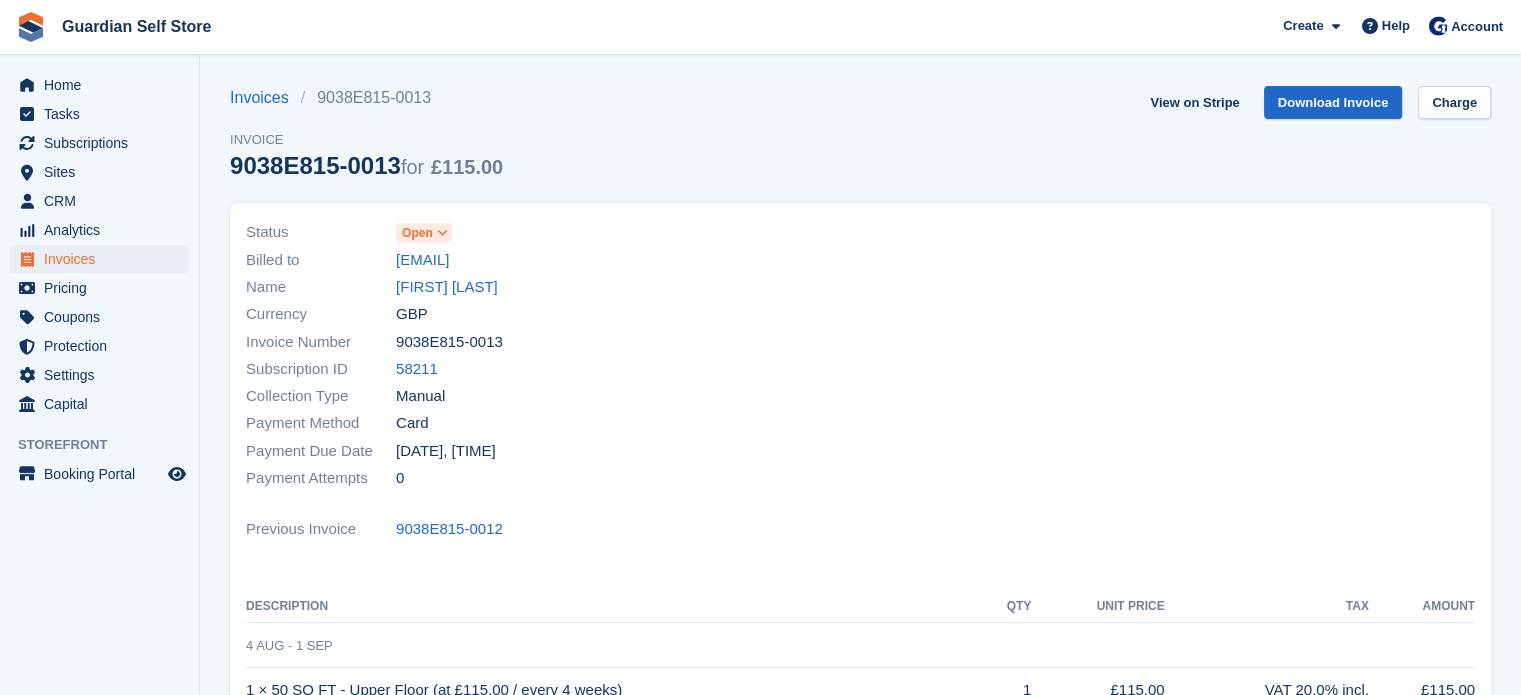 click on "Open" at bounding box center (417, 233) 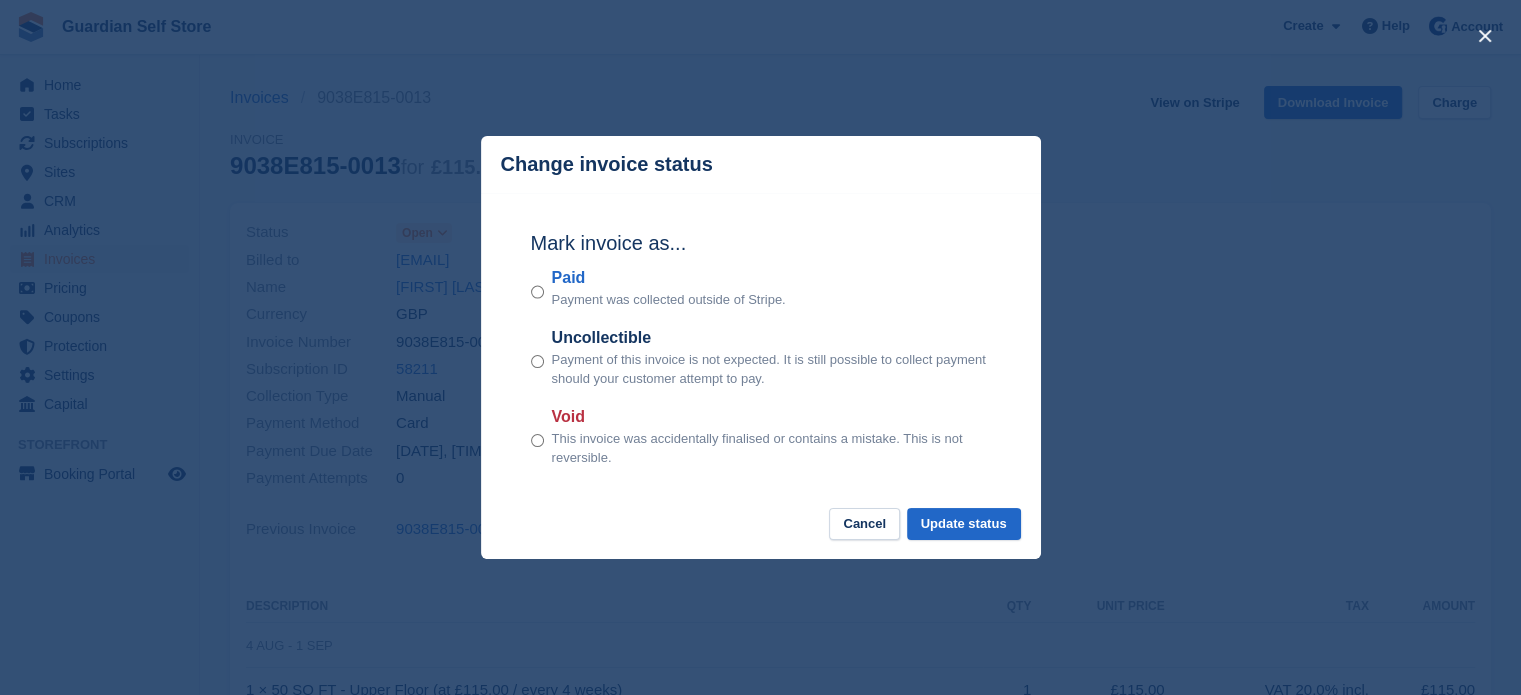 click on "Paid" at bounding box center (669, 278) 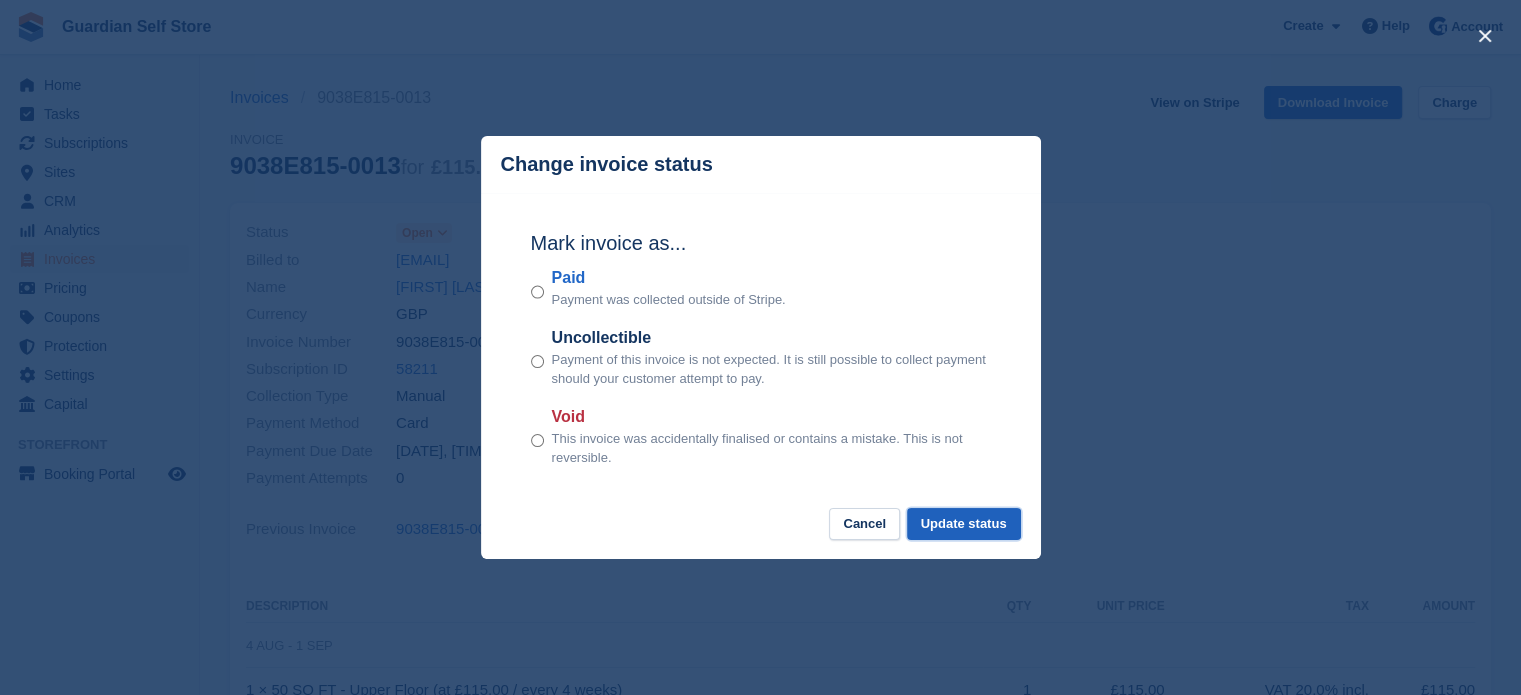 click on "Update status" at bounding box center (964, 524) 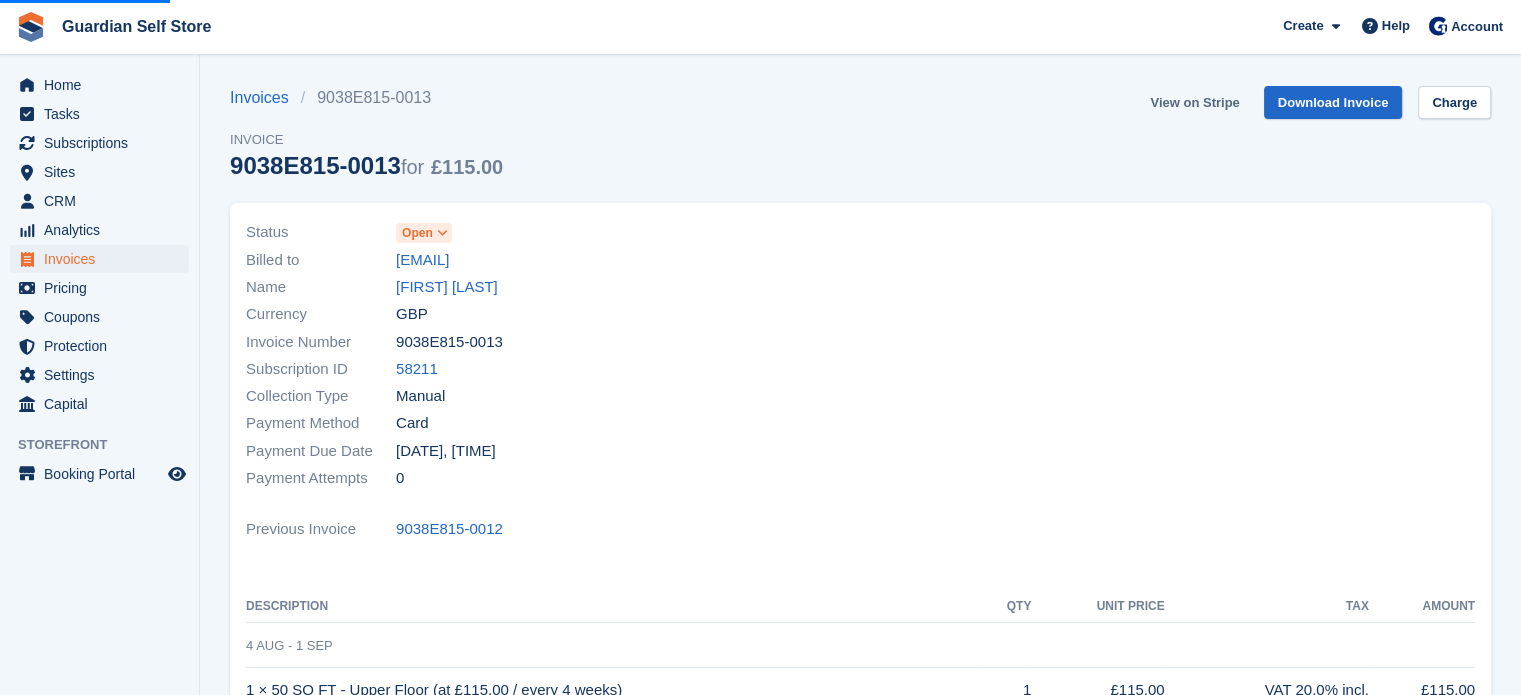 click on "View on Stripe" at bounding box center [1194, 102] 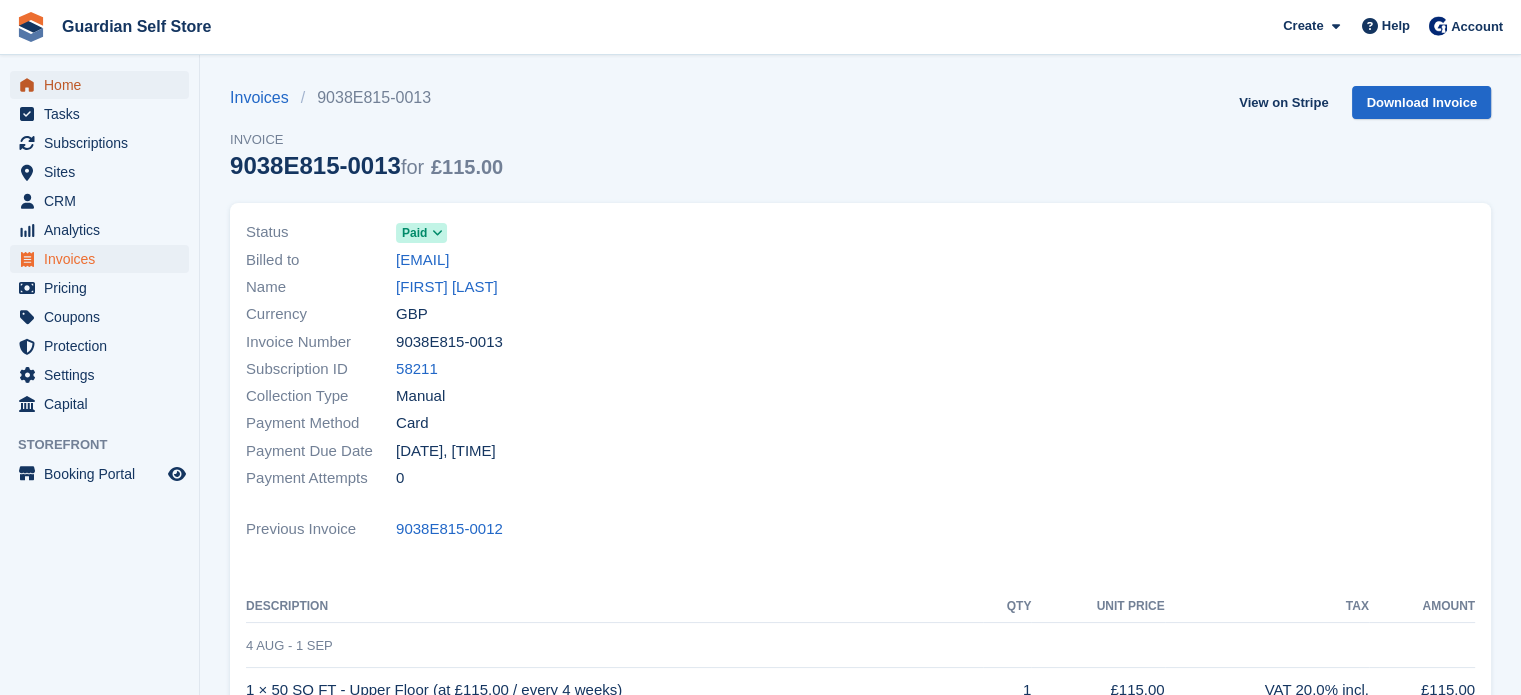 click on "Home" at bounding box center [104, 85] 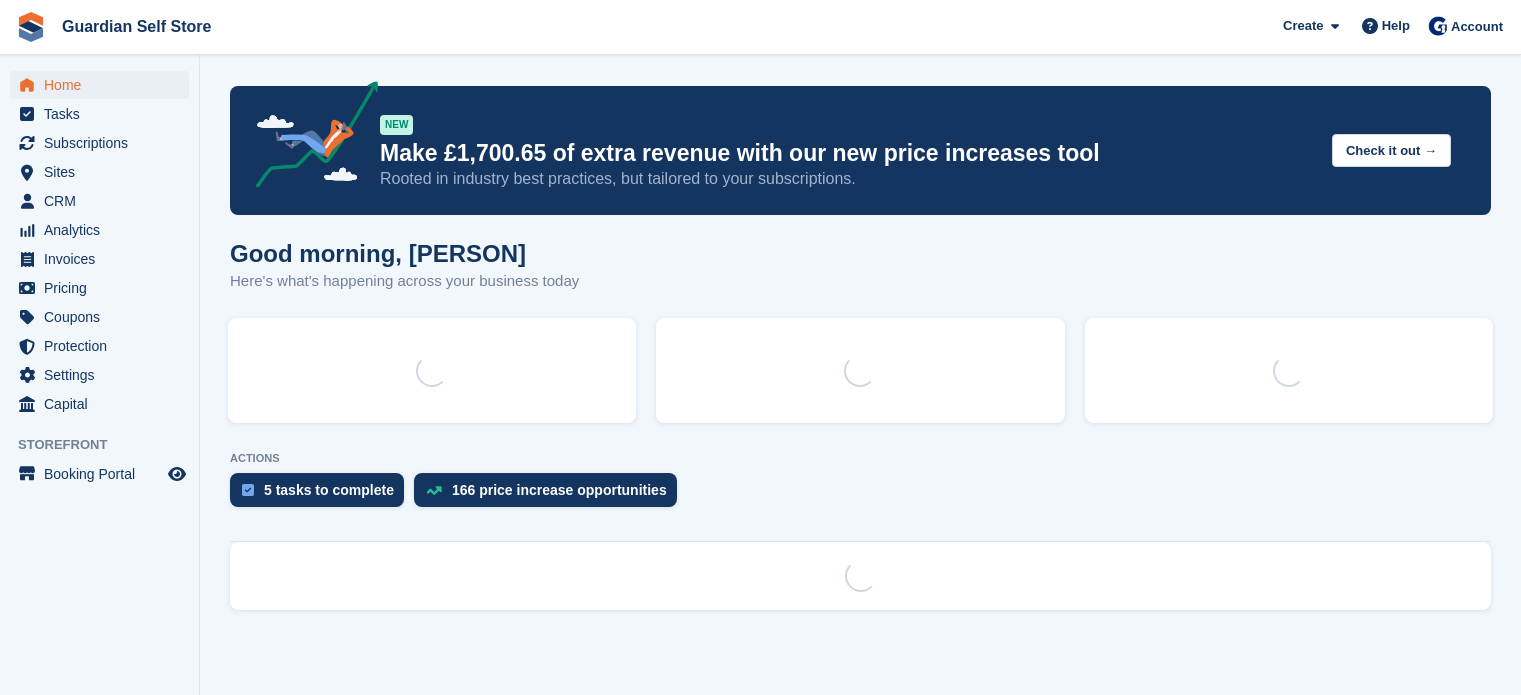 scroll, scrollTop: 0, scrollLeft: 0, axis: both 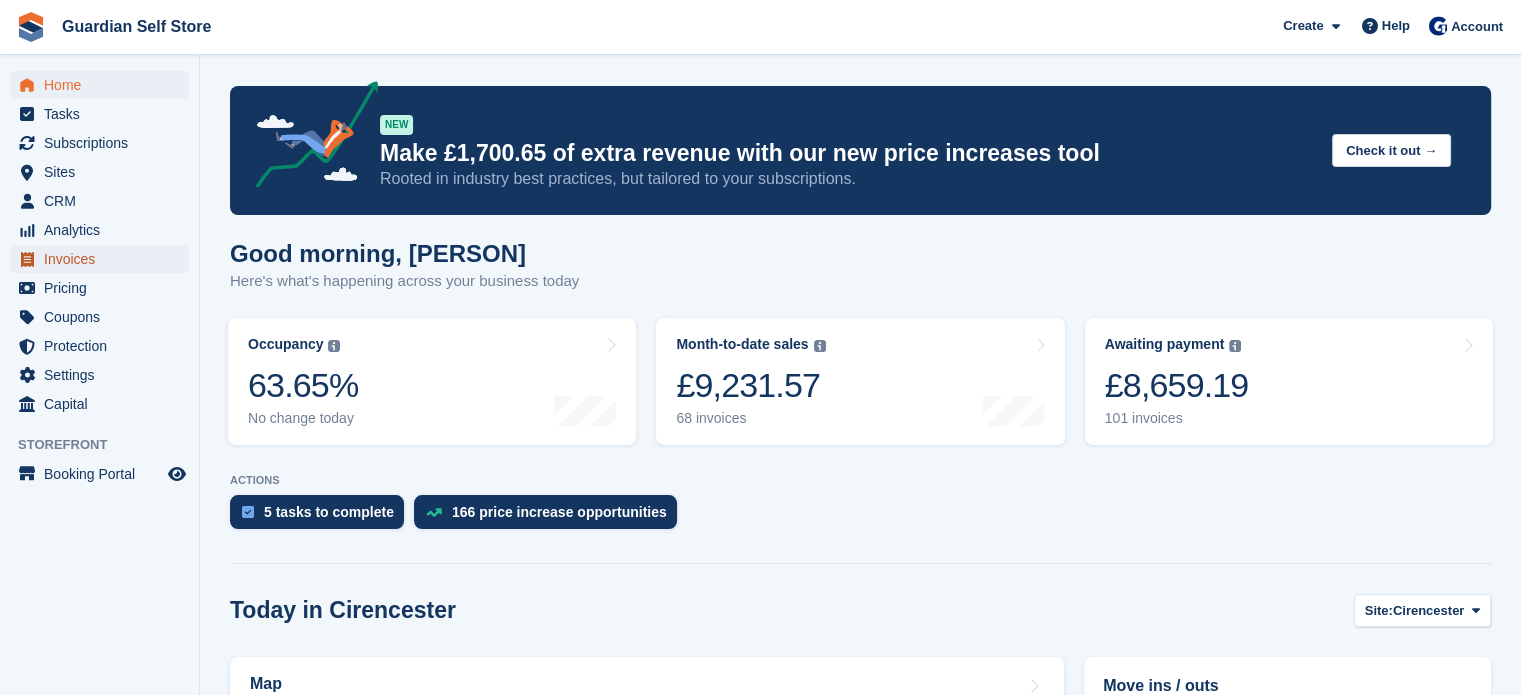 click on "Invoices" at bounding box center (104, 259) 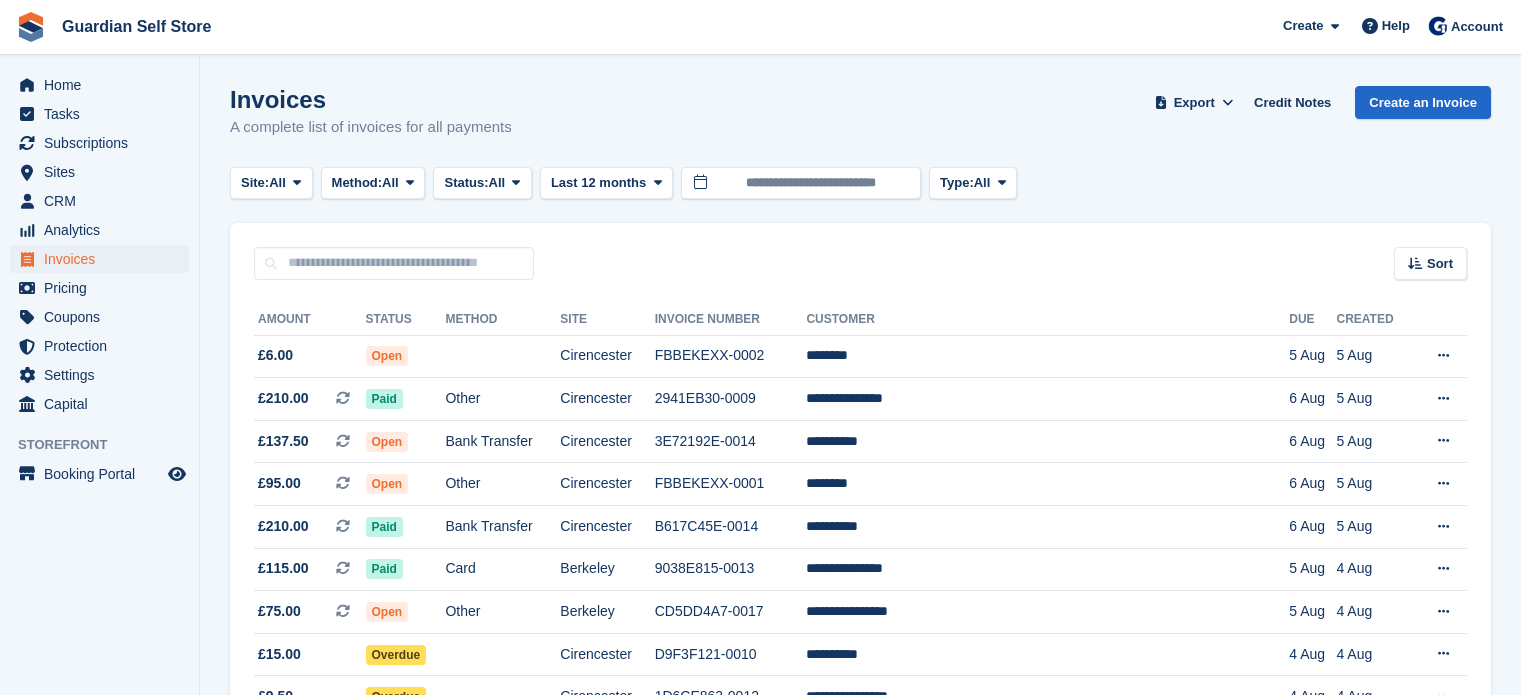scroll, scrollTop: 0, scrollLeft: 0, axis: both 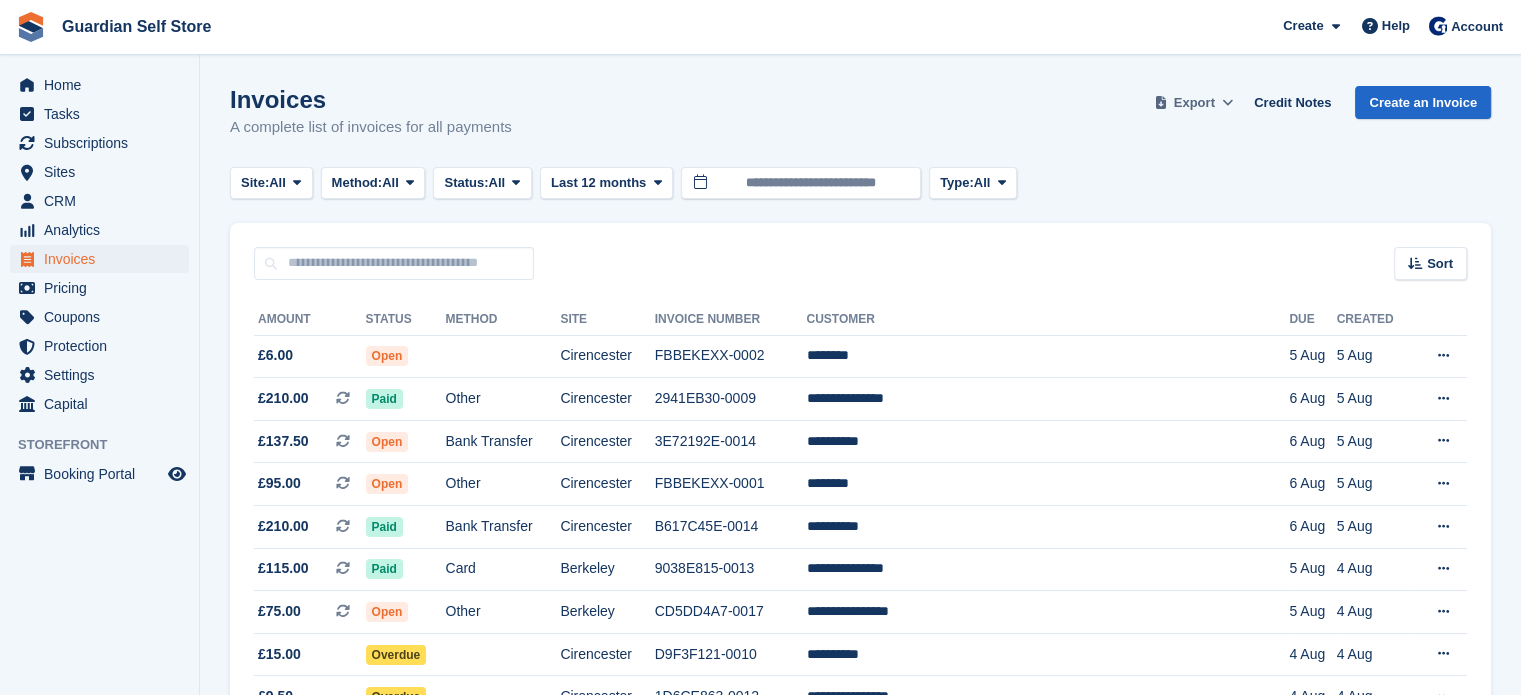 click on "Export" at bounding box center (1194, 102) 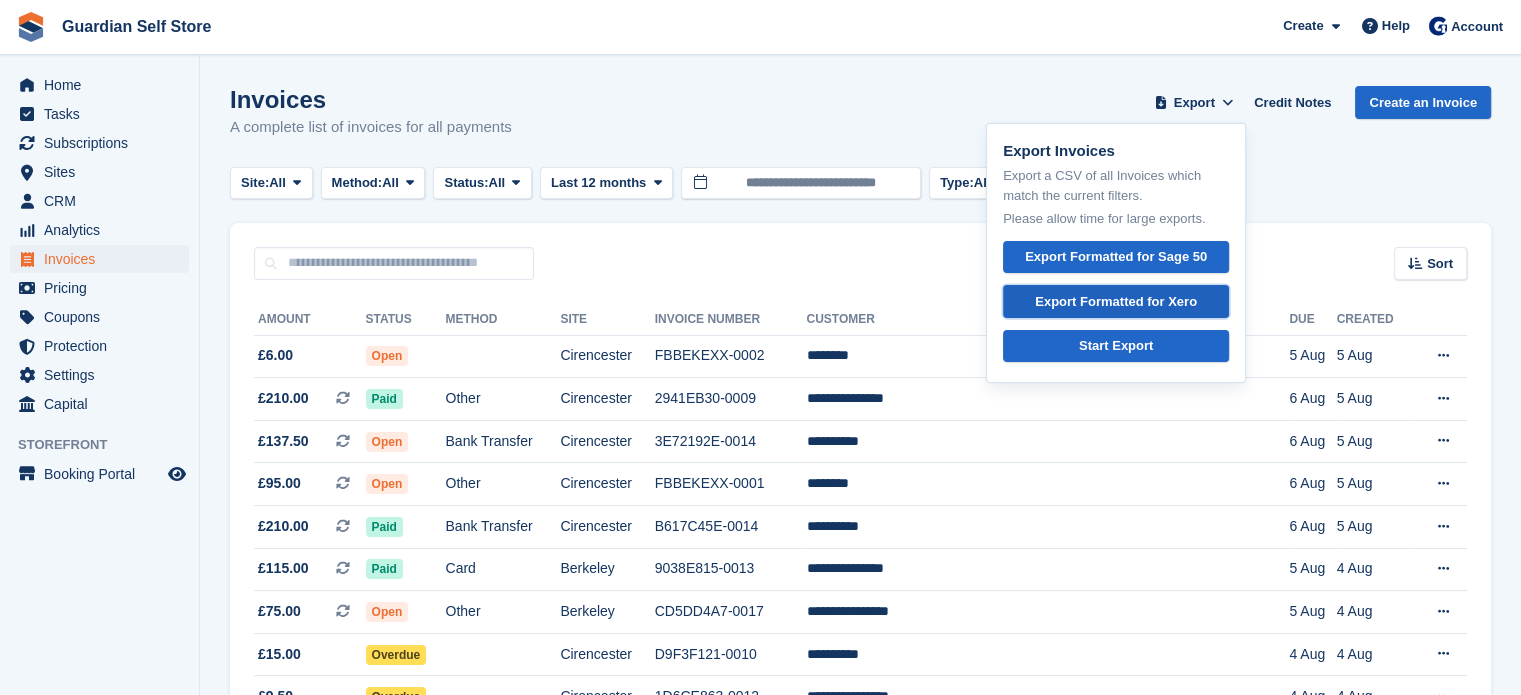 click on "Export Formatted for Xero" at bounding box center [1116, 302] 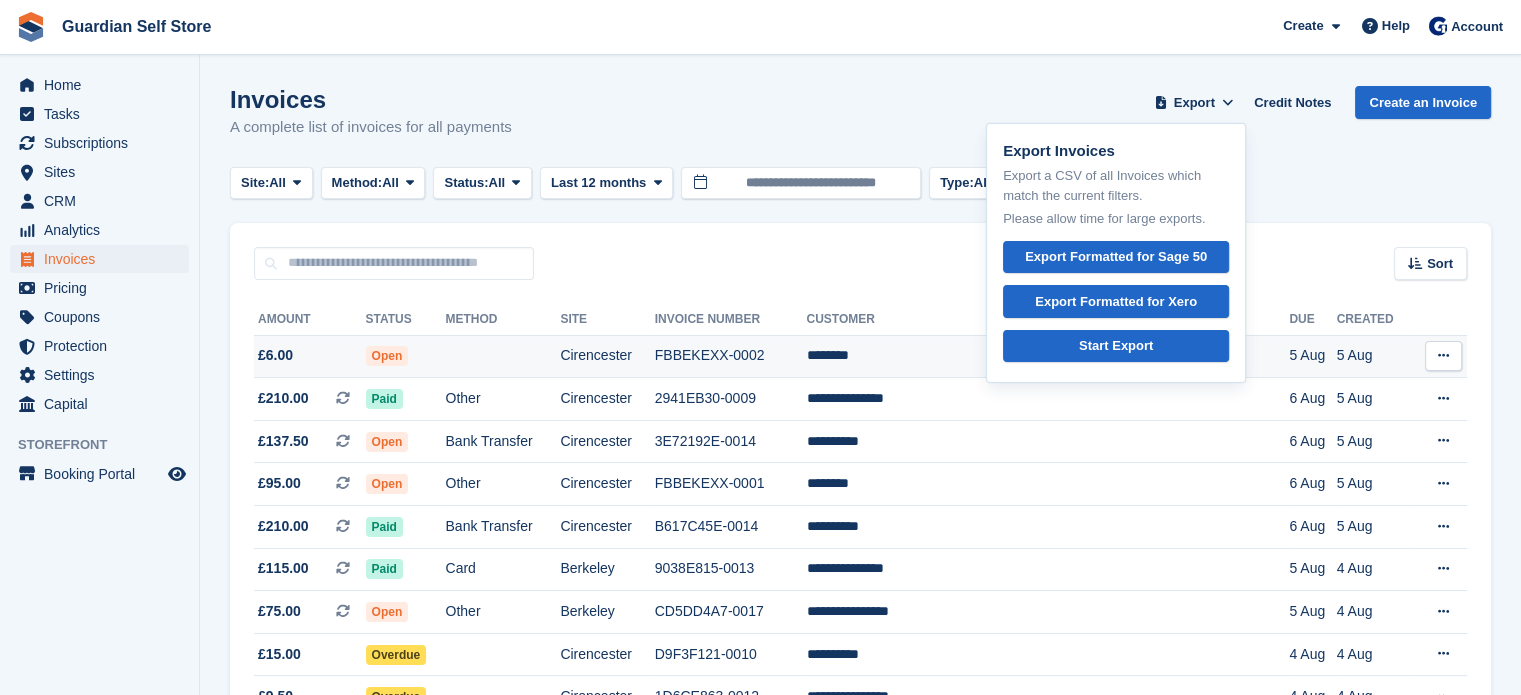 click on "Open" at bounding box center [406, 356] 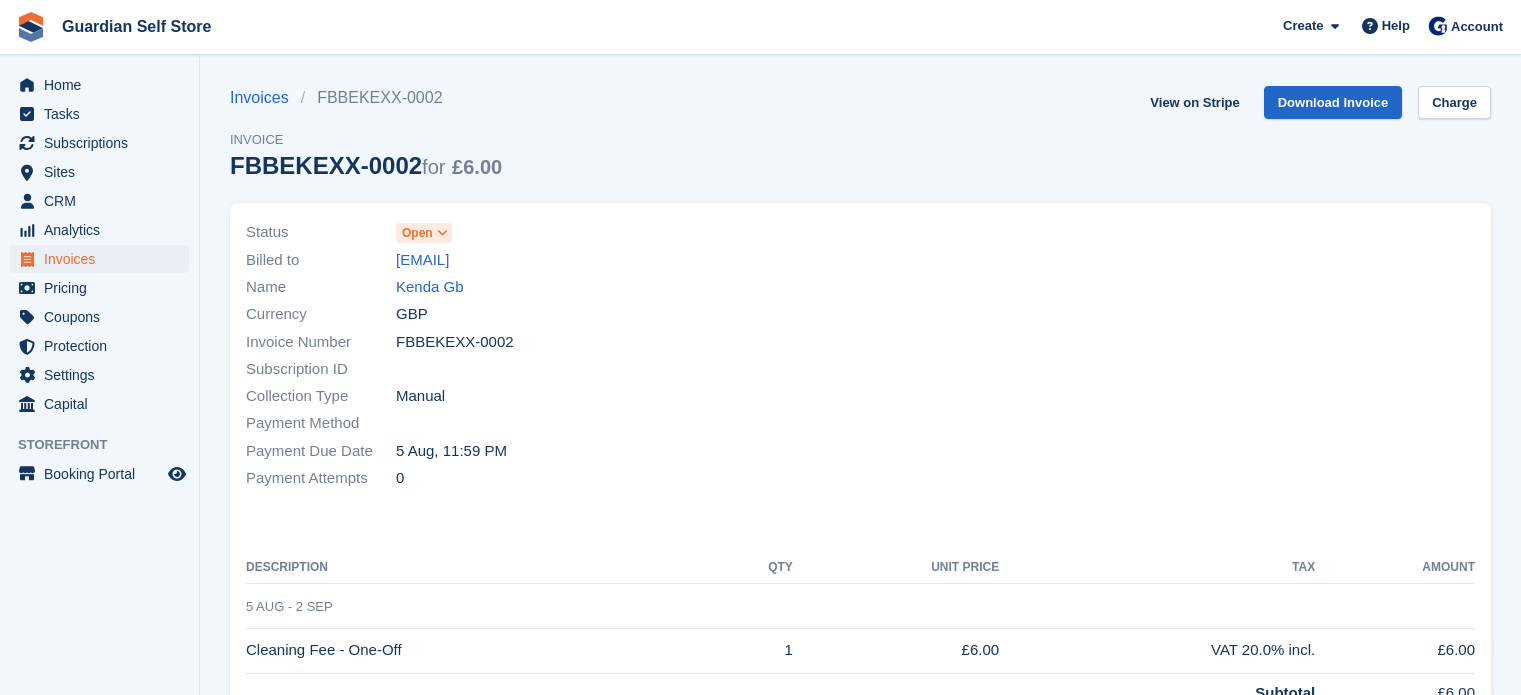 scroll, scrollTop: 0, scrollLeft: 0, axis: both 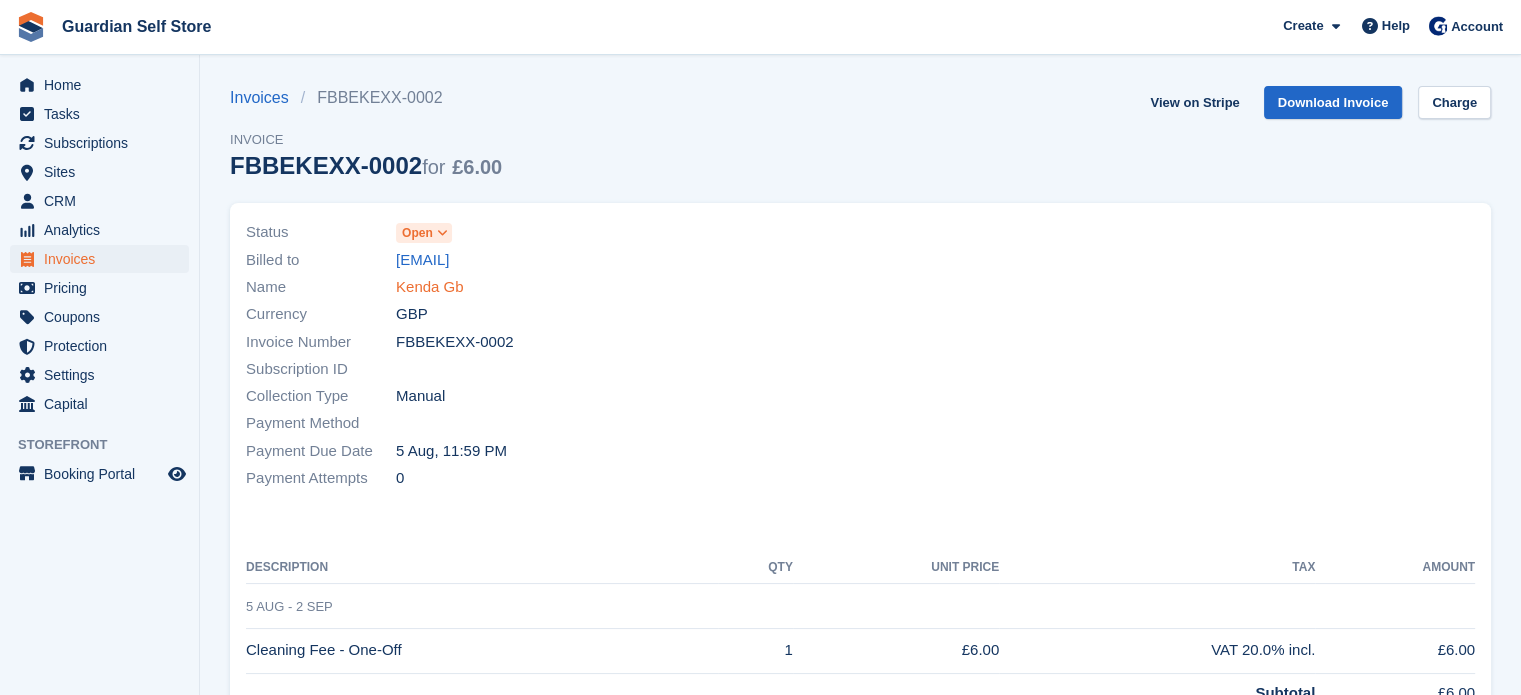 click on "Kenda Gb" at bounding box center [430, 287] 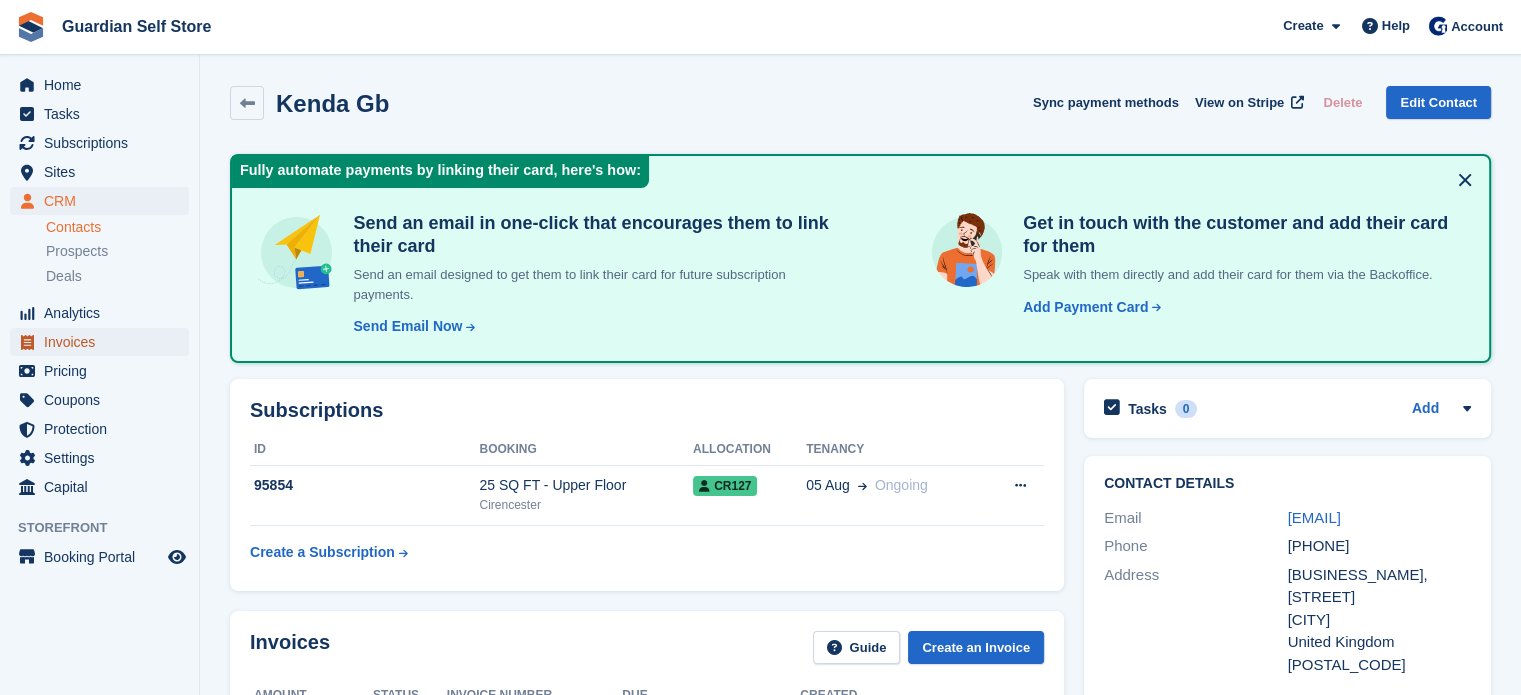 click on "Invoices" at bounding box center [104, 342] 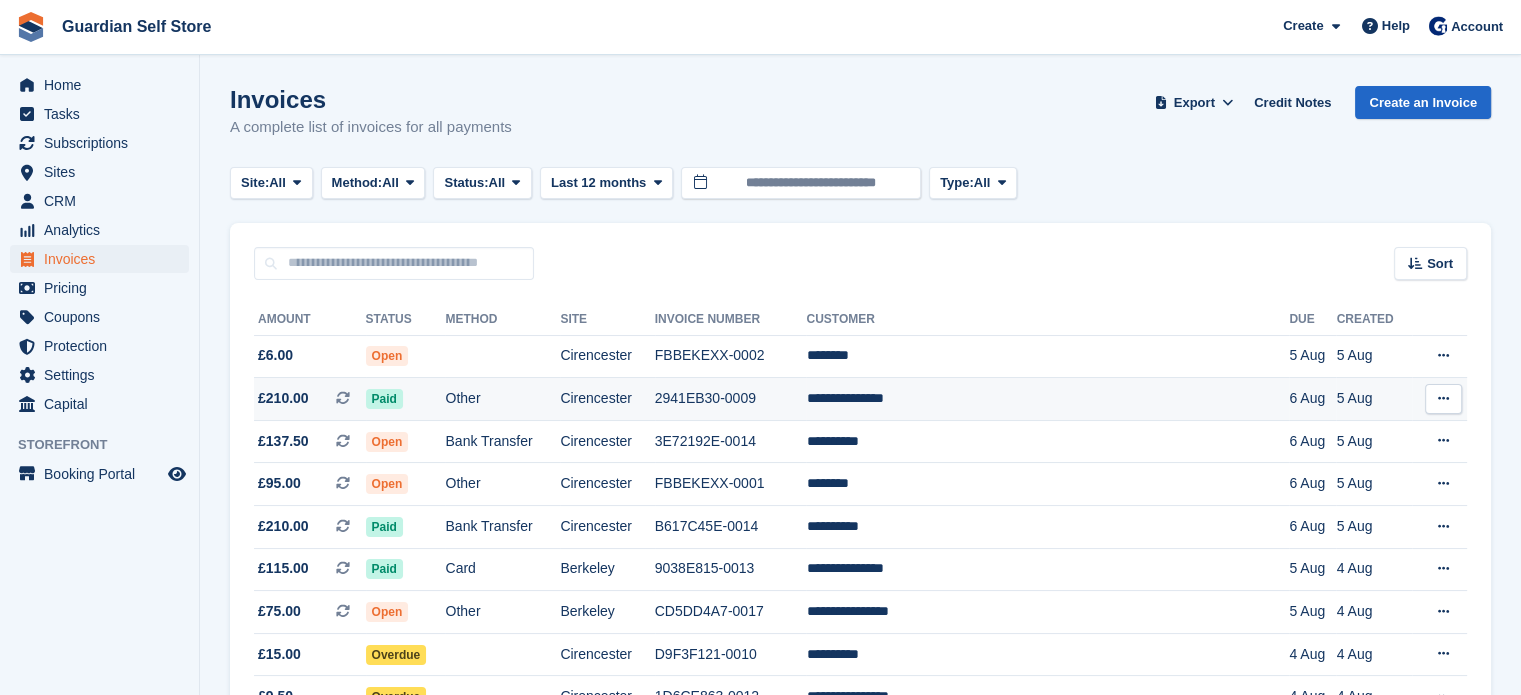click on "Cirencester" at bounding box center (607, 399) 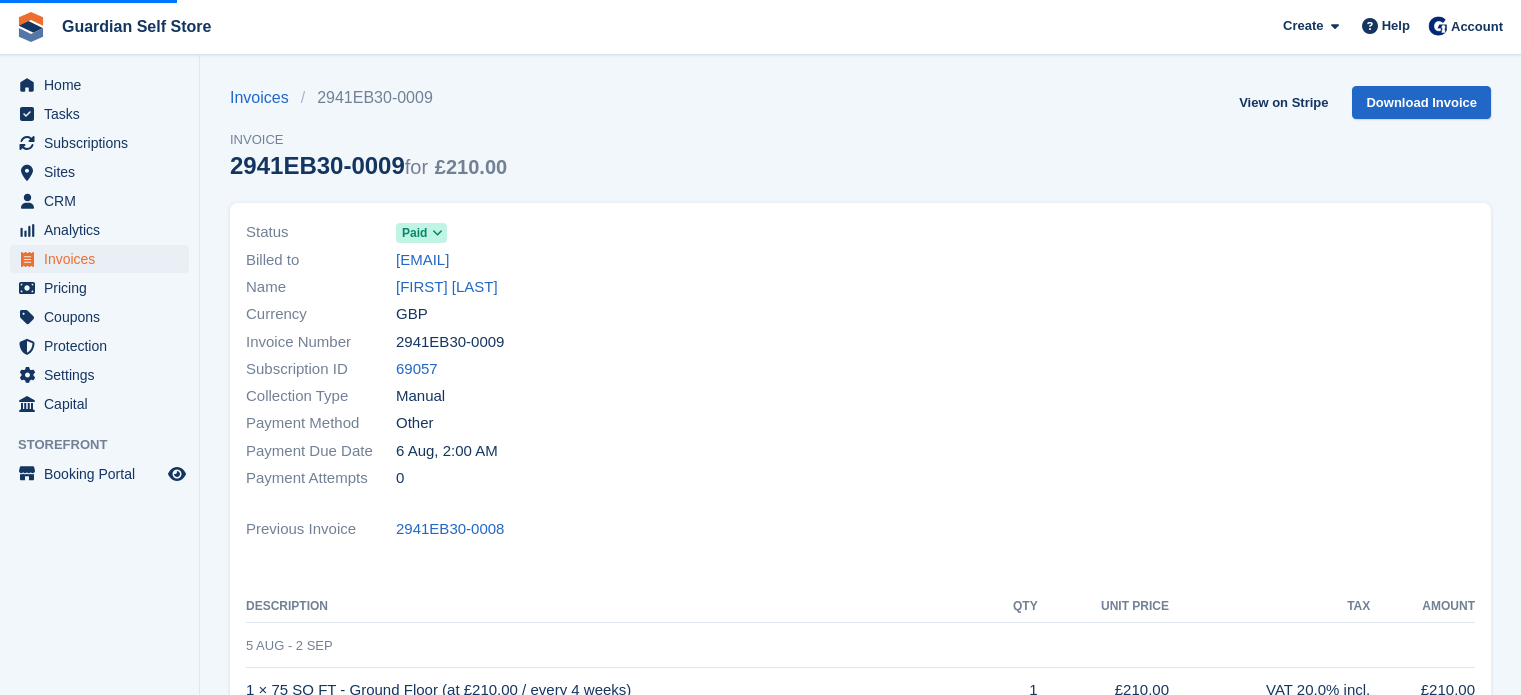 scroll, scrollTop: 0, scrollLeft: 0, axis: both 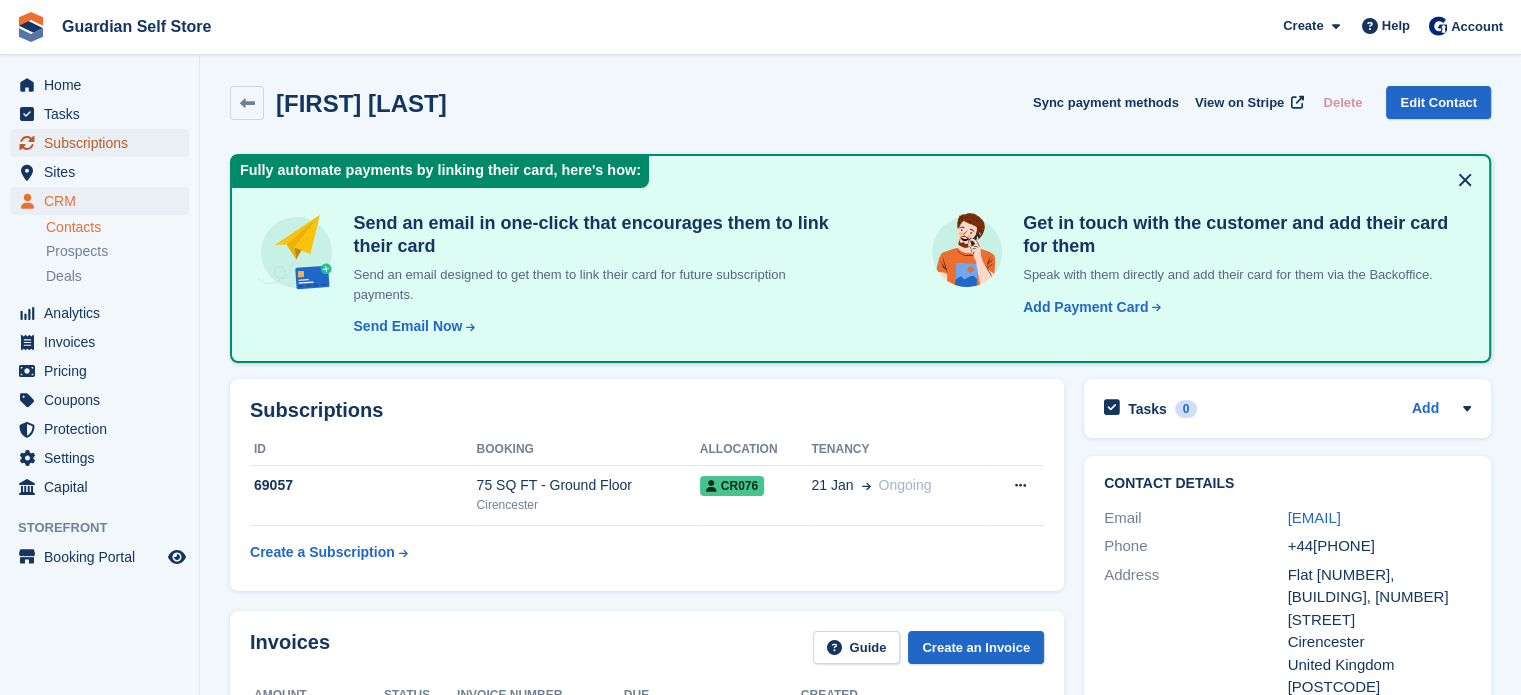 click on "Subscriptions" at bounding box center [104, 143] 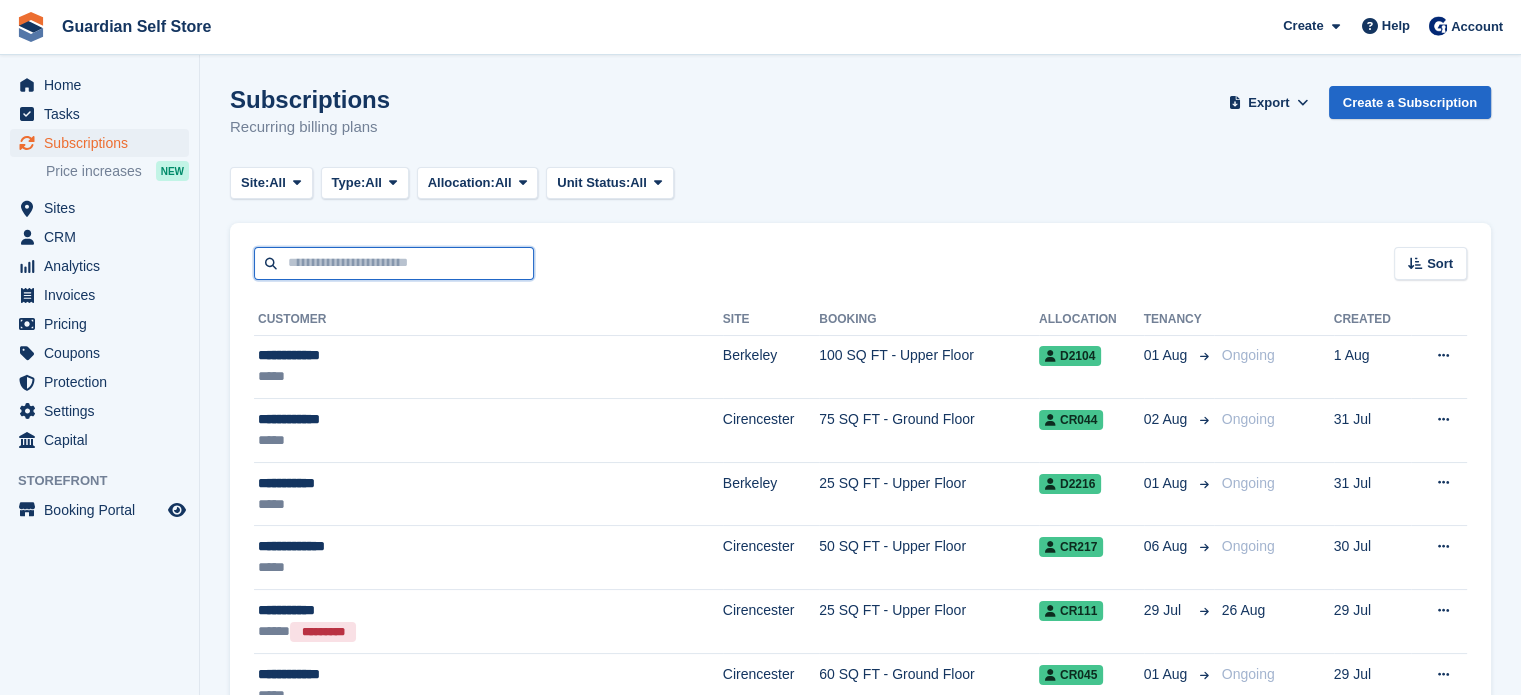 click at bounding box center (394, 263) 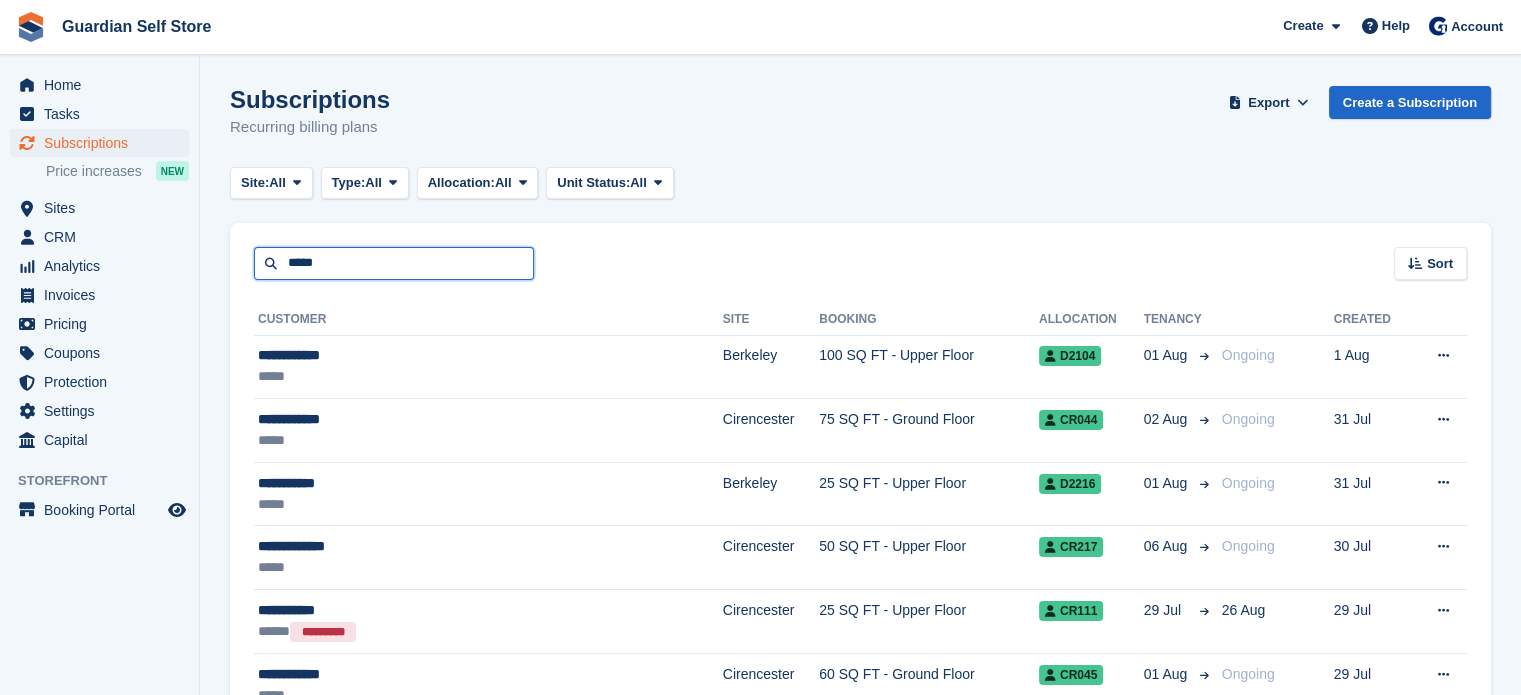 type on "*****" 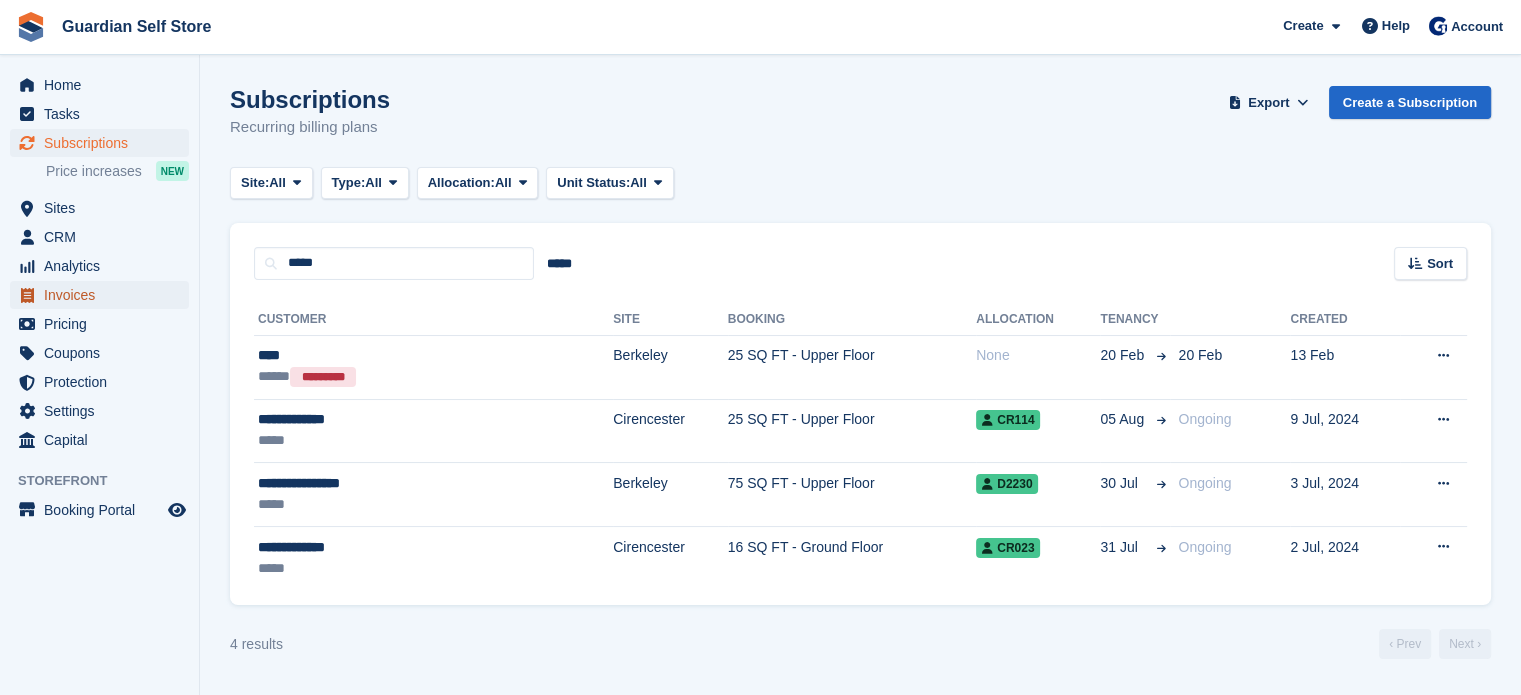 click on "Invoices" at bounding box center (104, 295) 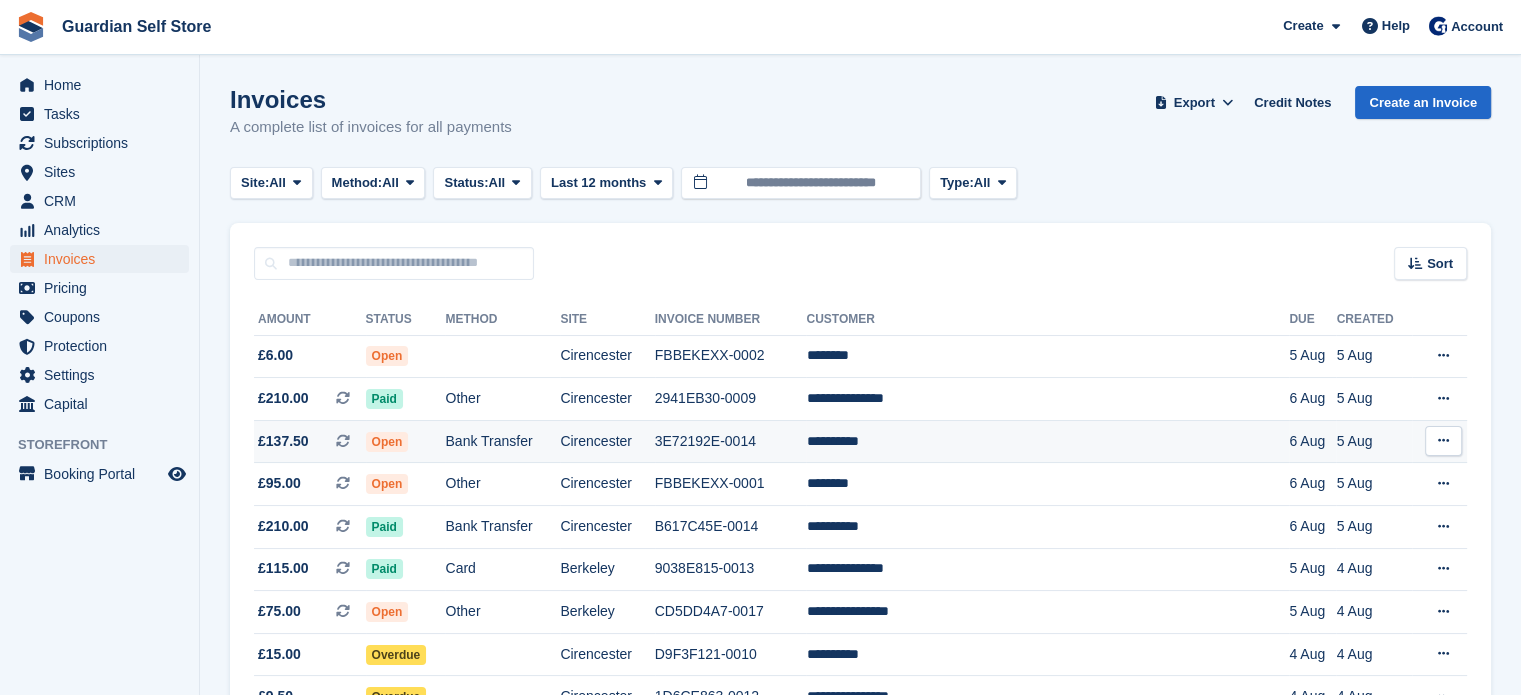 click on "Bank Transfer" at bounding box center [502, 441] 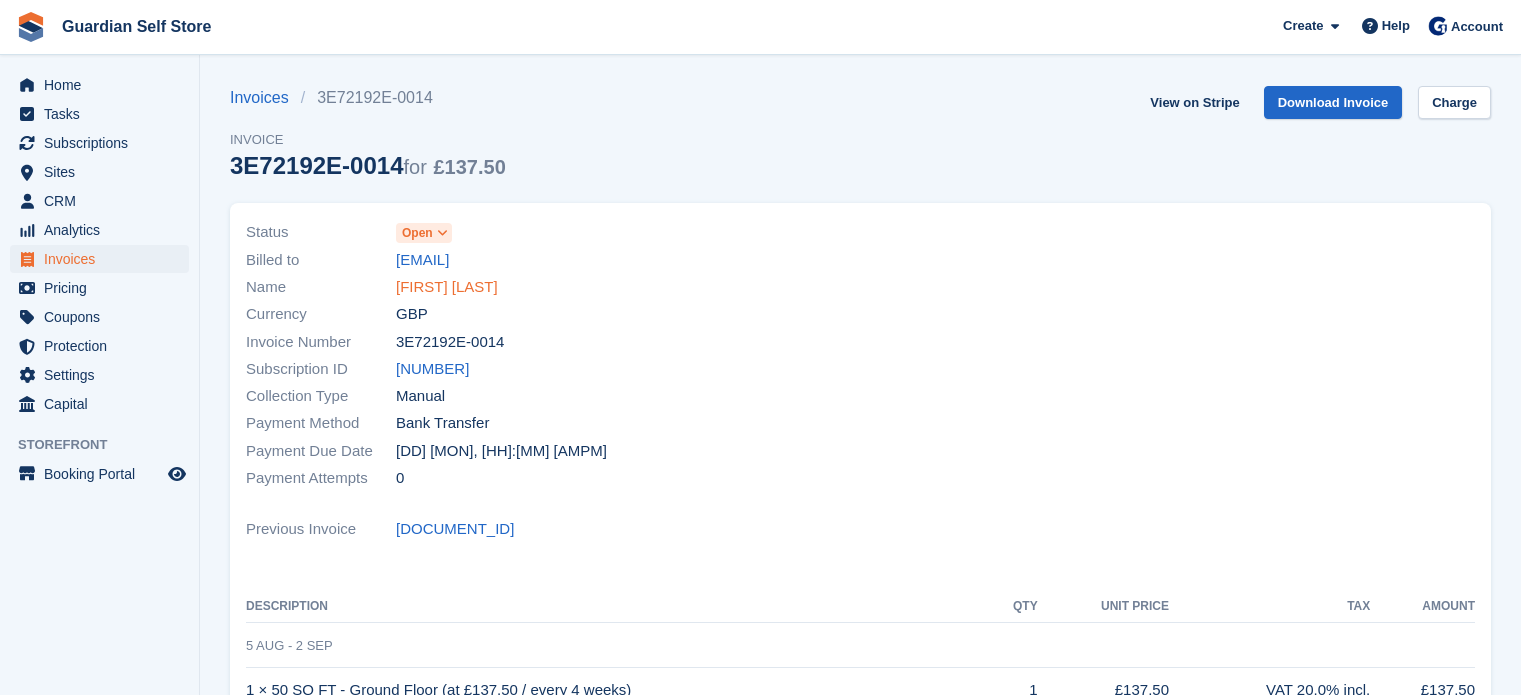scroll, scrollTop: 0, scrollLeft: 0, axis: both 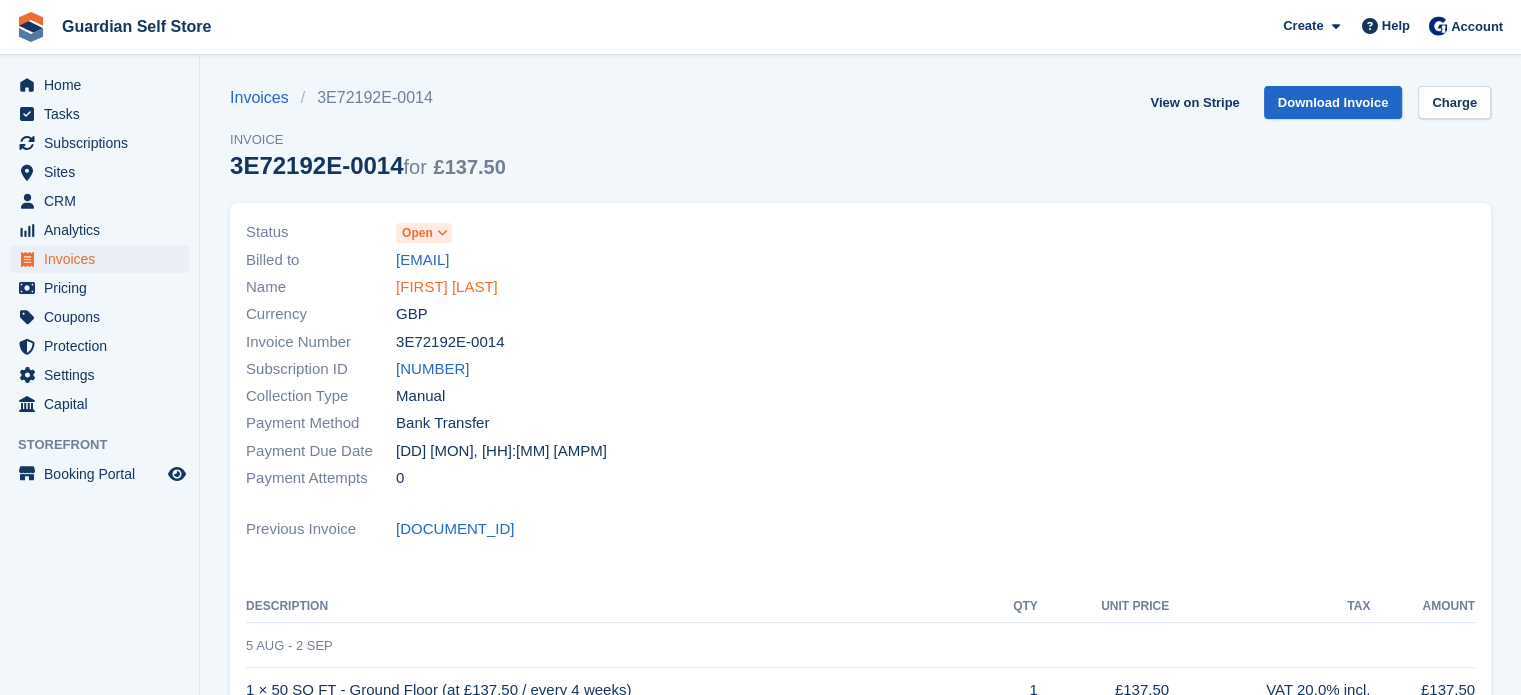click on "[FIRST] [LAST]" at bounding box center (447, 287) 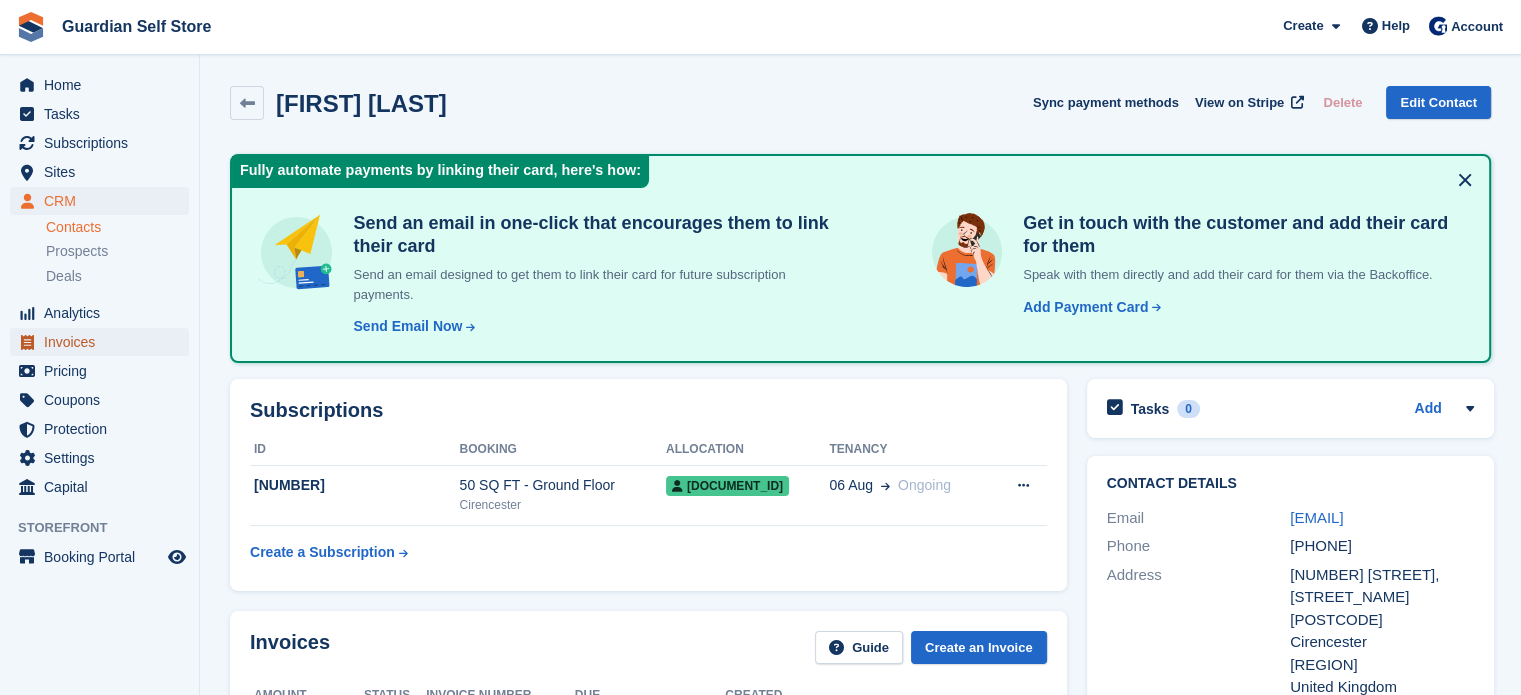 click on "Invoices" at bounding box center (104, 342) 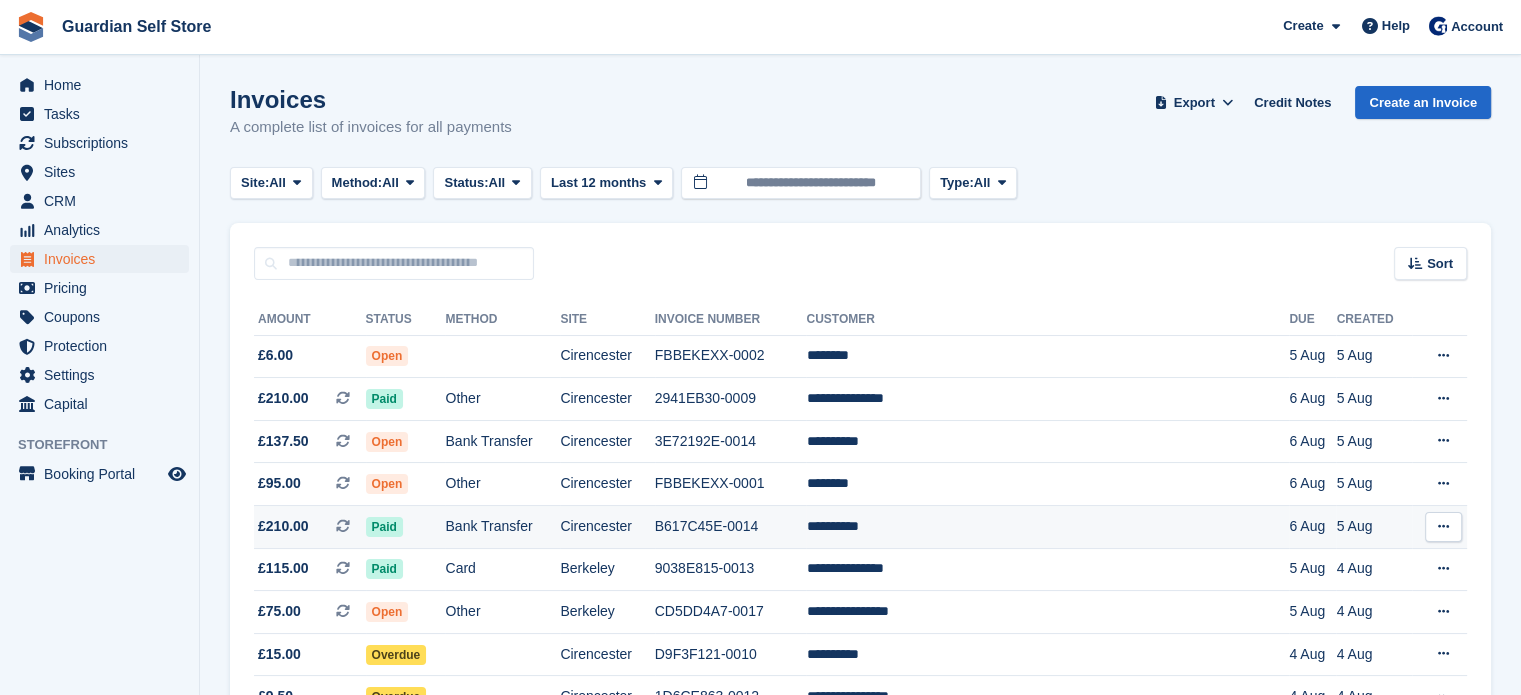 click on "Bank Transfer" at bounding box center (502, 527) 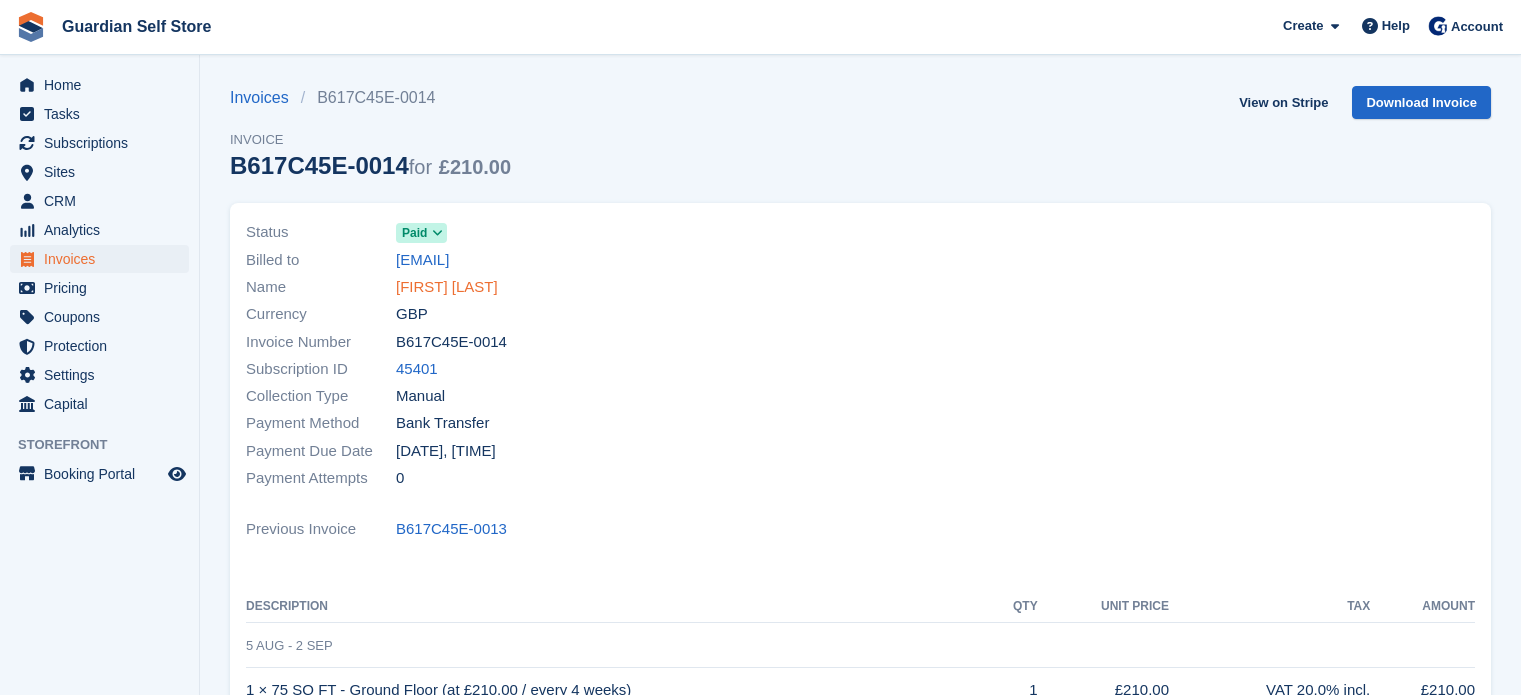 scroll, scrollTop: 0, scrollLeft: 0, axis: both 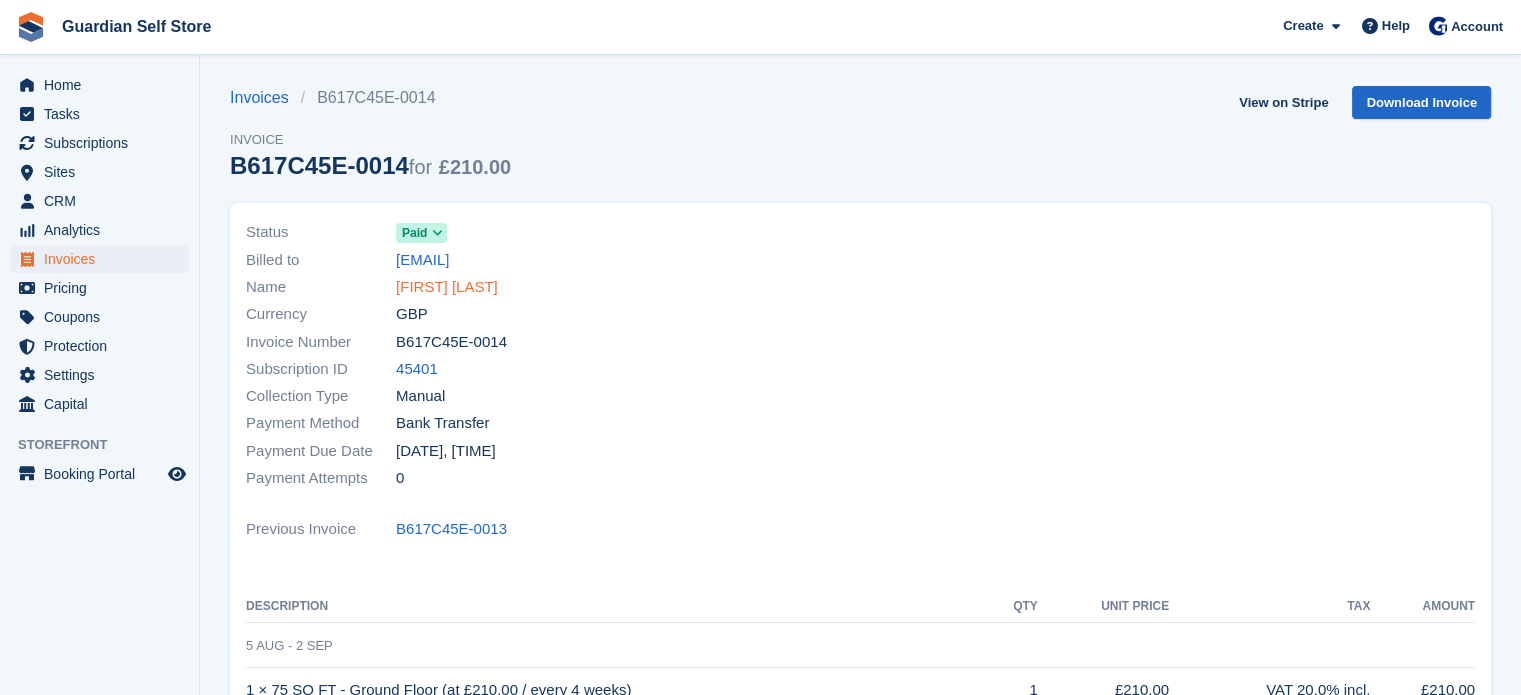click on "Oli Royall" at bounding box center [447, 287] 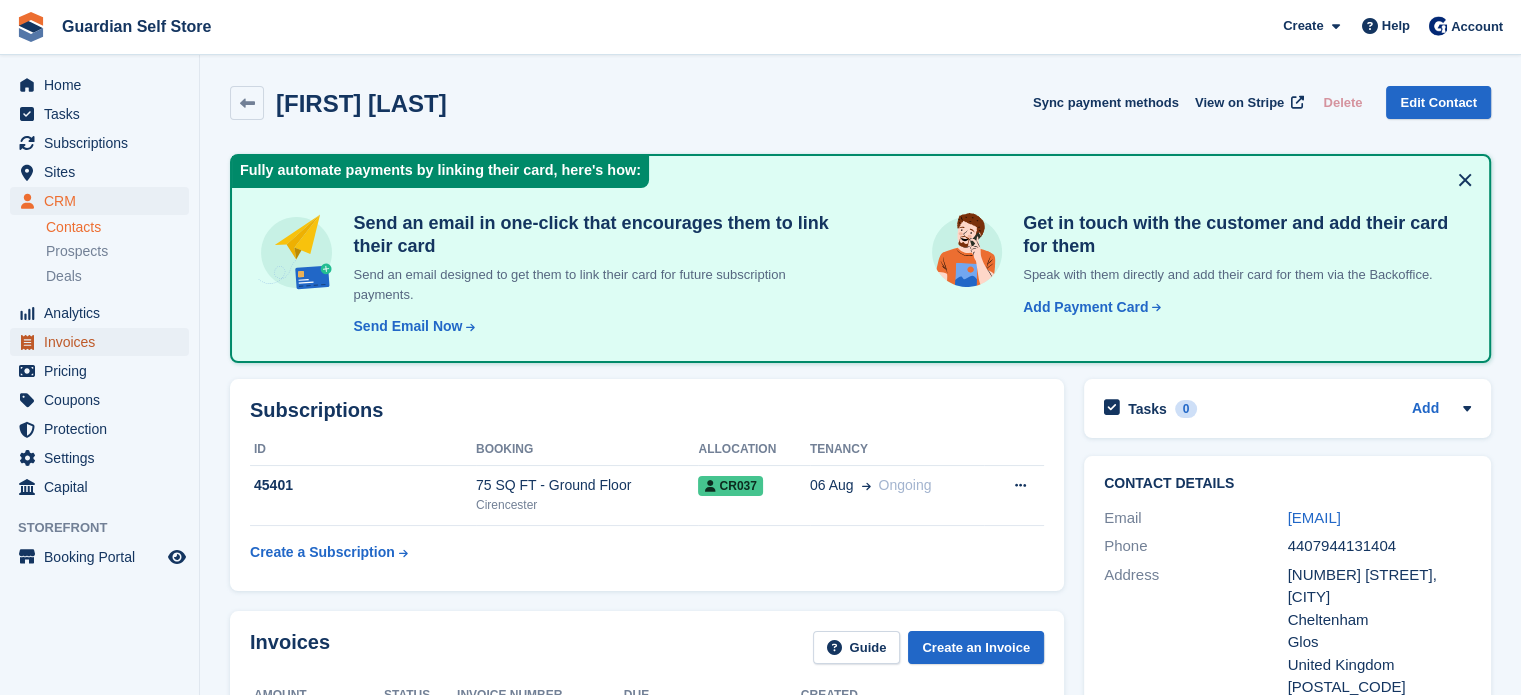 click on "Invoices" at bounding box center (104, 342) 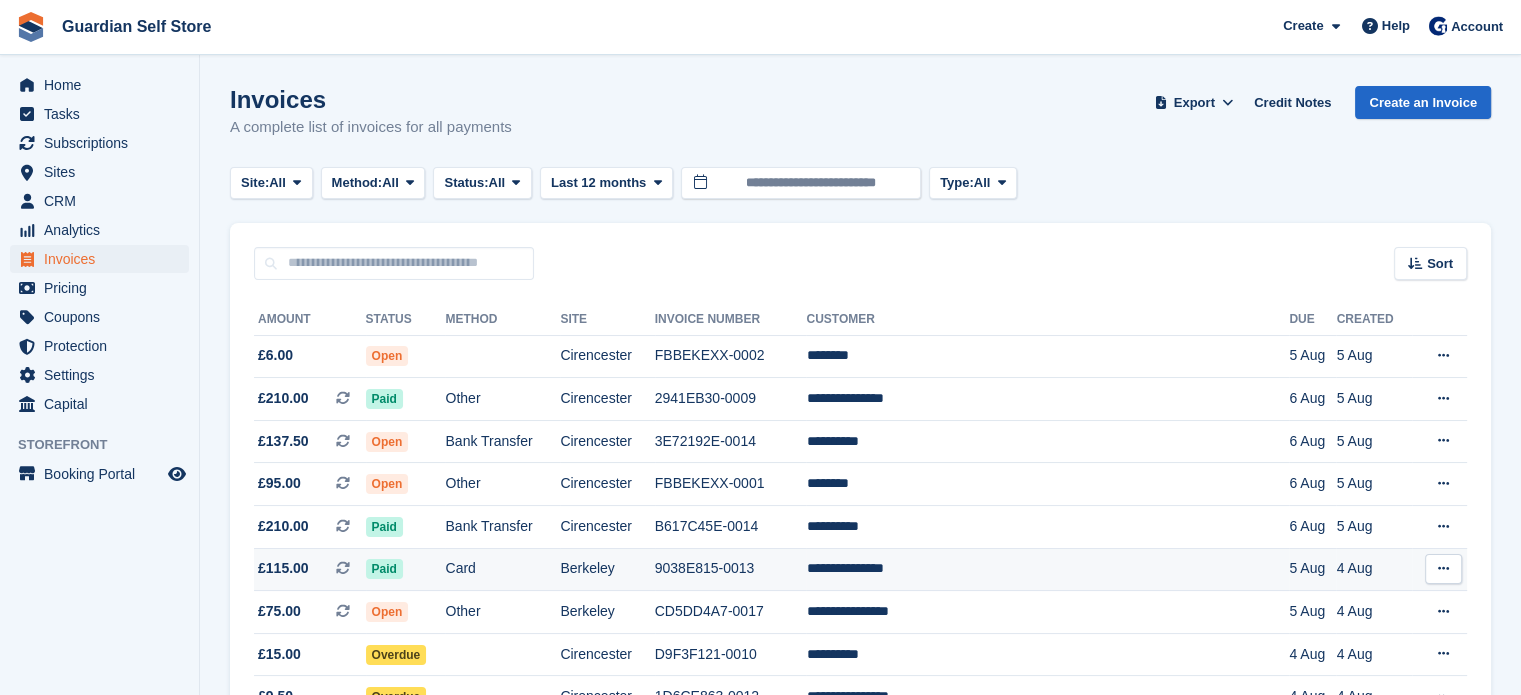 click on "Card" at bounding box center [502, 569] 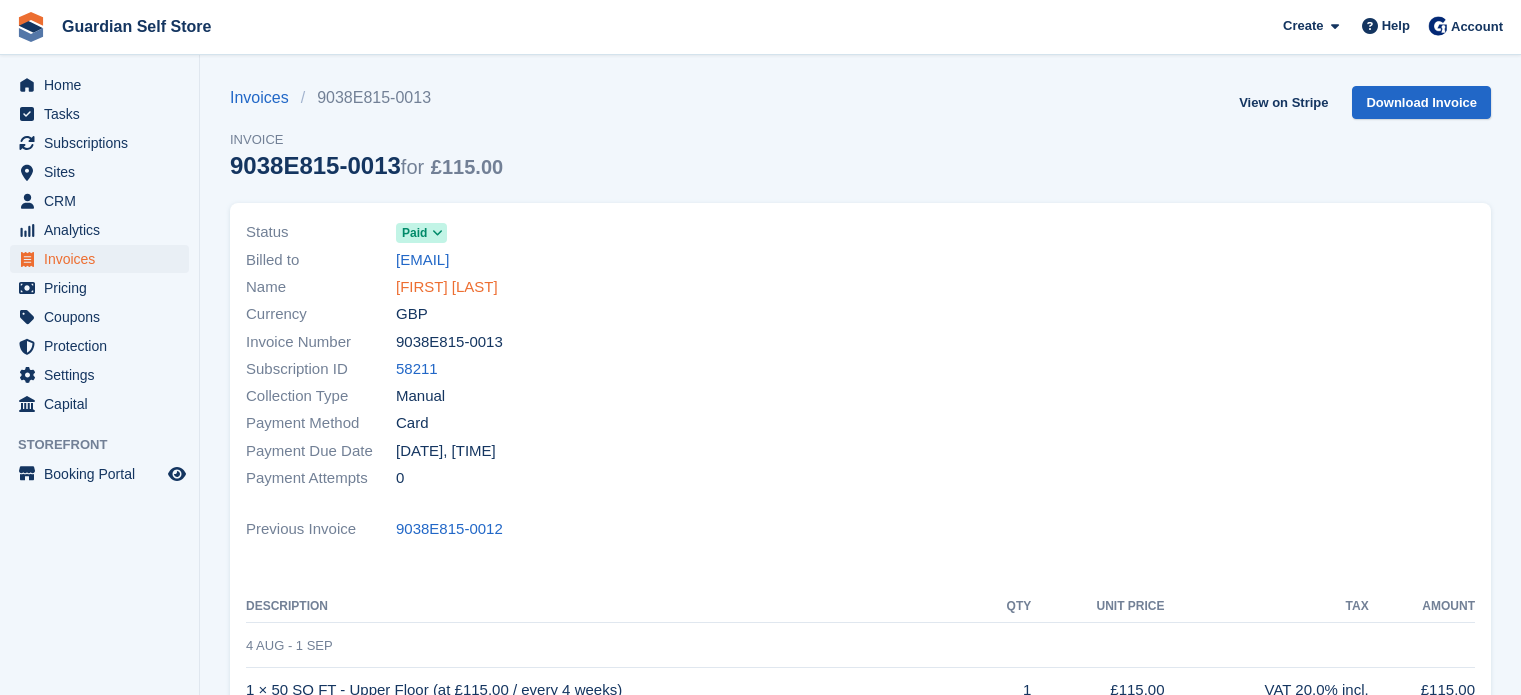 scroll, scrollTop: 0, scrollLeft: 0, axis: both 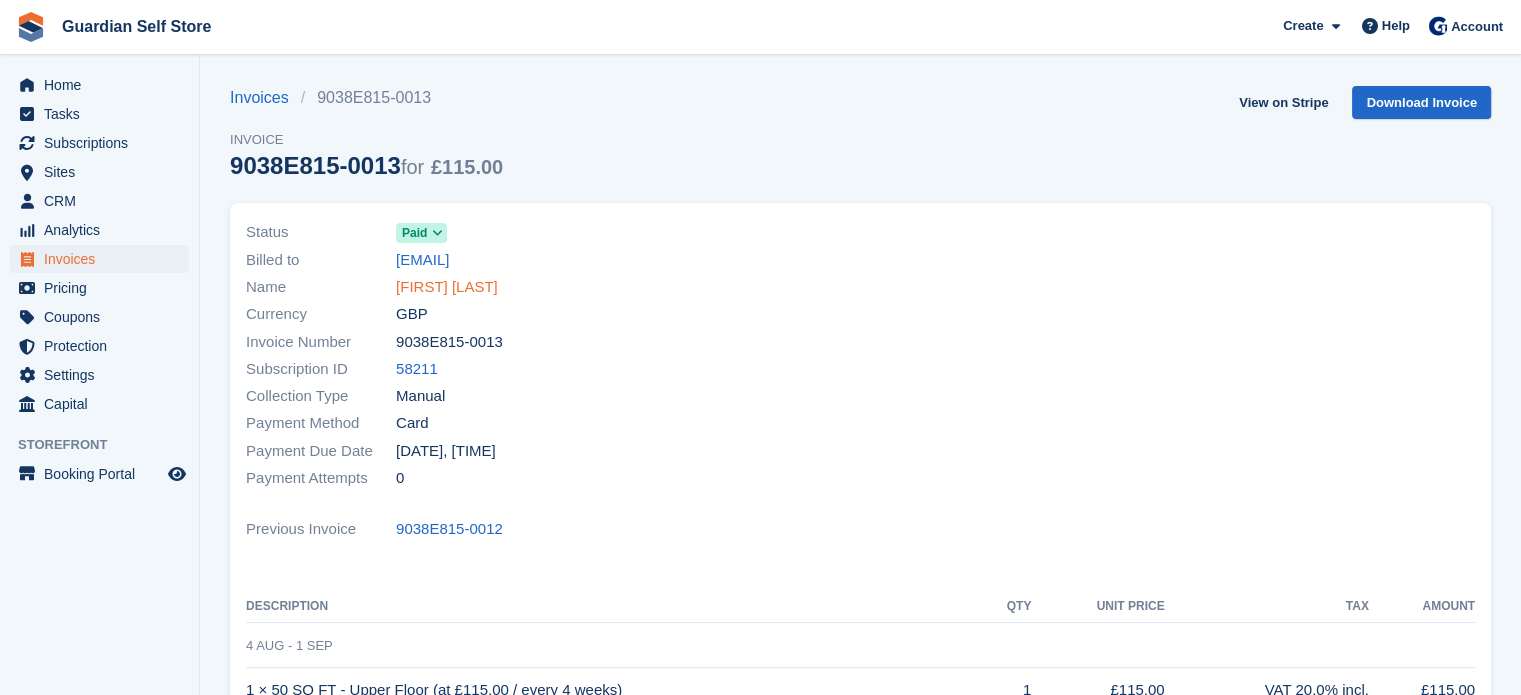 click on "[FIRST] [LAST]" at bounding box center [447, 287] 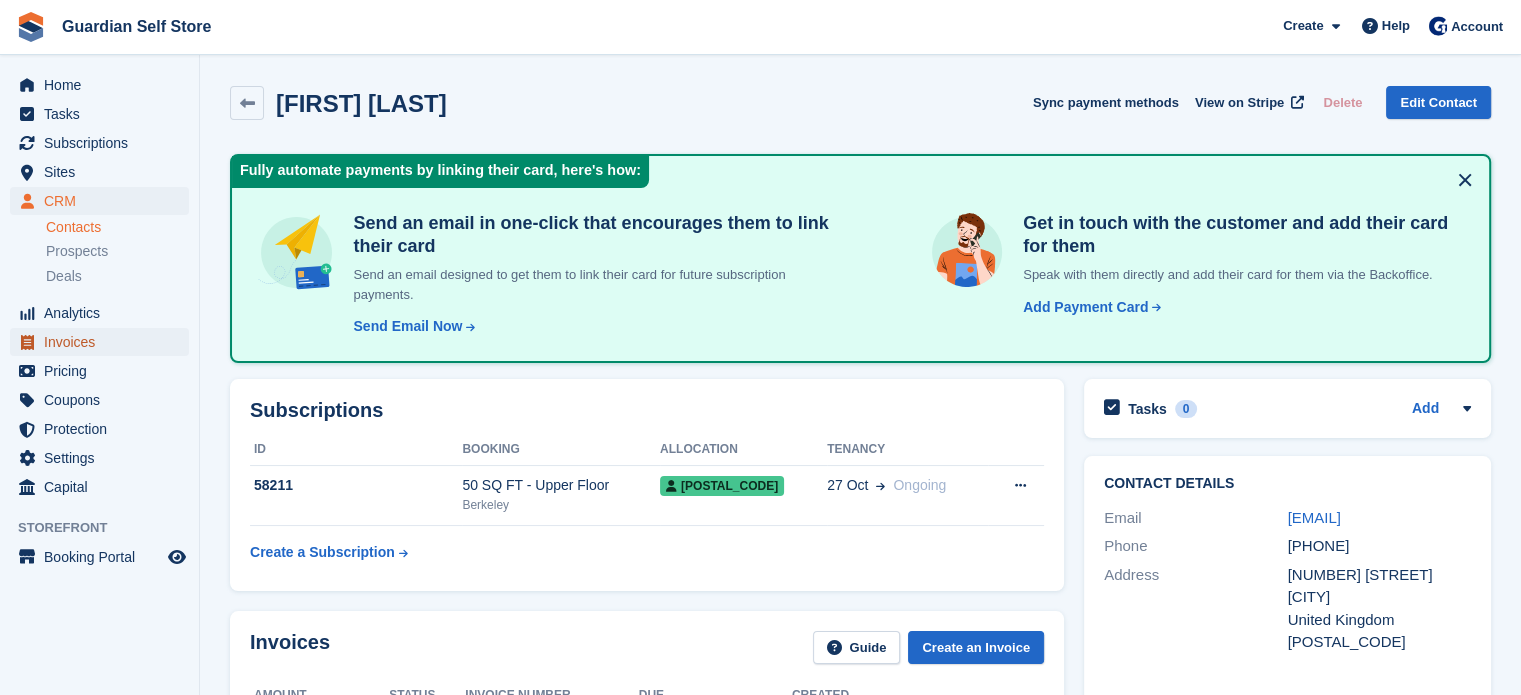 click on "Invoices" at bounding box center (104, 342) 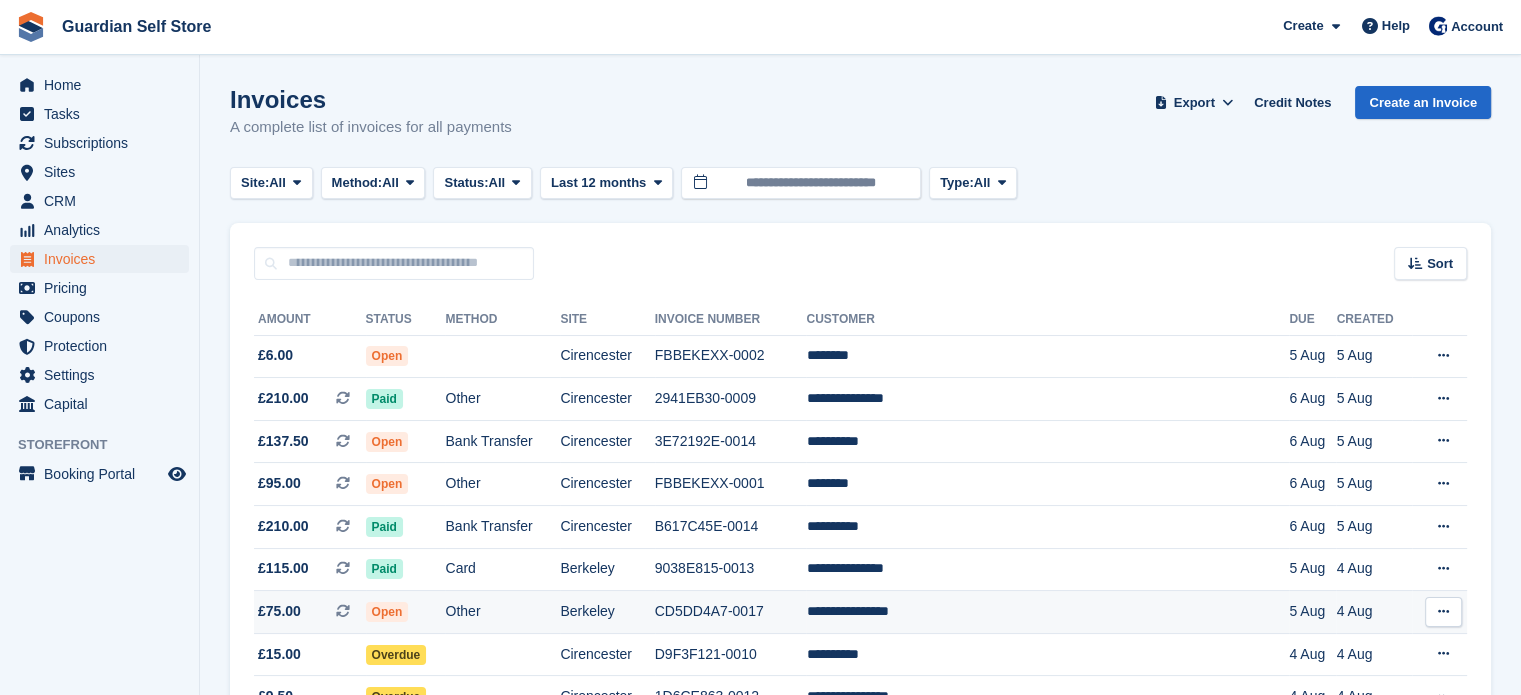 click on "CD5DD4A7-0017" at bounding box center [731, 612] 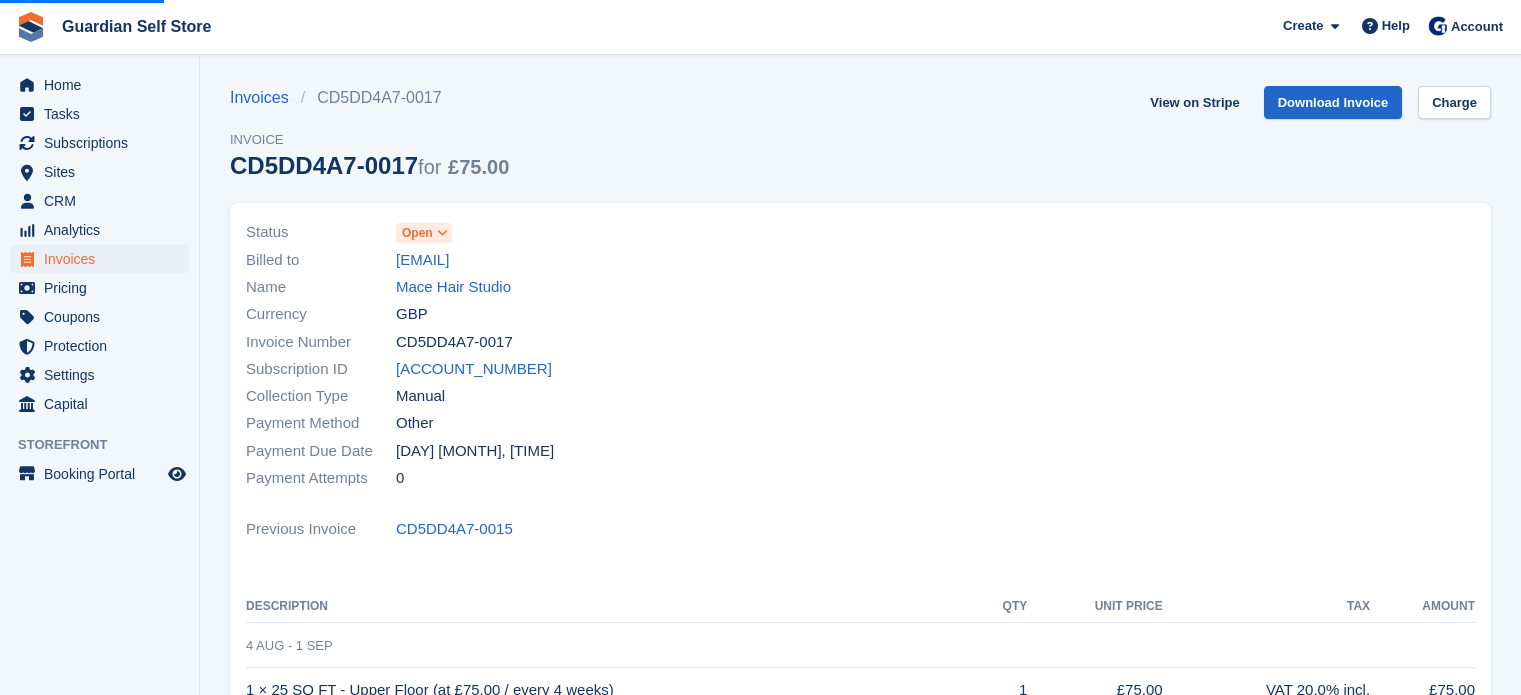 scroll, scrollTop: 0, scrollLeft: 0, axis: both 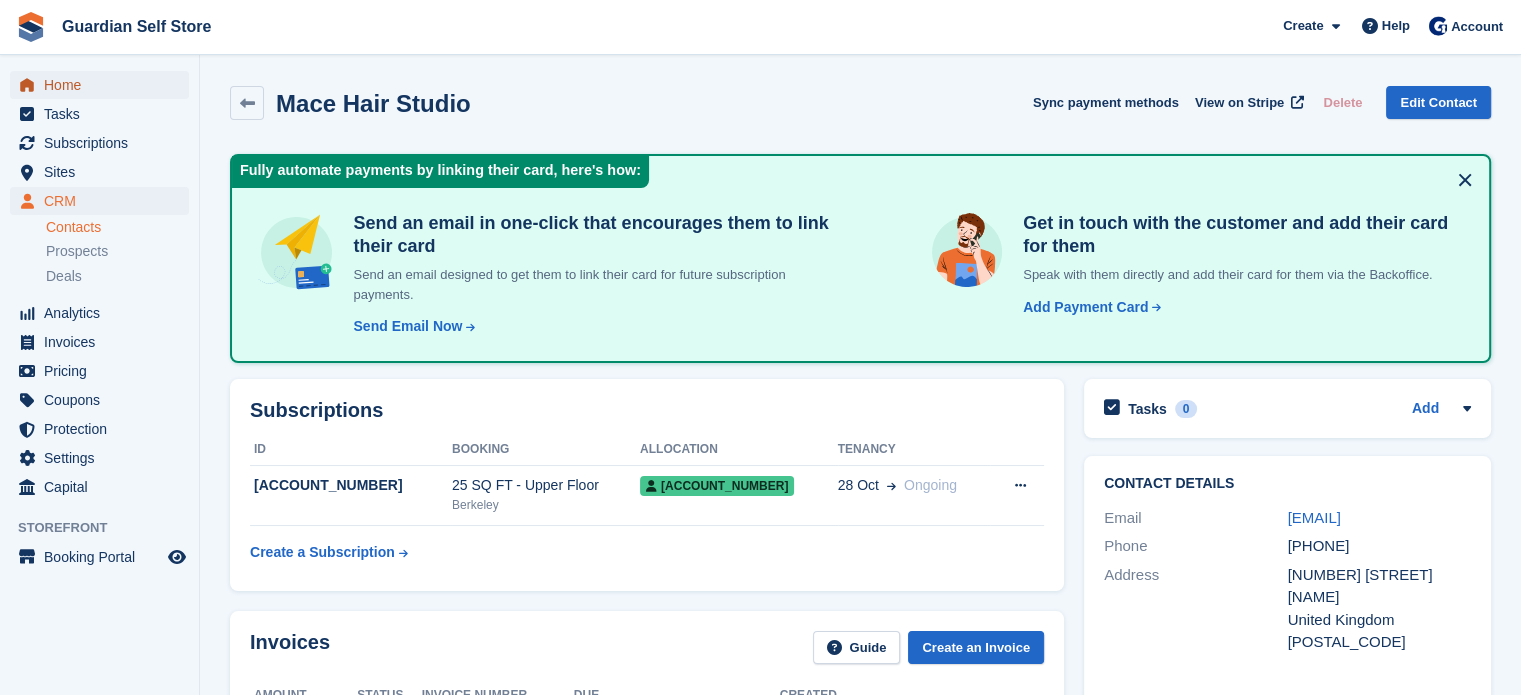 click on "Home" at bounding box center [104, 85] 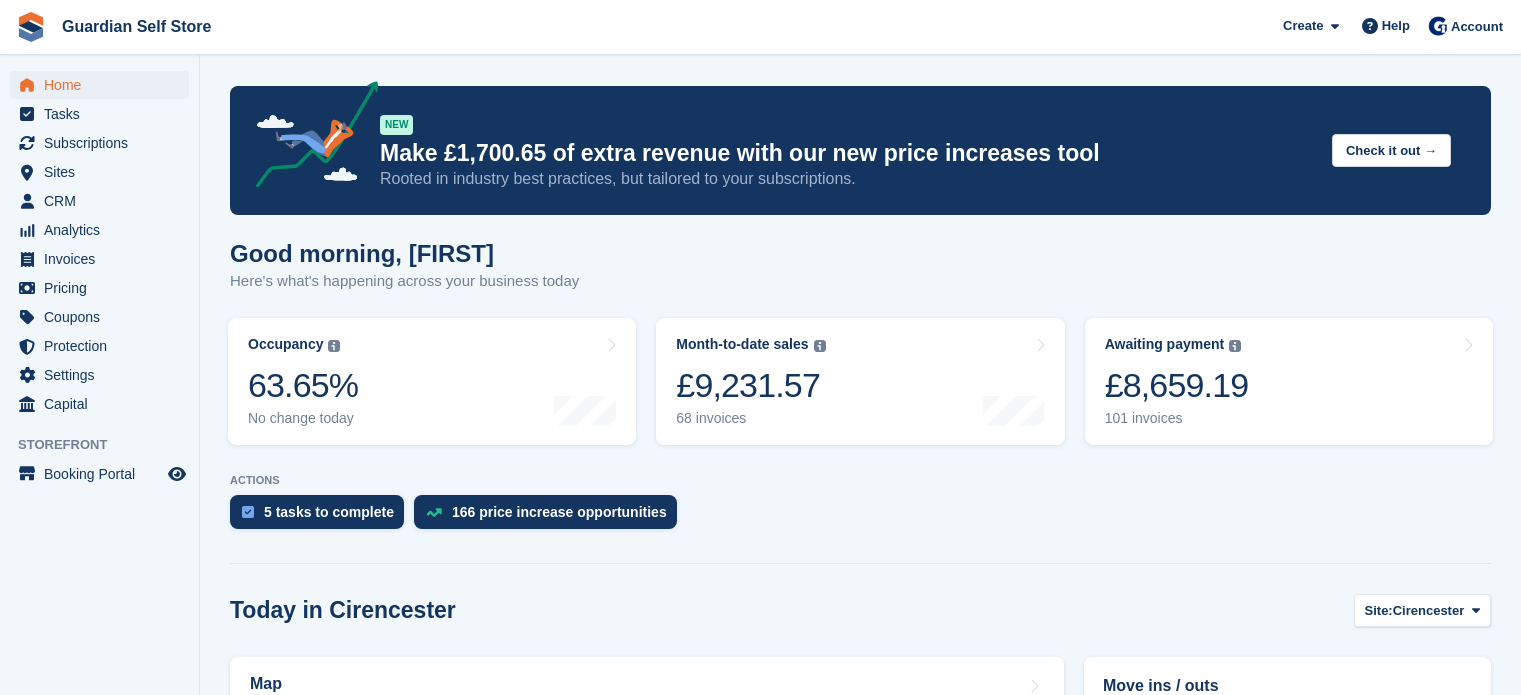 scroll, scrollTop: 0, scrollLeft: 0, axis: both 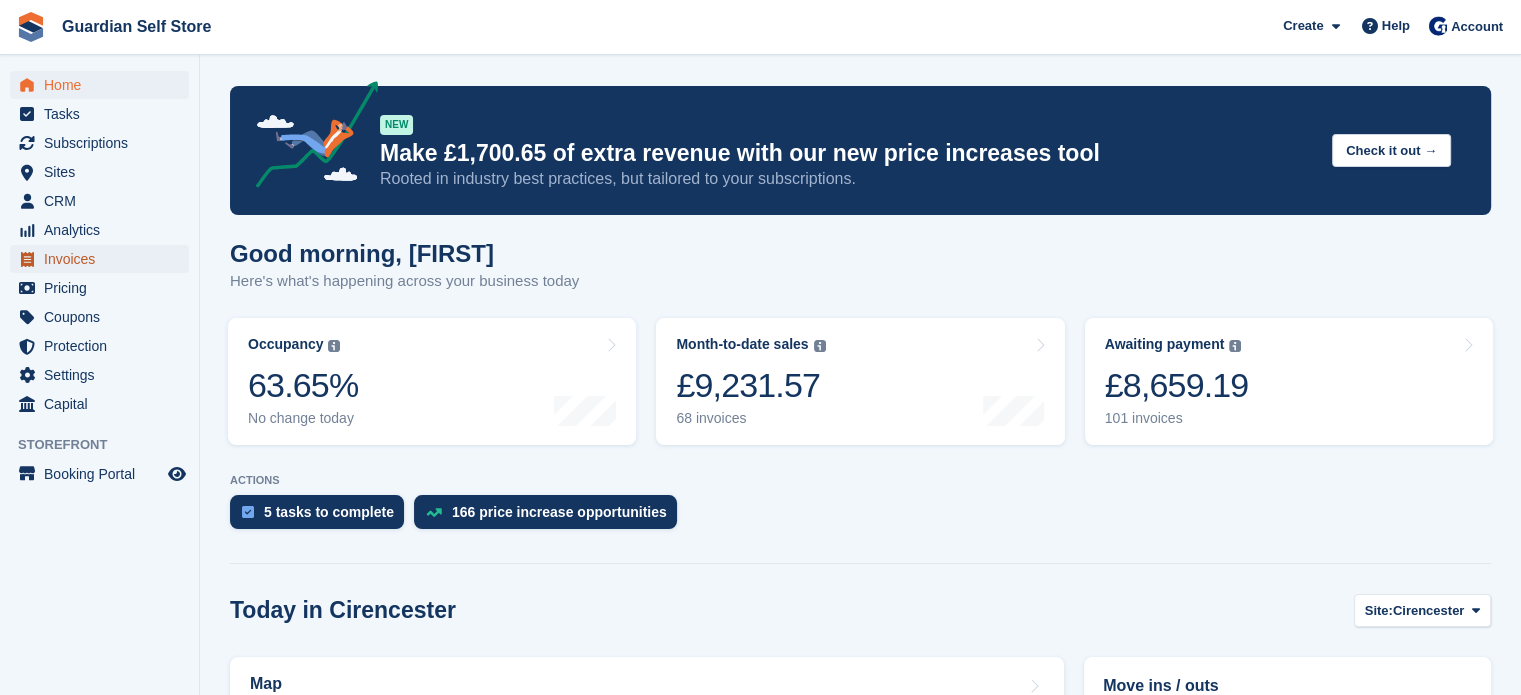 click on "Invoices" at bounding box center [104, 259] 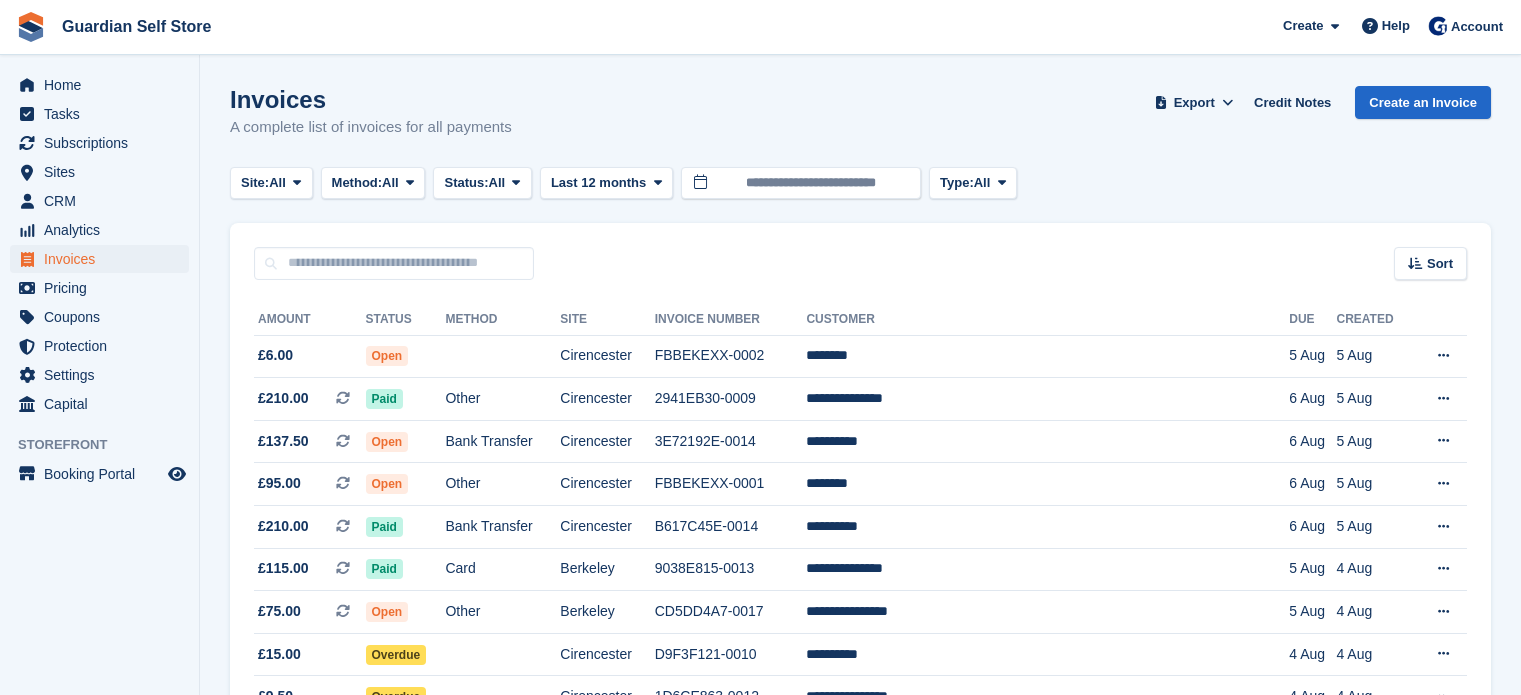 scroll, scrollTop: 0, scrollLeft: 0, axis: both 